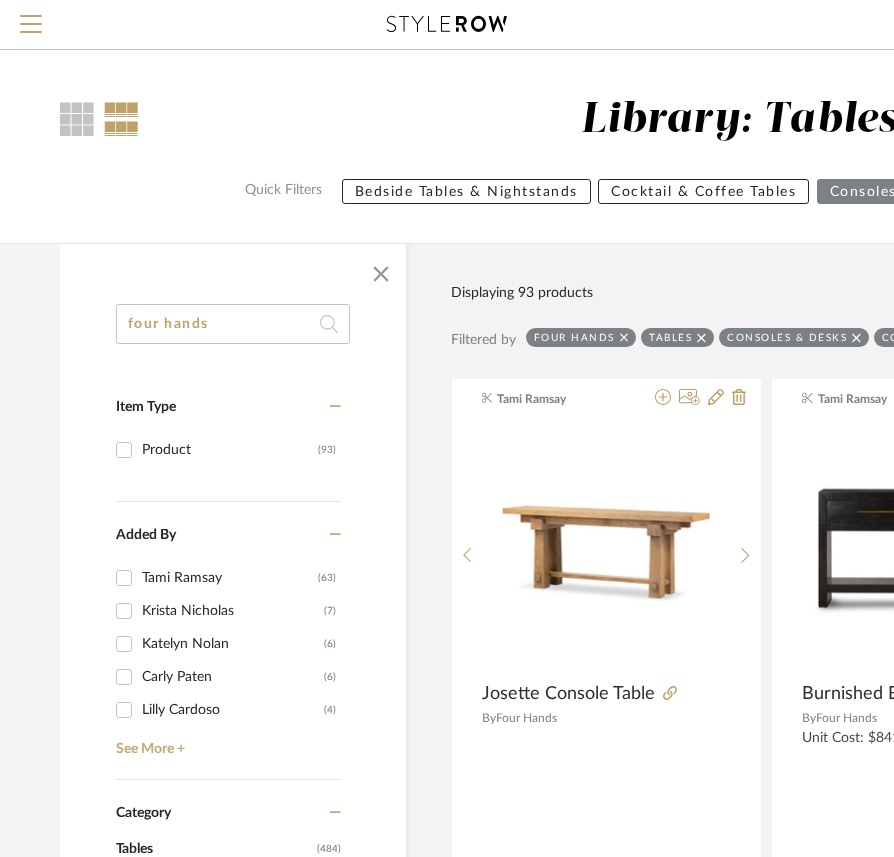 scroll, scrollTop: 7403, scrollLeft: 285, axis: both 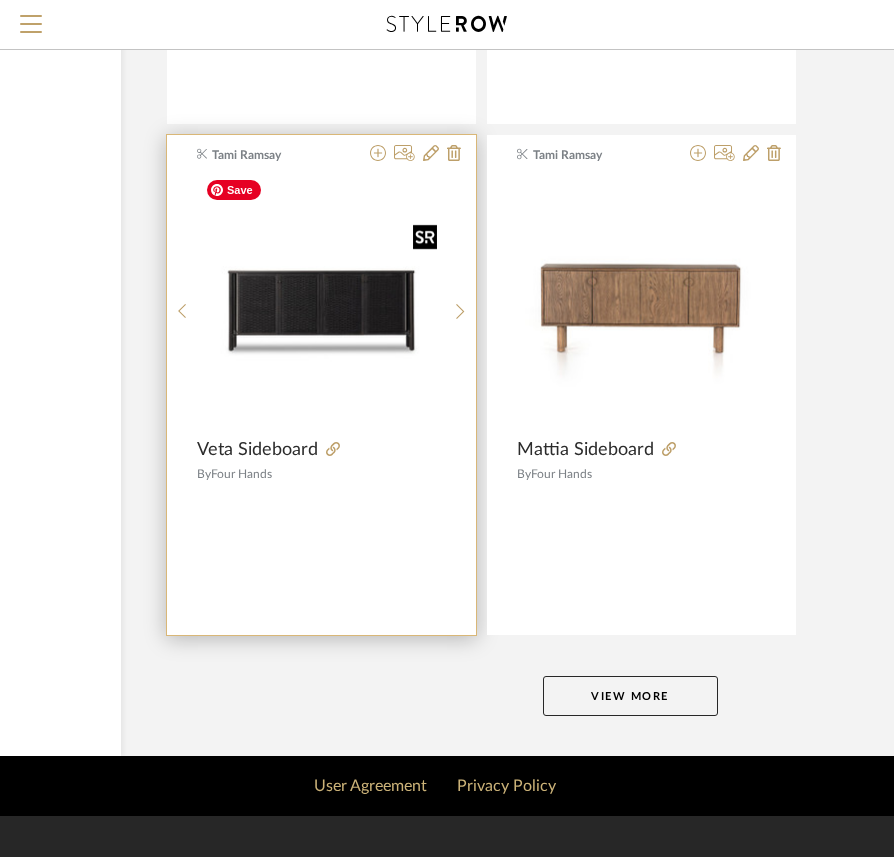 click at bounding box center (321, 303) 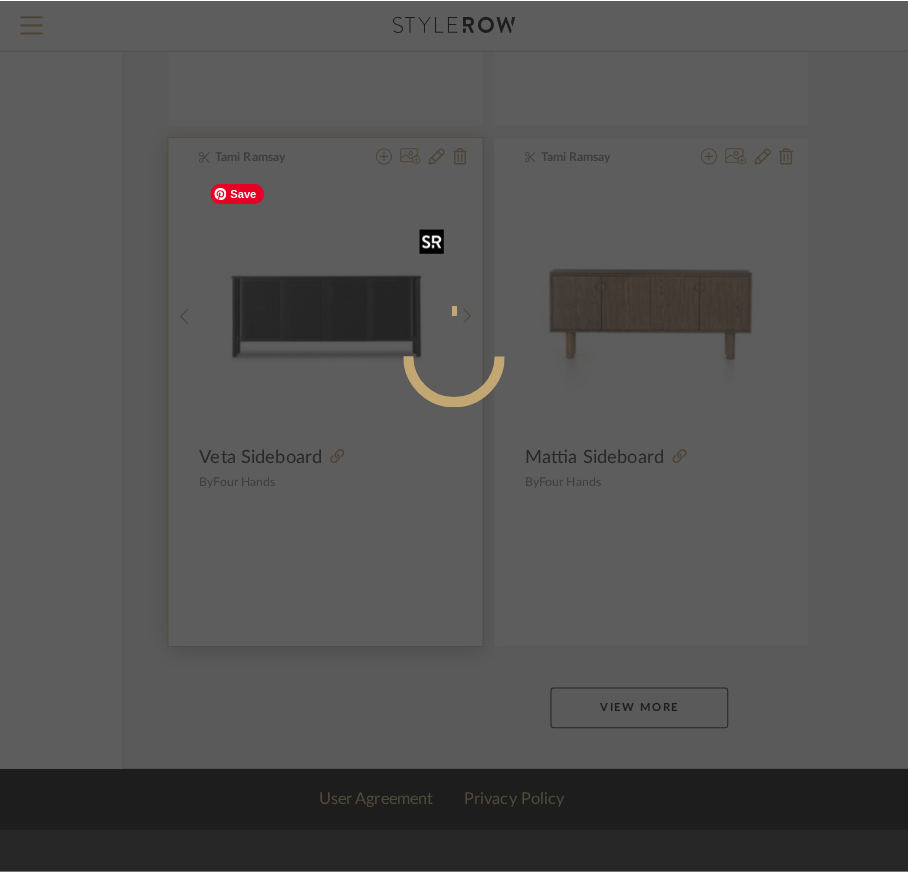 scroll, scrollTop: 0, scrollLeft: 0, axis: both 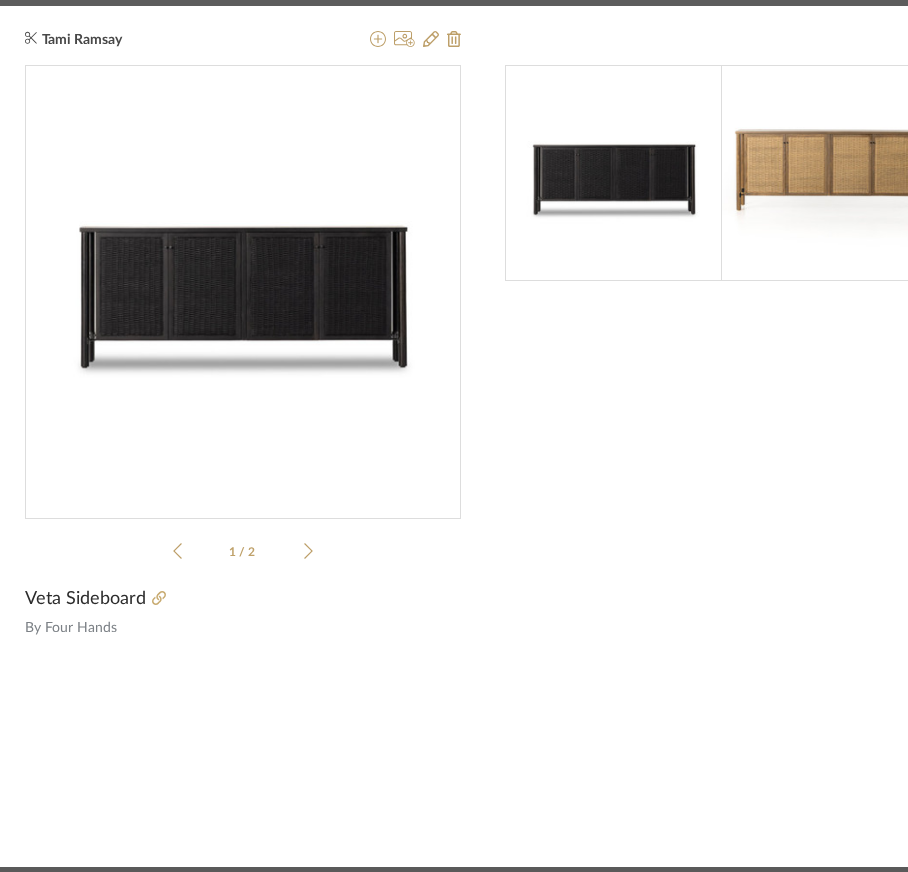 click at bounding box center [243, 284] 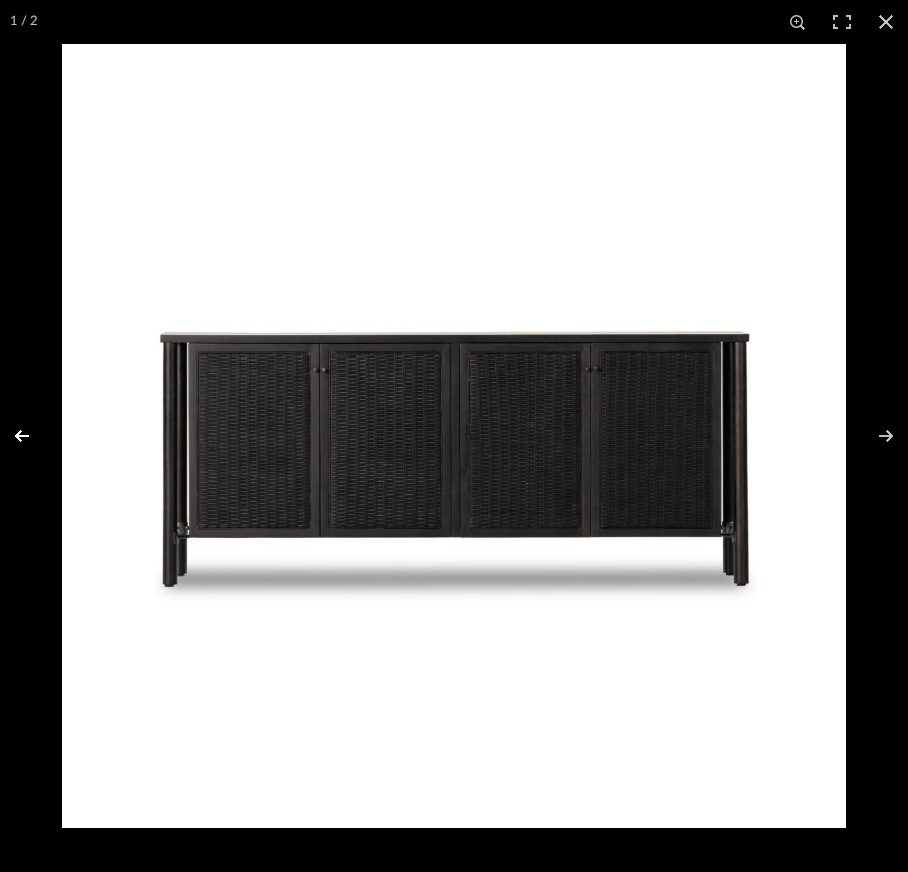 click at bounding box center [35, 436] 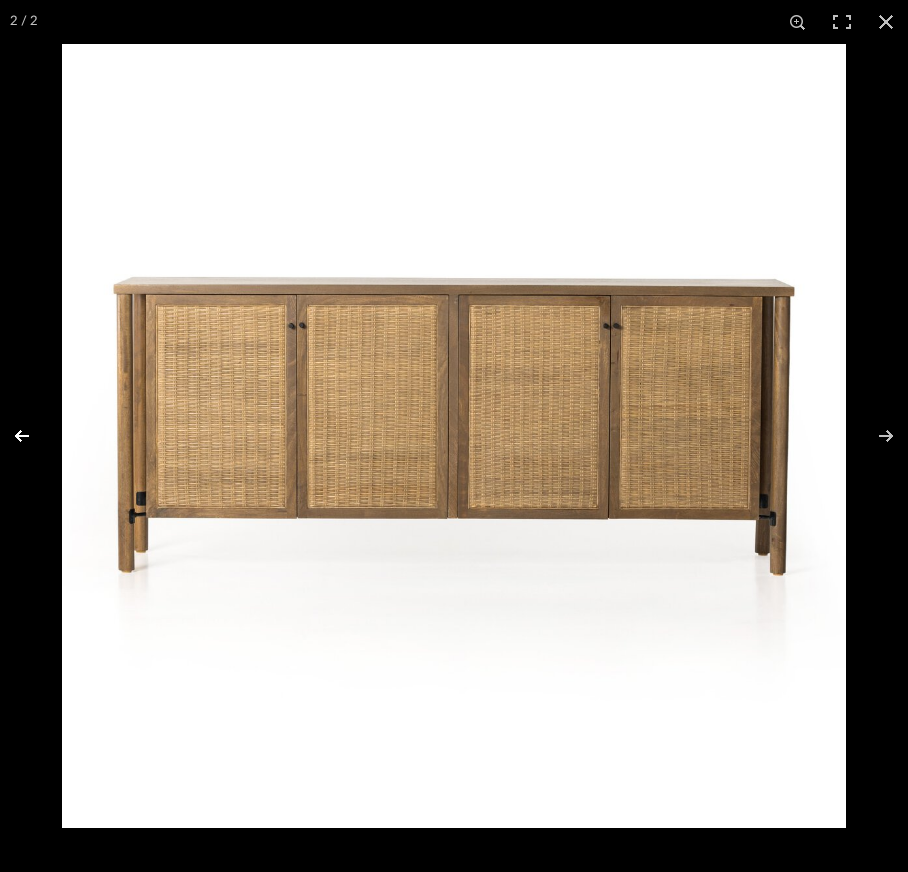 click at bounding box center (35, 436) 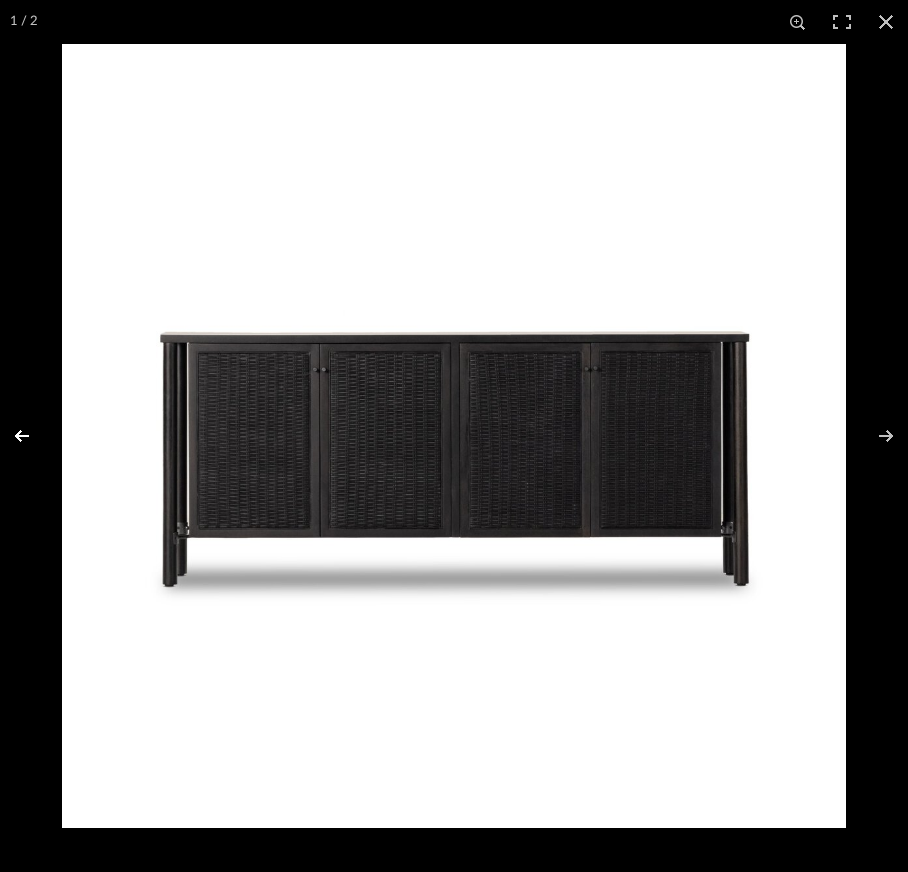 click at bounding box center [35, 436] 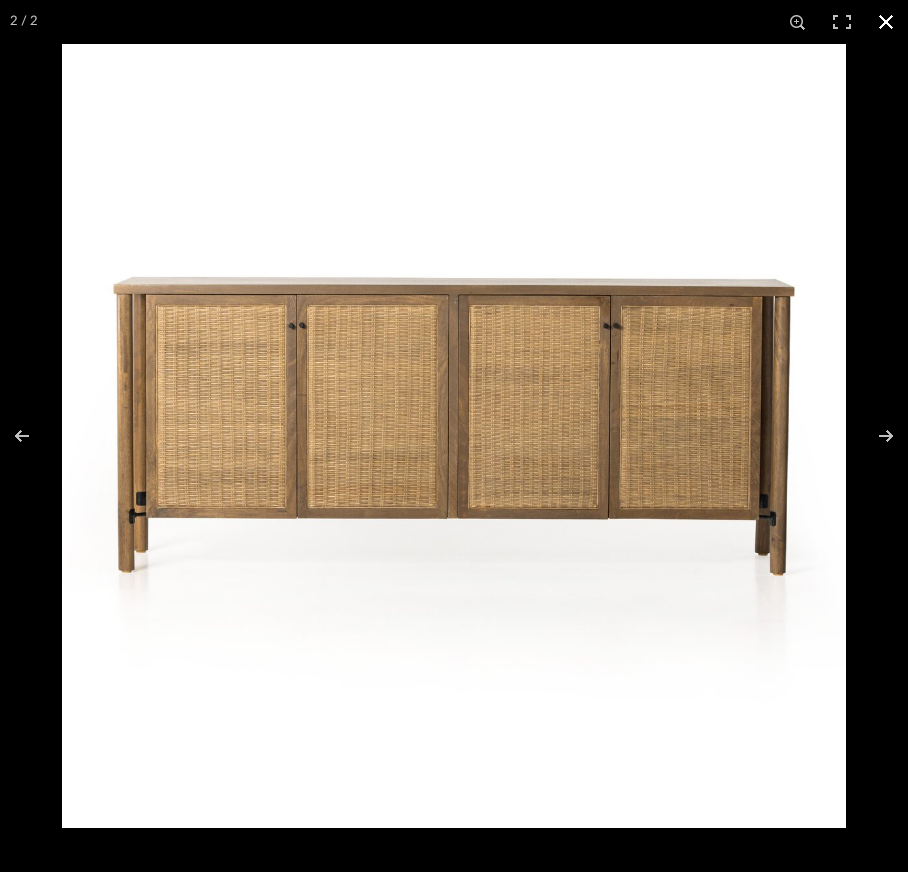 click at bounding box center (886, 22) 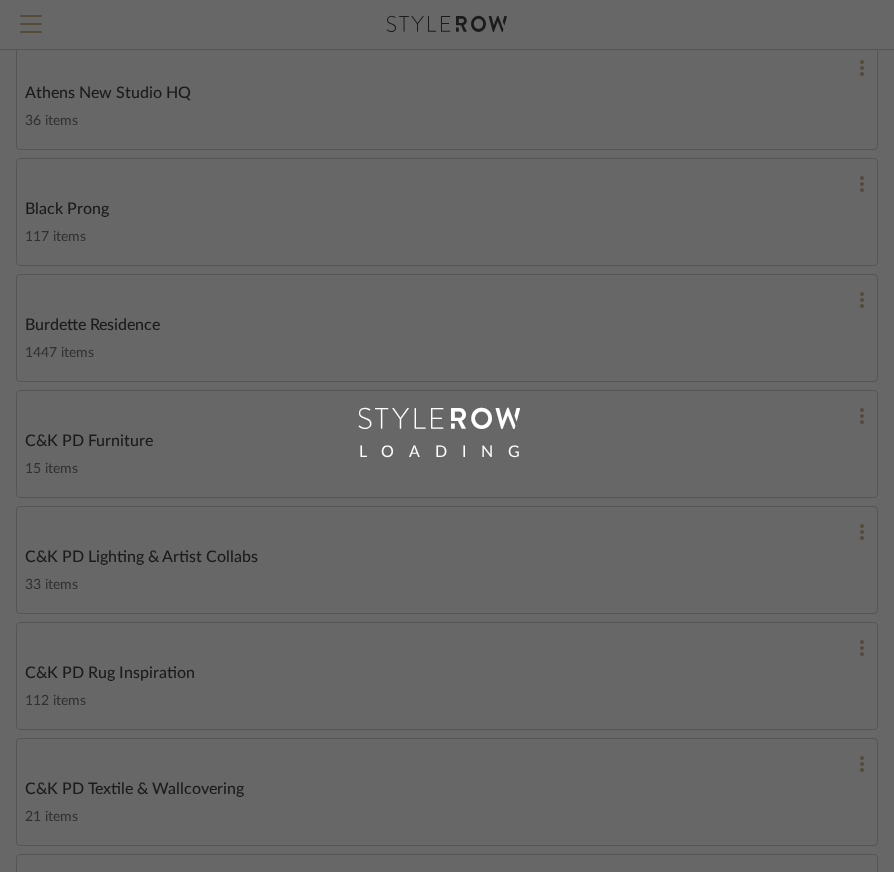 scroll, scrollTop: 0, scrollLeft: 0, axis: both 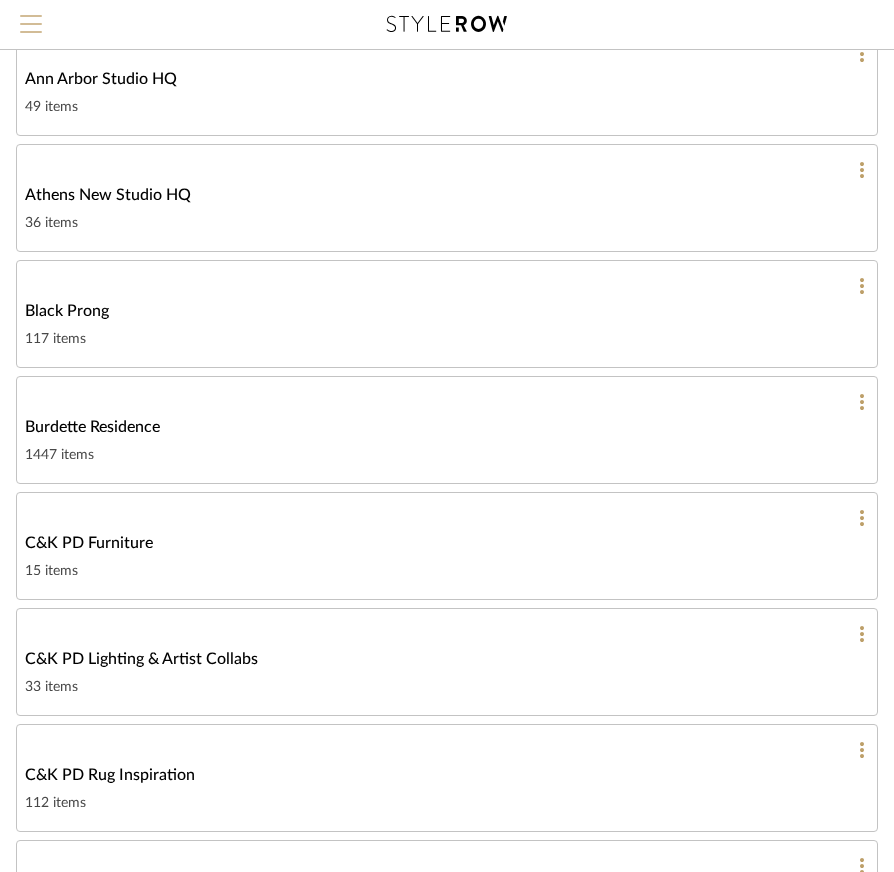 click at bounding box center [31, 30] 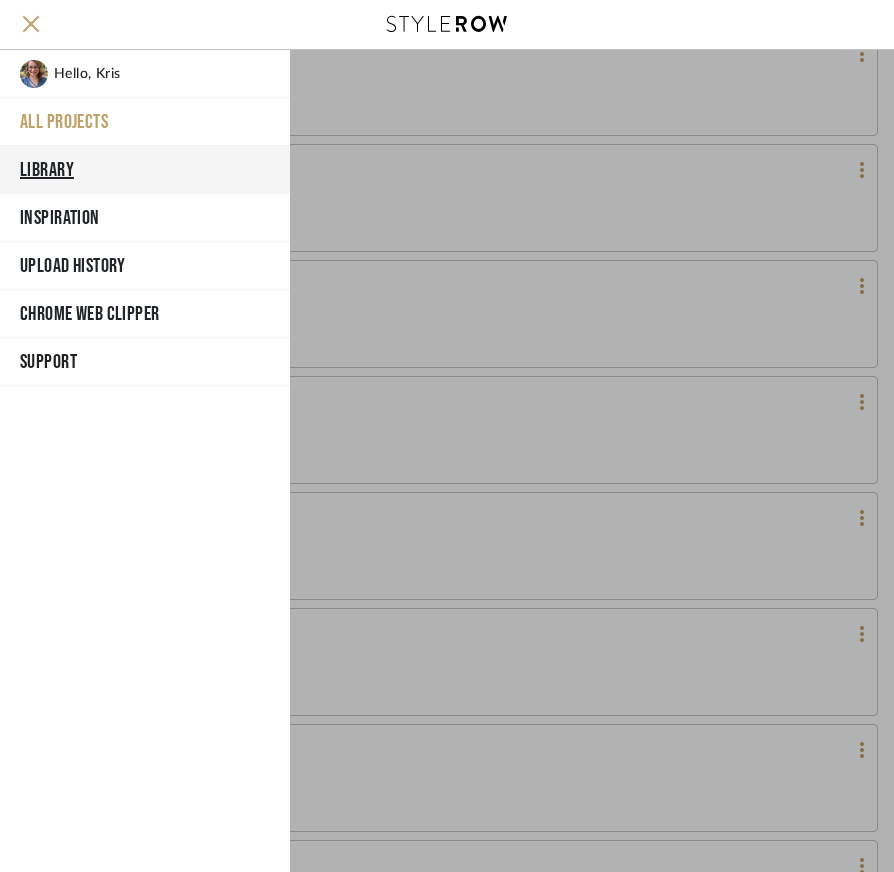 click on "Library" at bounding box center (145, 170) 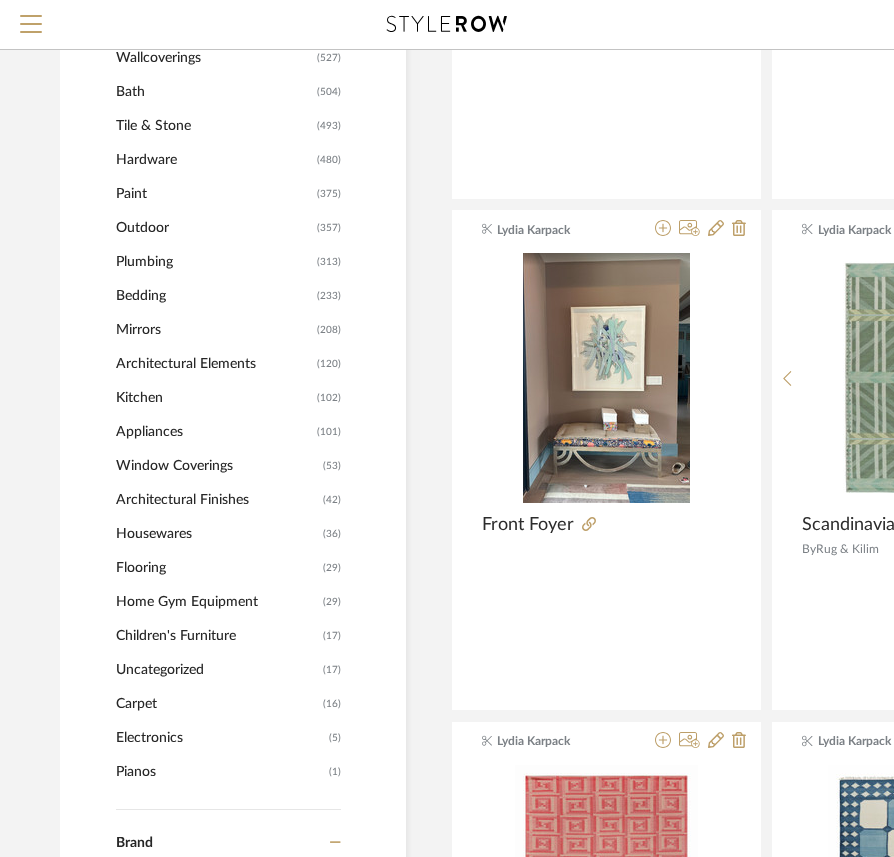 scroll, scrollTop: 700, scrollLeft: 0, axis: vertical 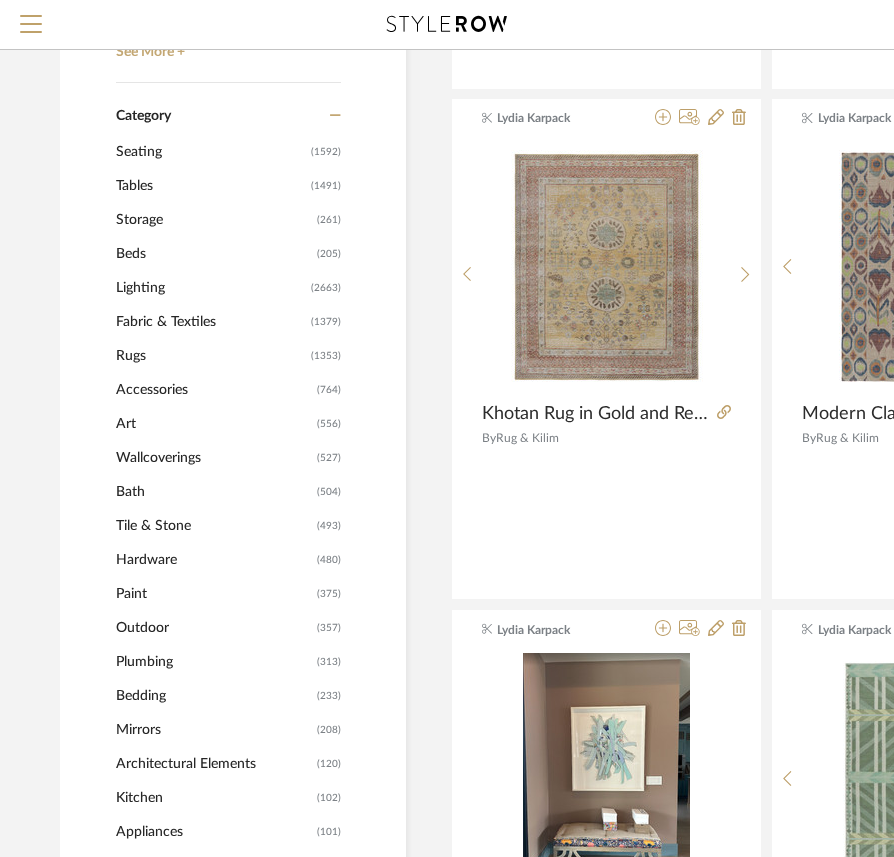 click on "Storage" 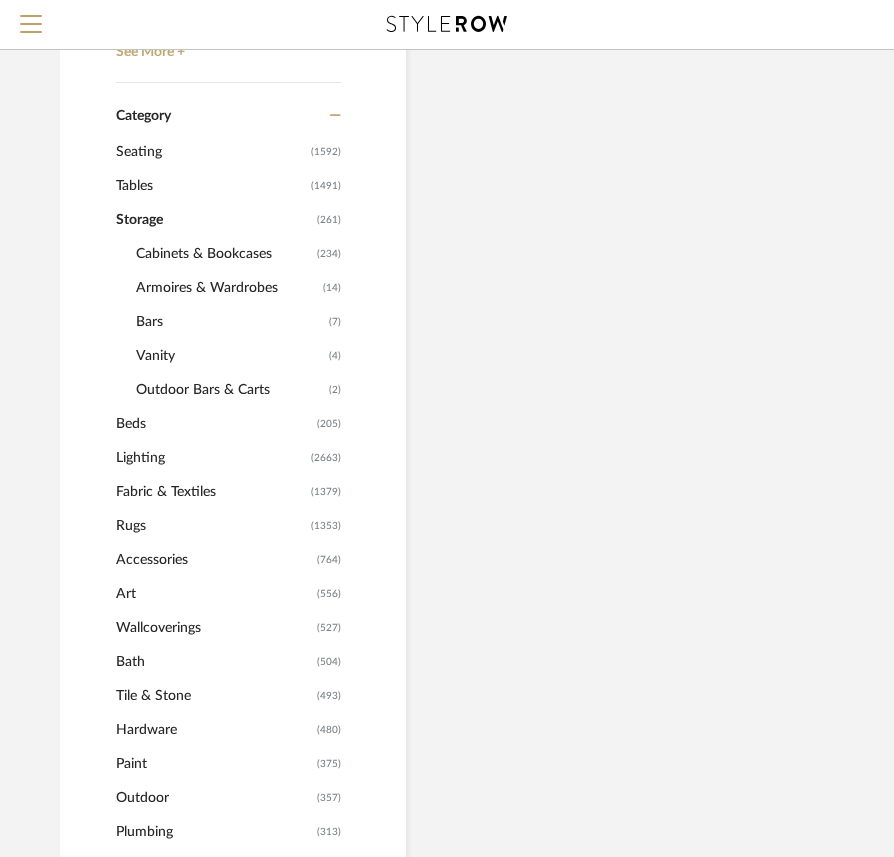 scroll, scrollTop: 697, scrollLeft: 0, axis: vertical 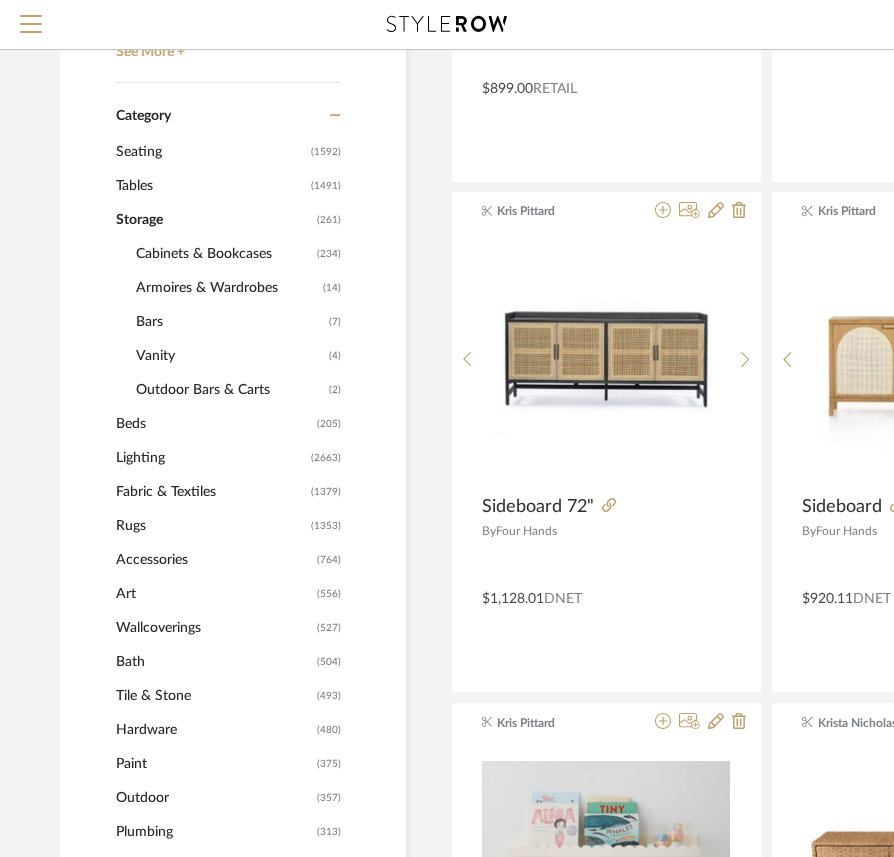 click on "Cabinets & Bookcases" 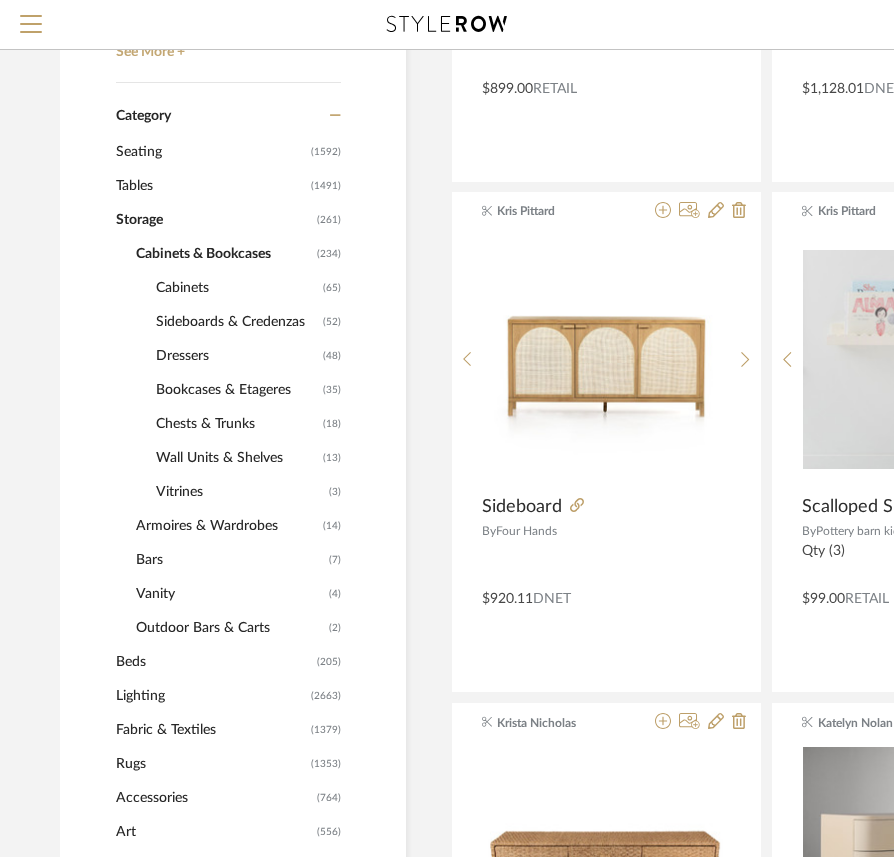 click on "Bookcases & Etageres" 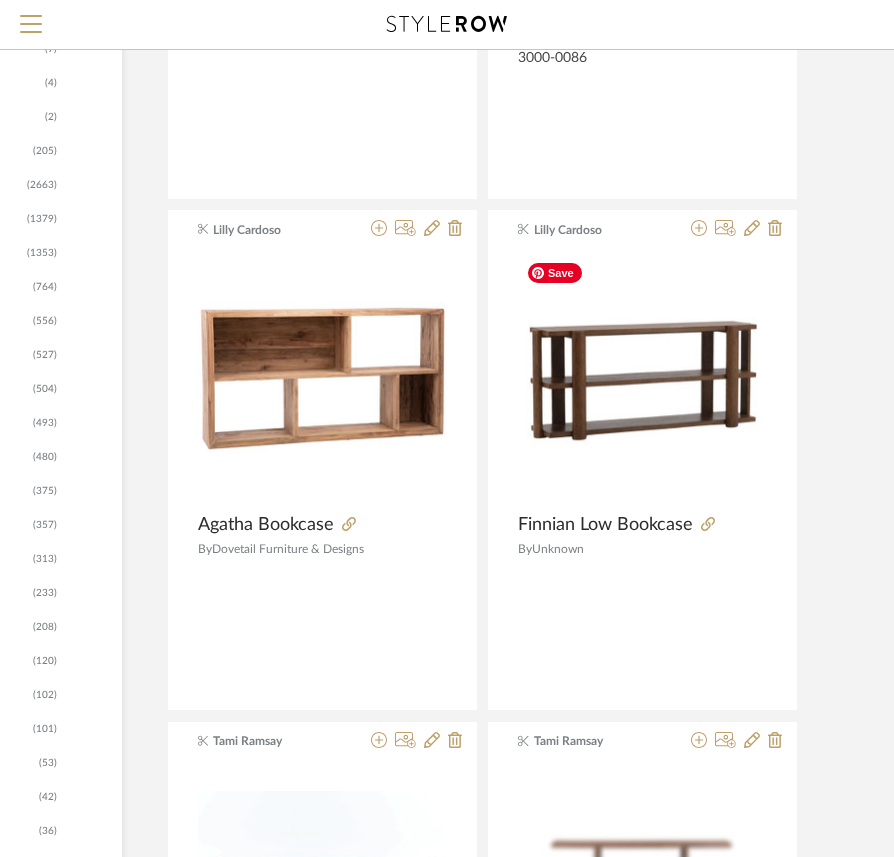 scroll, scrollTop: 1197, scrollLeft: 284, axis: both 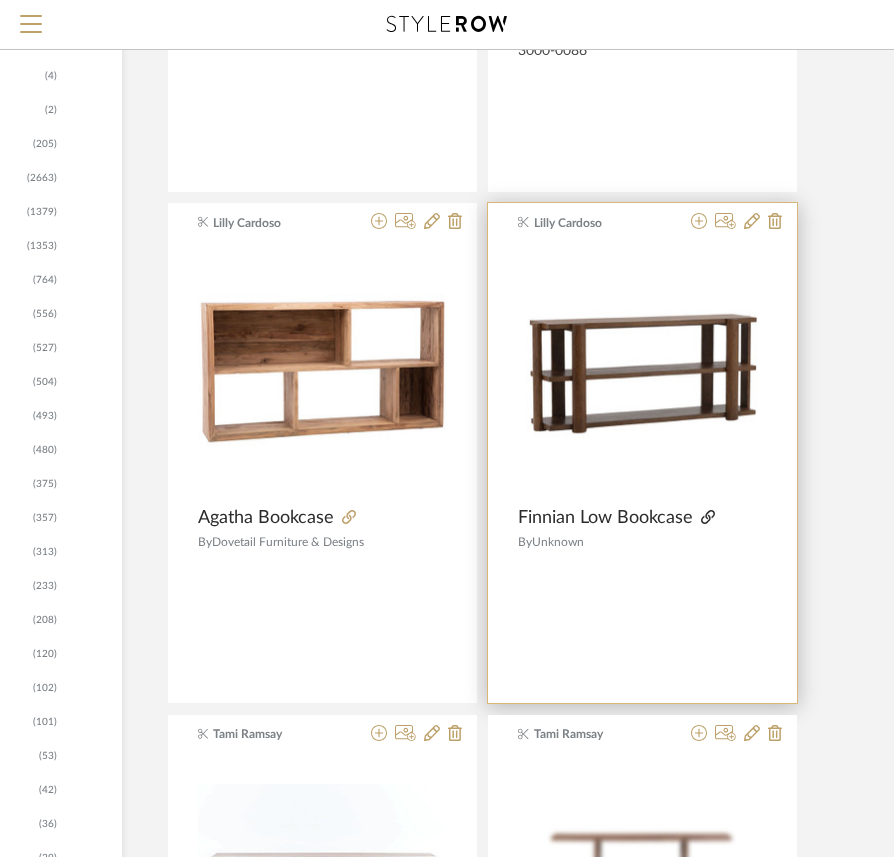 click 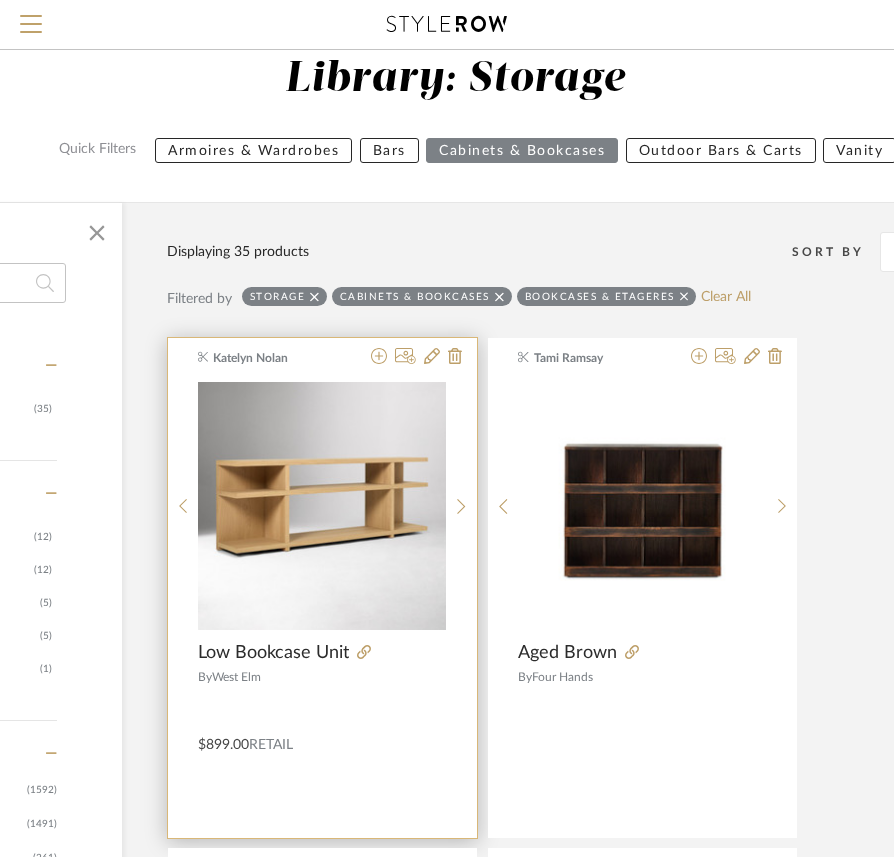scroll, scrollTop: 0, scrollLeft: 284, axis: horizontal 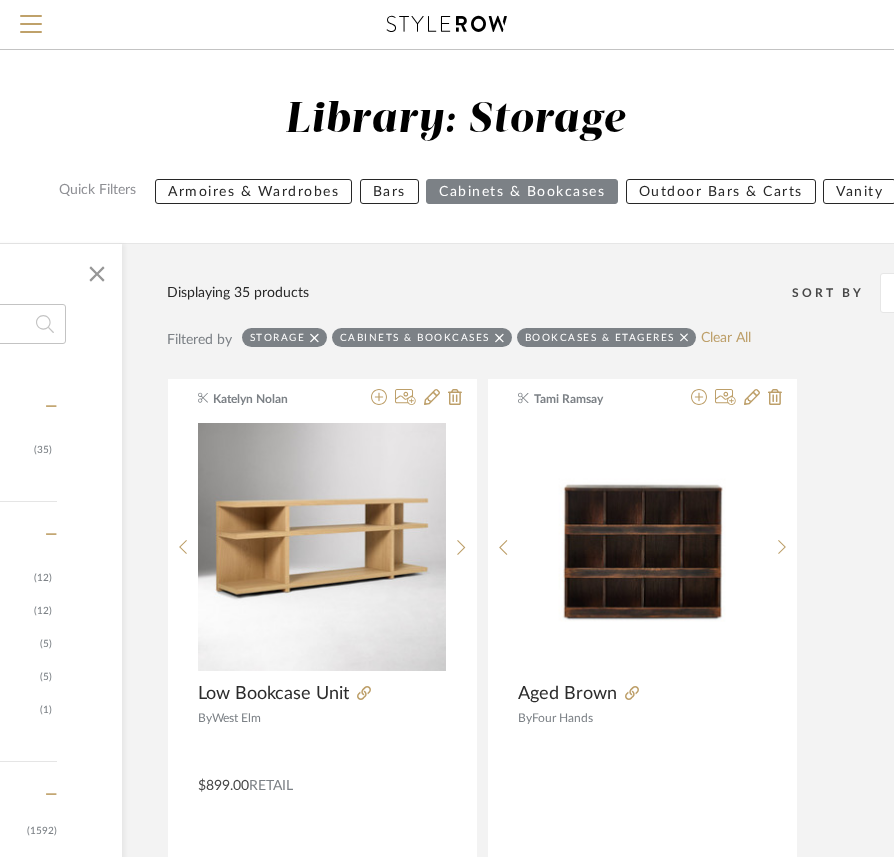 click 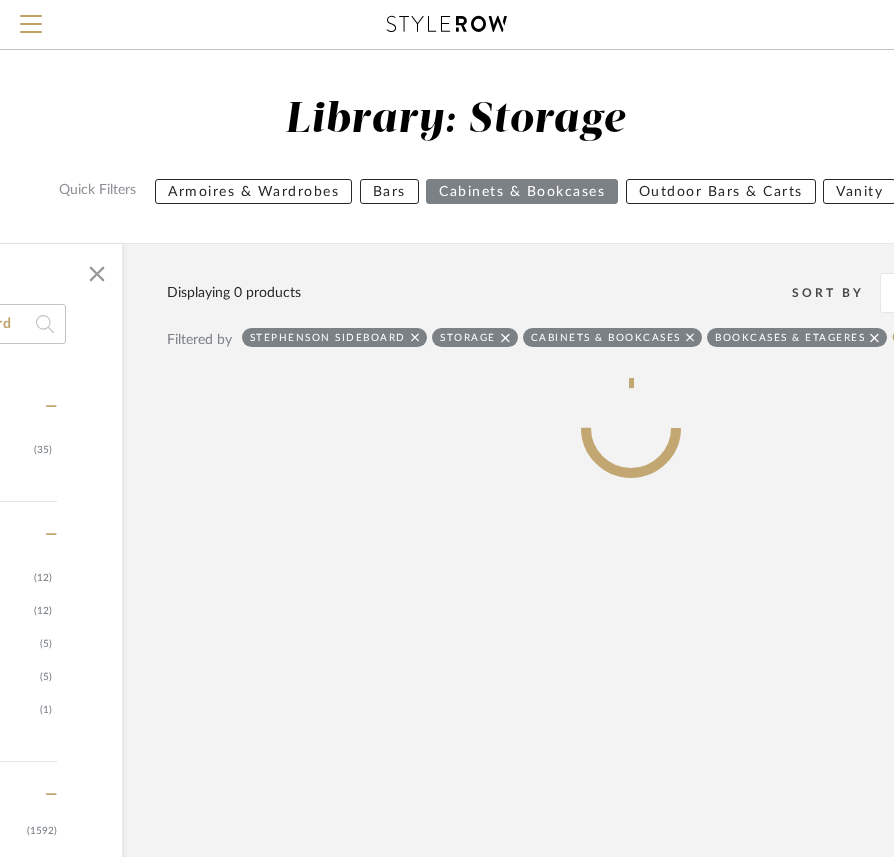 type on "Stephenson Sideboard" 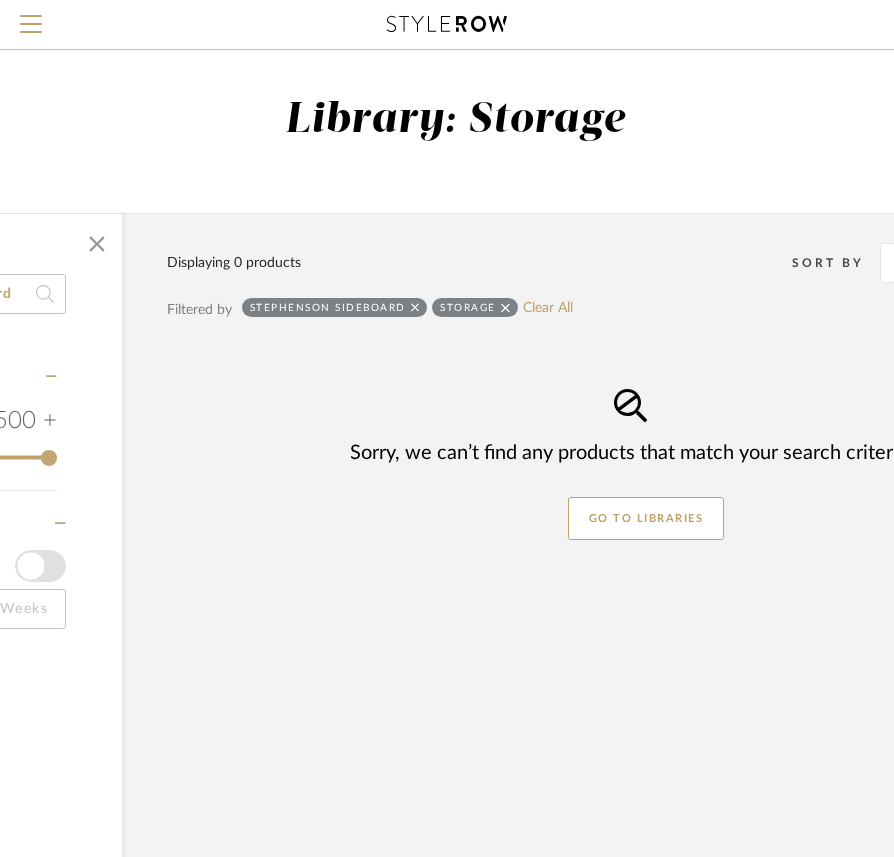 click 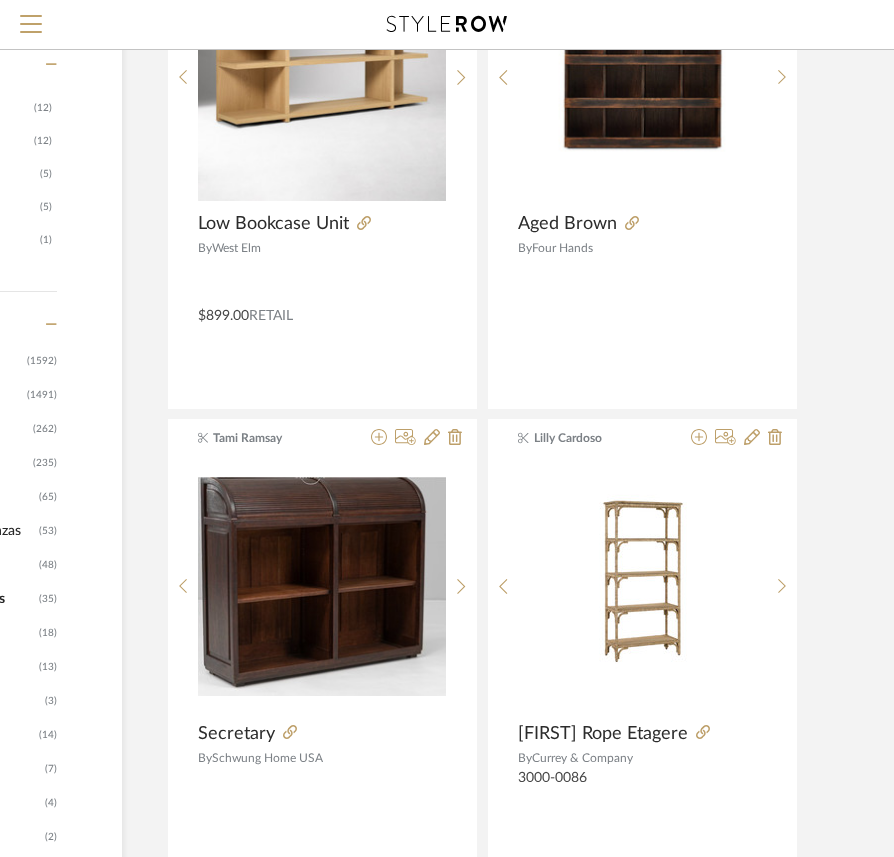 scroll, scrollTop: 500, scrollLeft: 284, axis: both 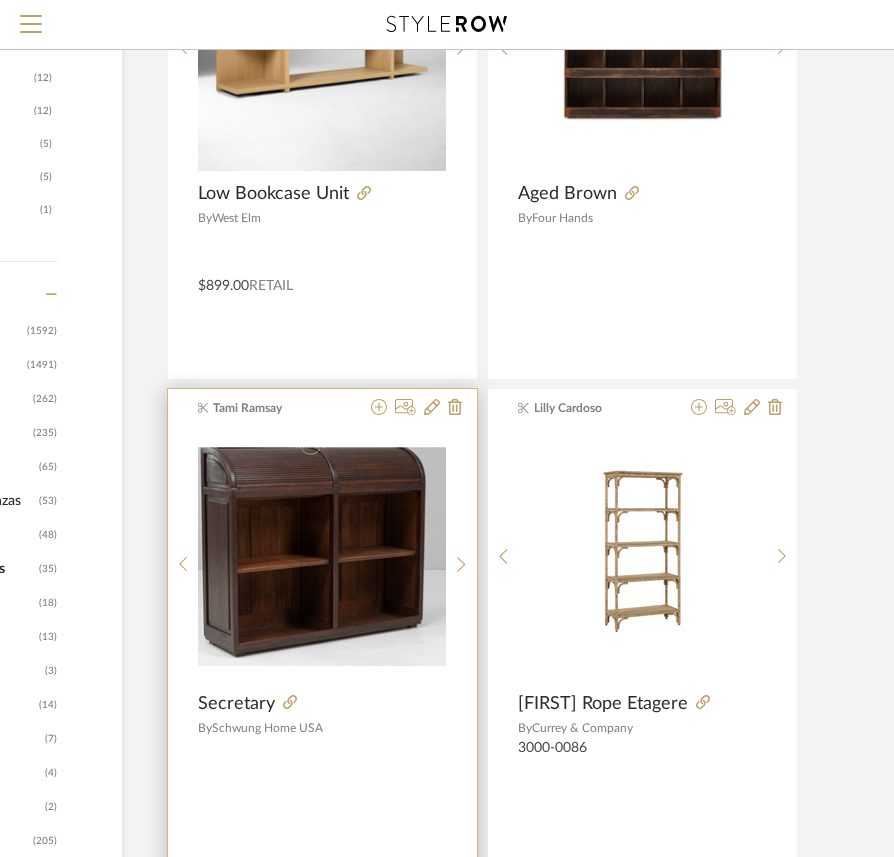 click at bounding box center (322, 757) 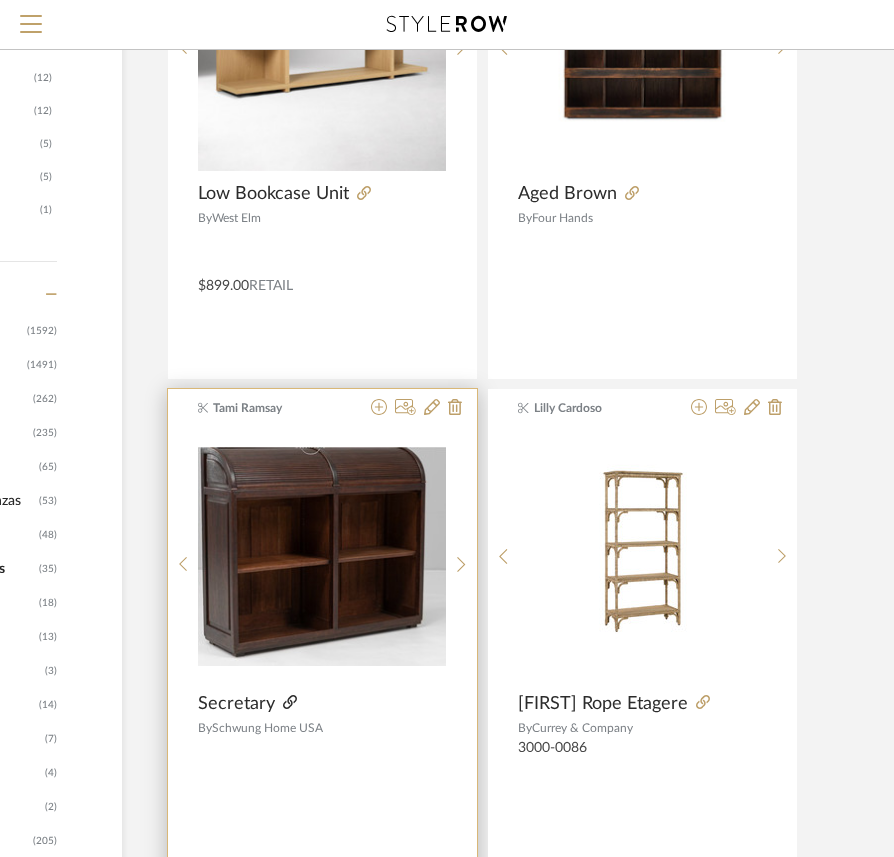 click 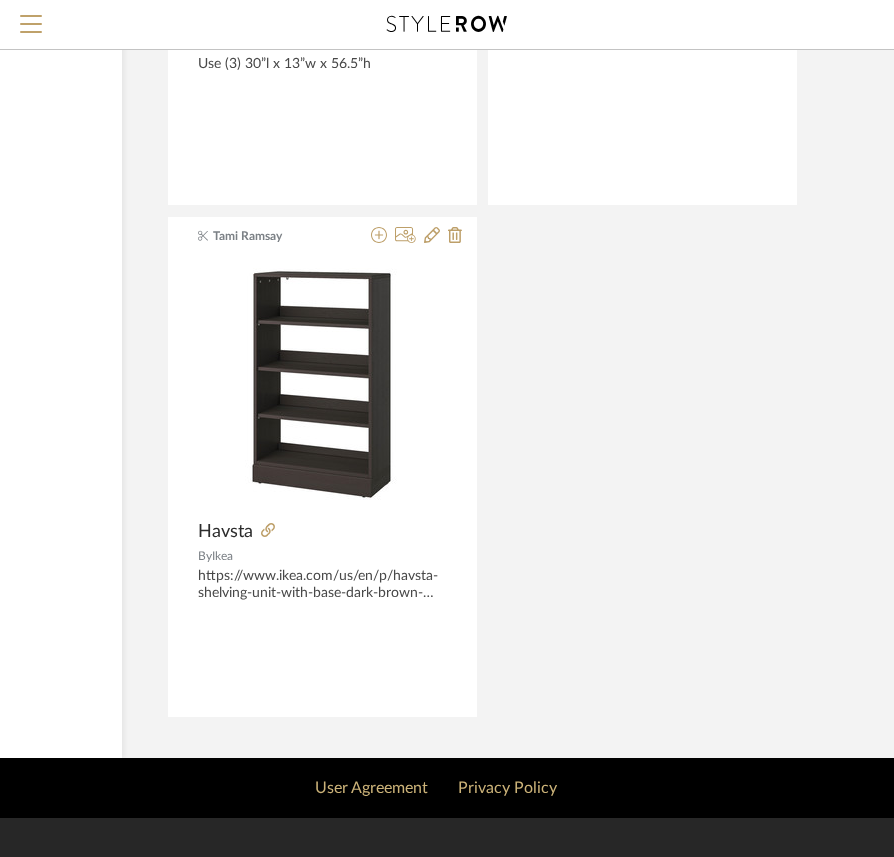 scroll, scrollTop: 8456, scrollLeft: 284, axis: both 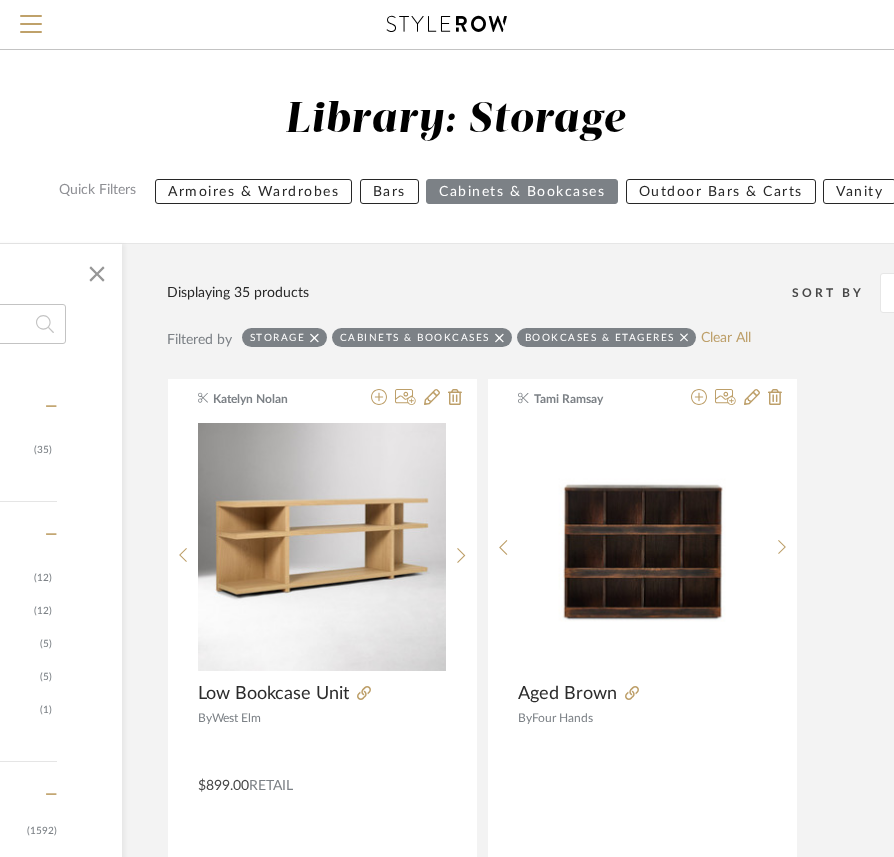 click 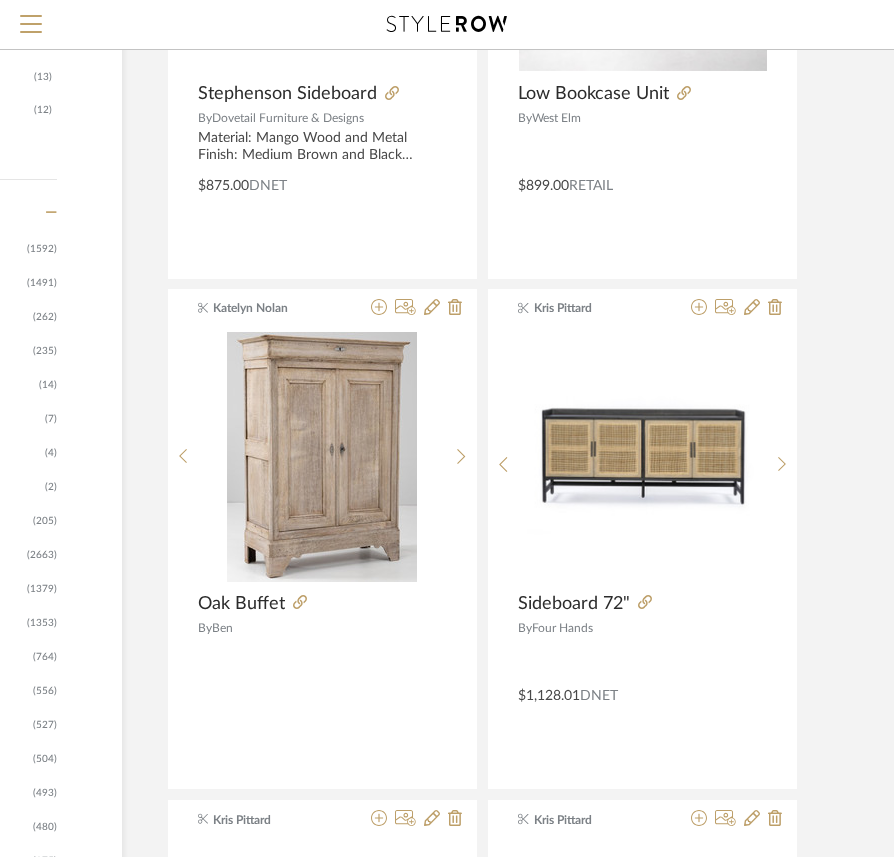 scroll, scrollTop: 200, scrollLeft: 284, axis: both 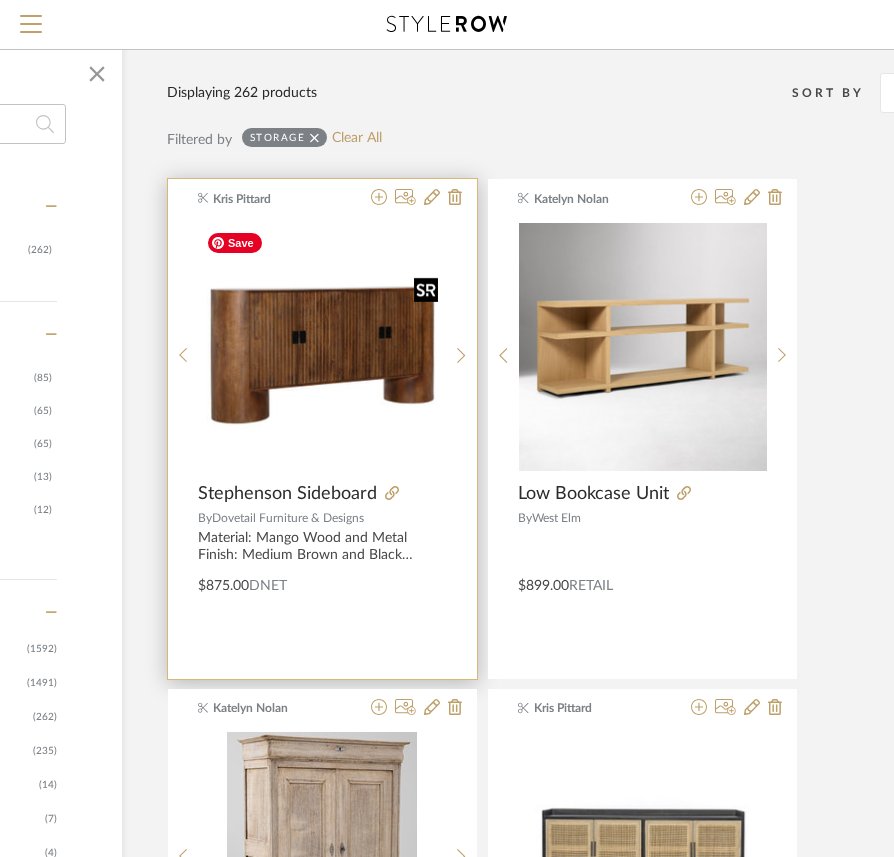 click at bounding box center [322, 347] 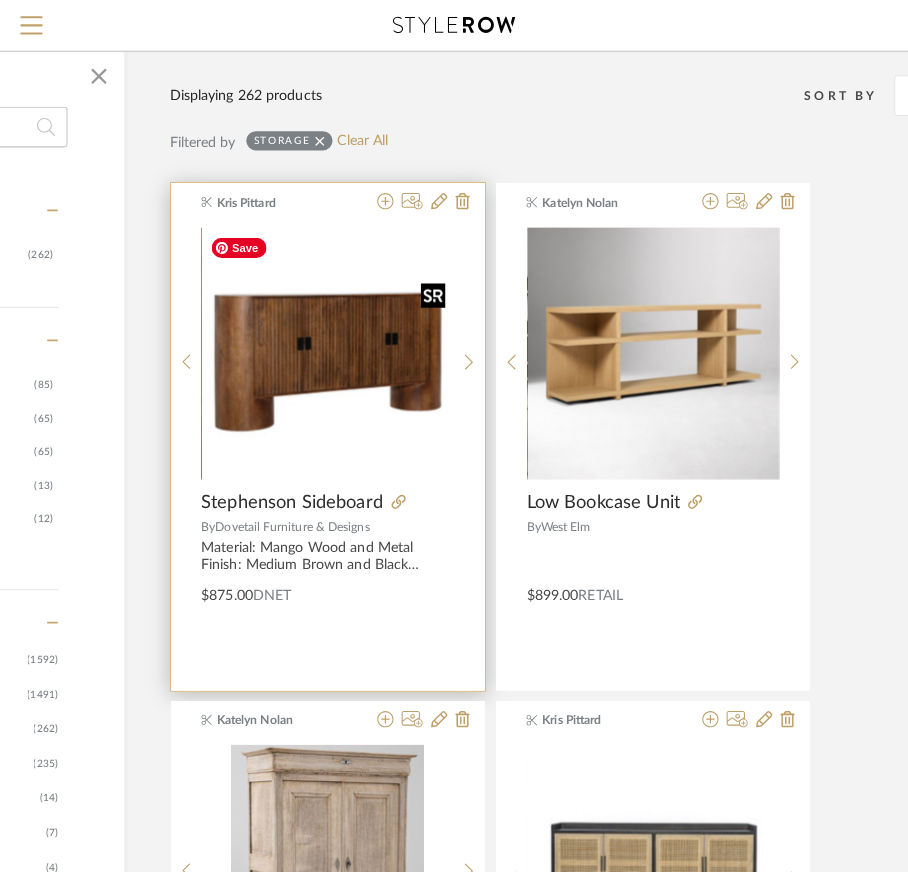 scroll, scrollTop: 0, scrollLeft: 0, axis: both 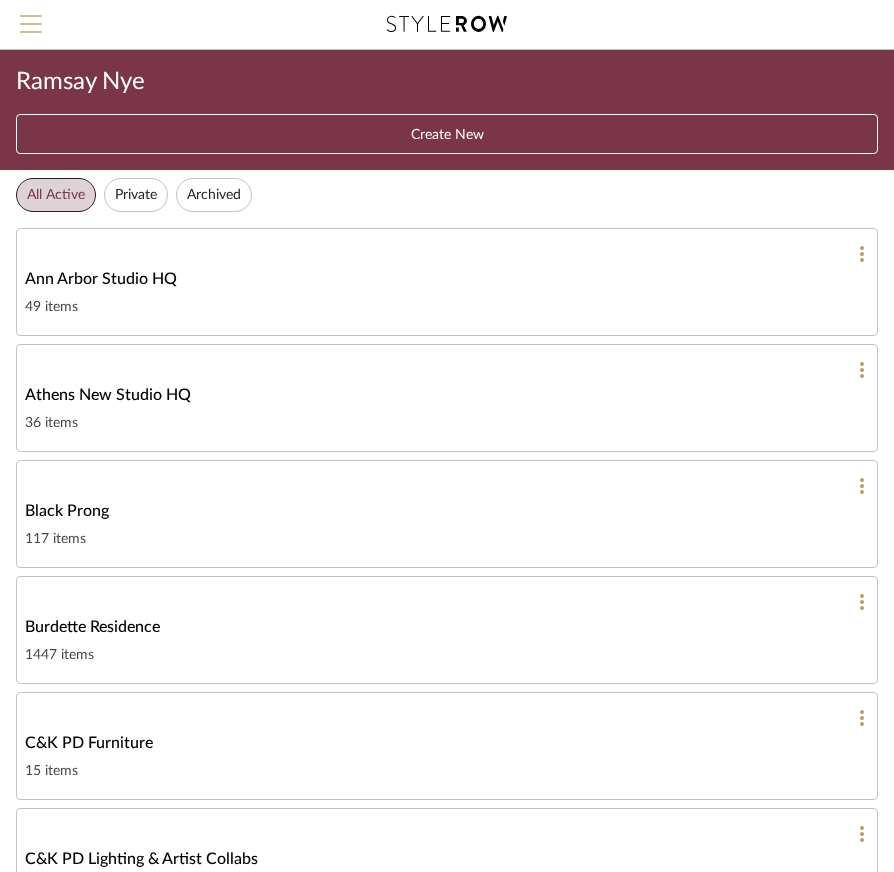 click at bounding box center [31, 30] 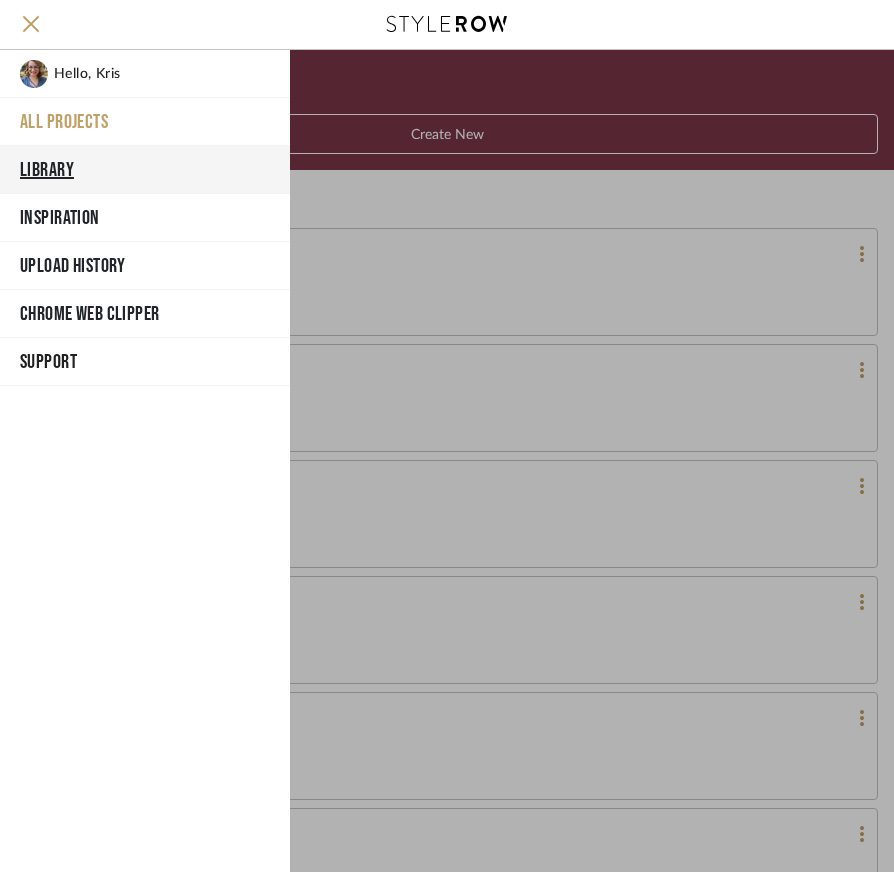 click on "Library" at bounding box center [145, 170] 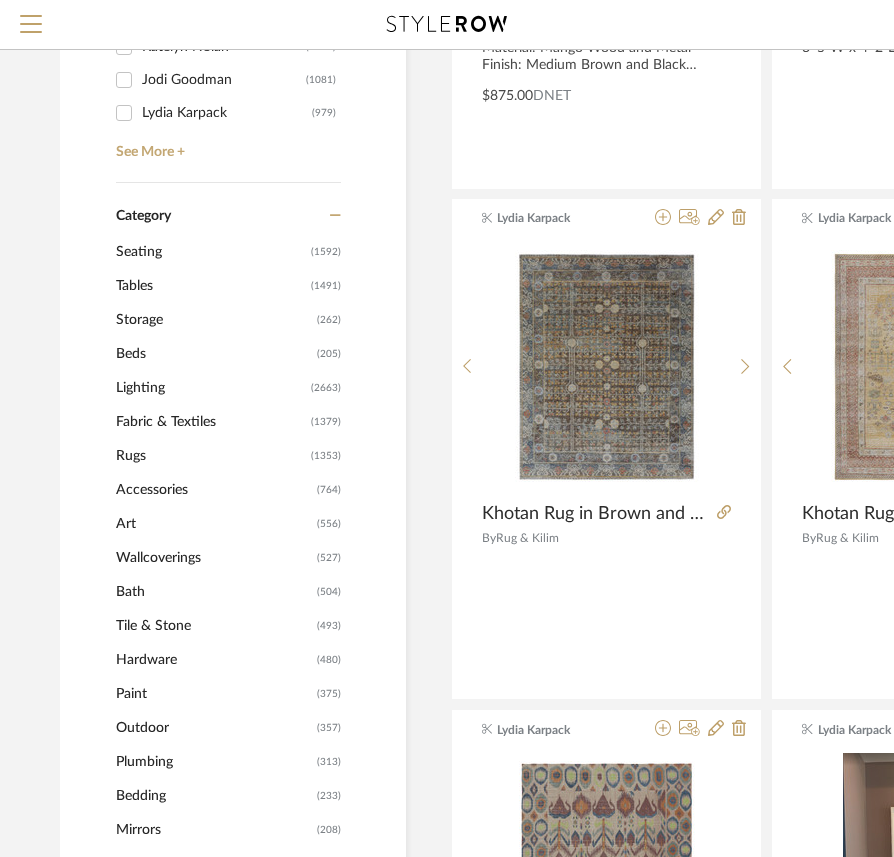 click on "Storage" 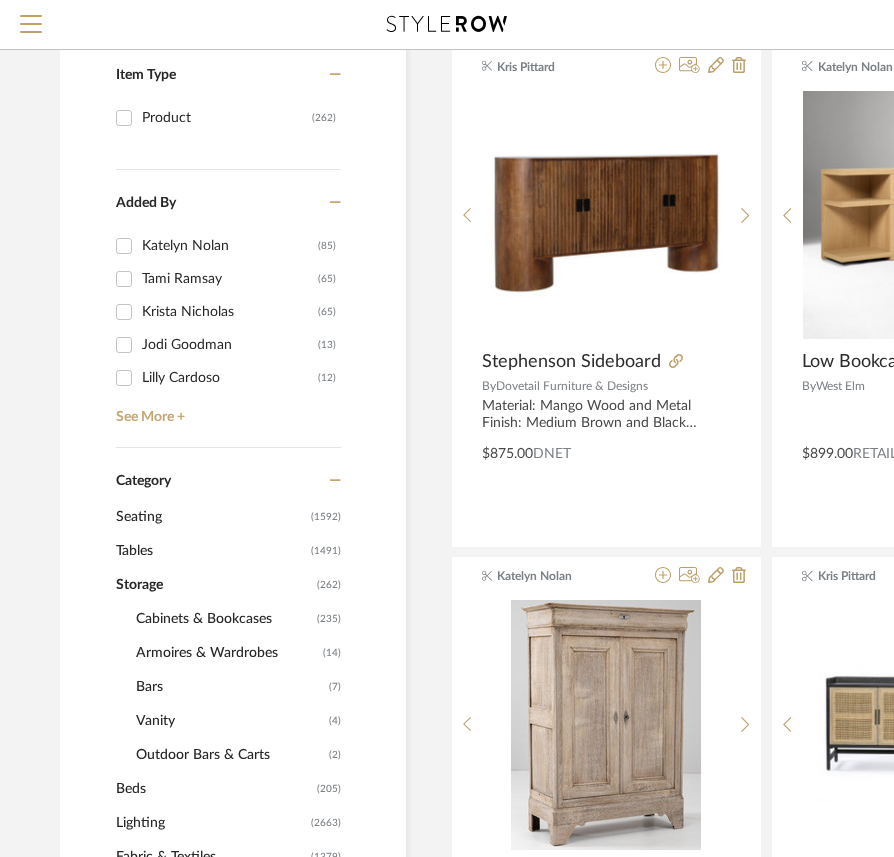 scroll, scrollTop: 330, scrollLeft: 0, axis: vertical 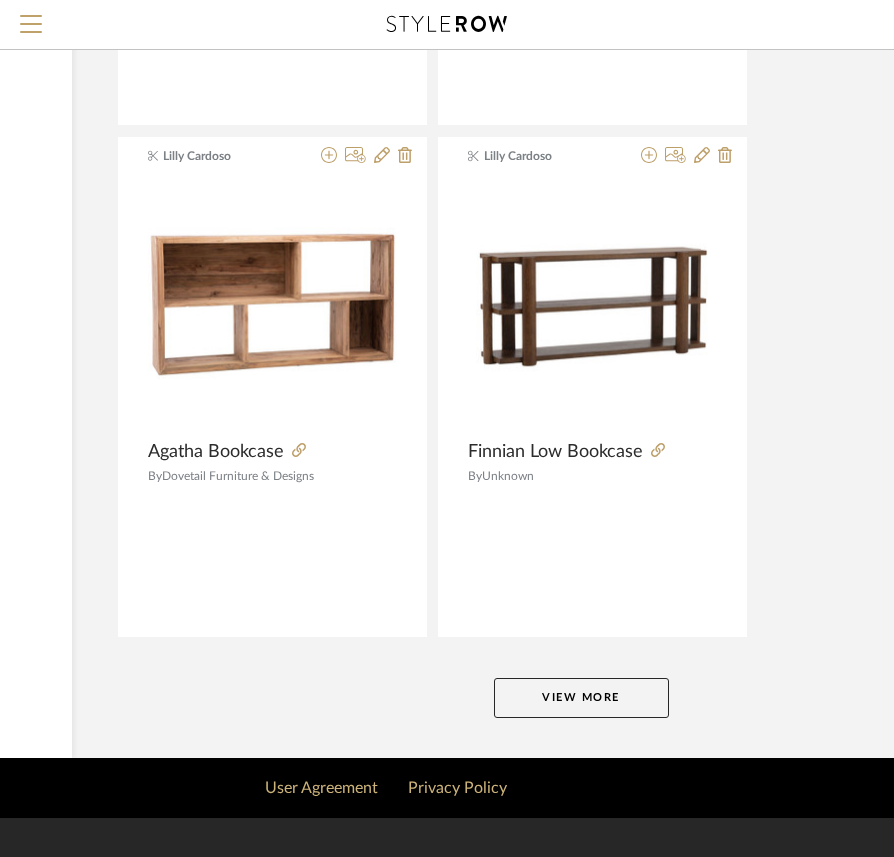 click on "View More" 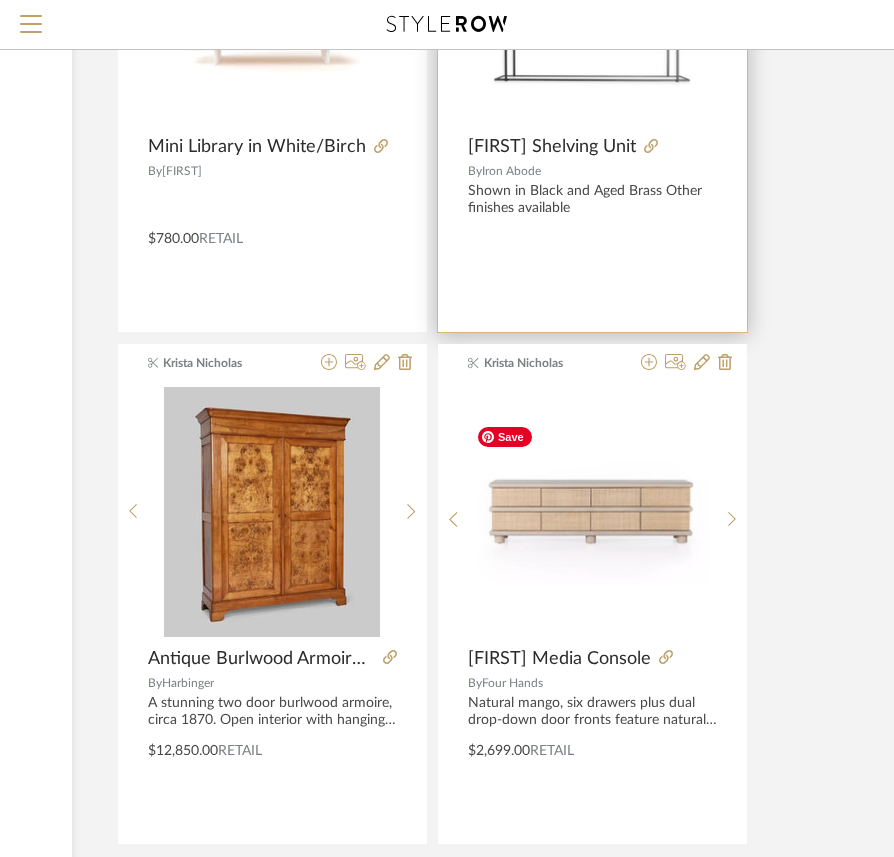 scroll, scrollTop: 18130, scrollLeft: 334, axis: both 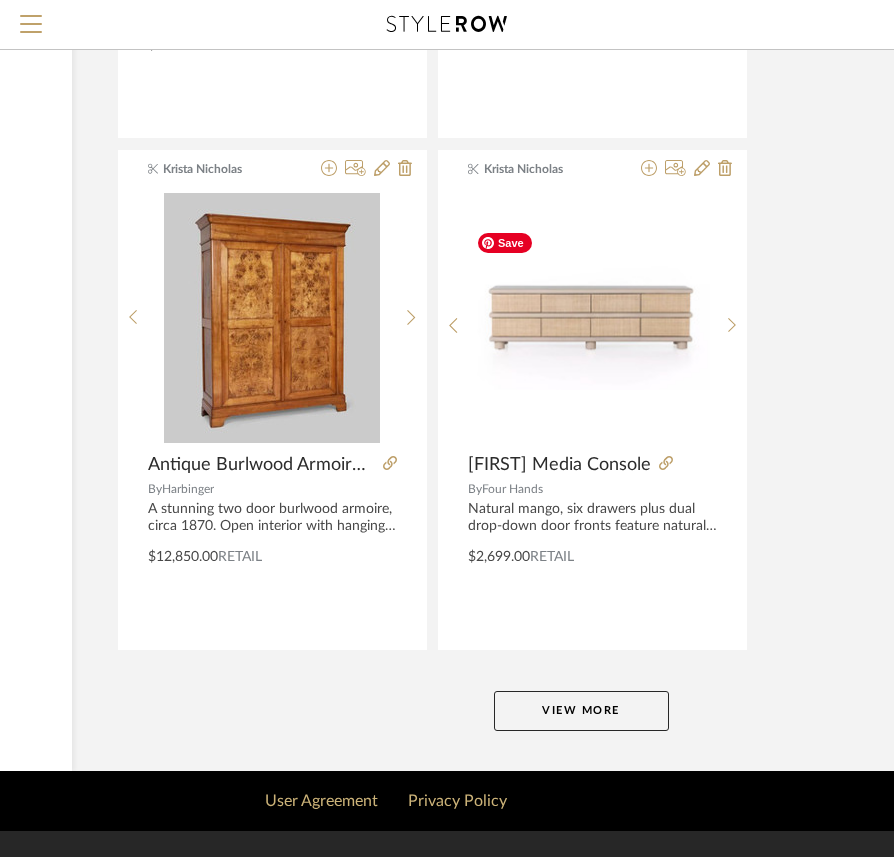 click on "View More" 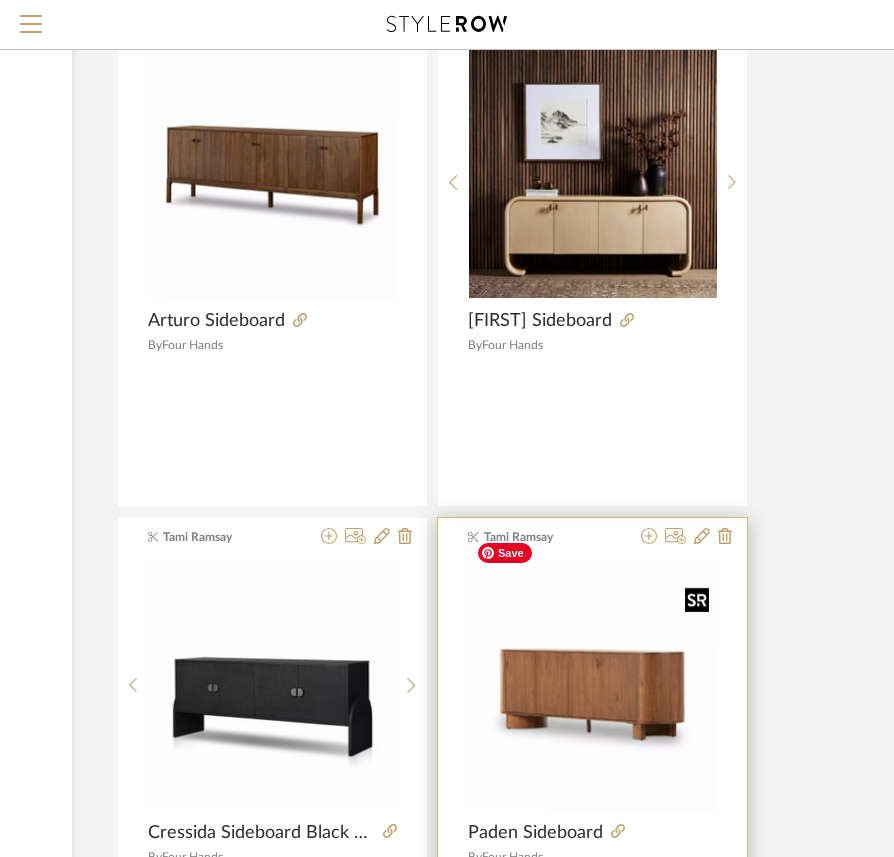 scroll, scrollTop: 21830, scrollLeft: 334, axis: both 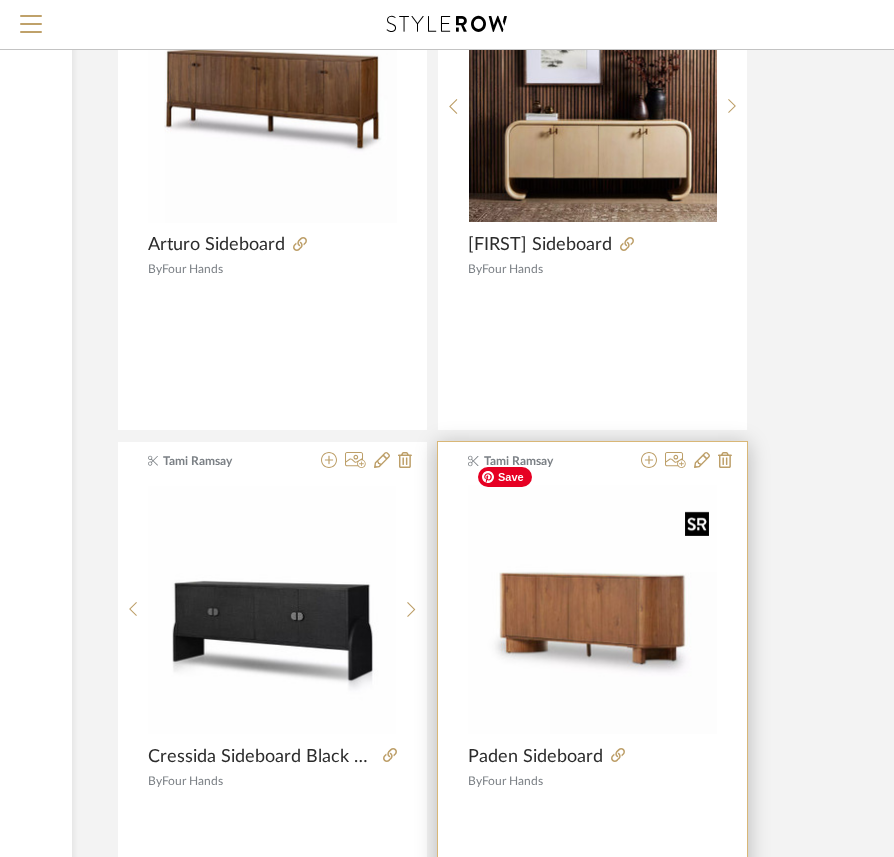 click at bounding box center [592, 609] 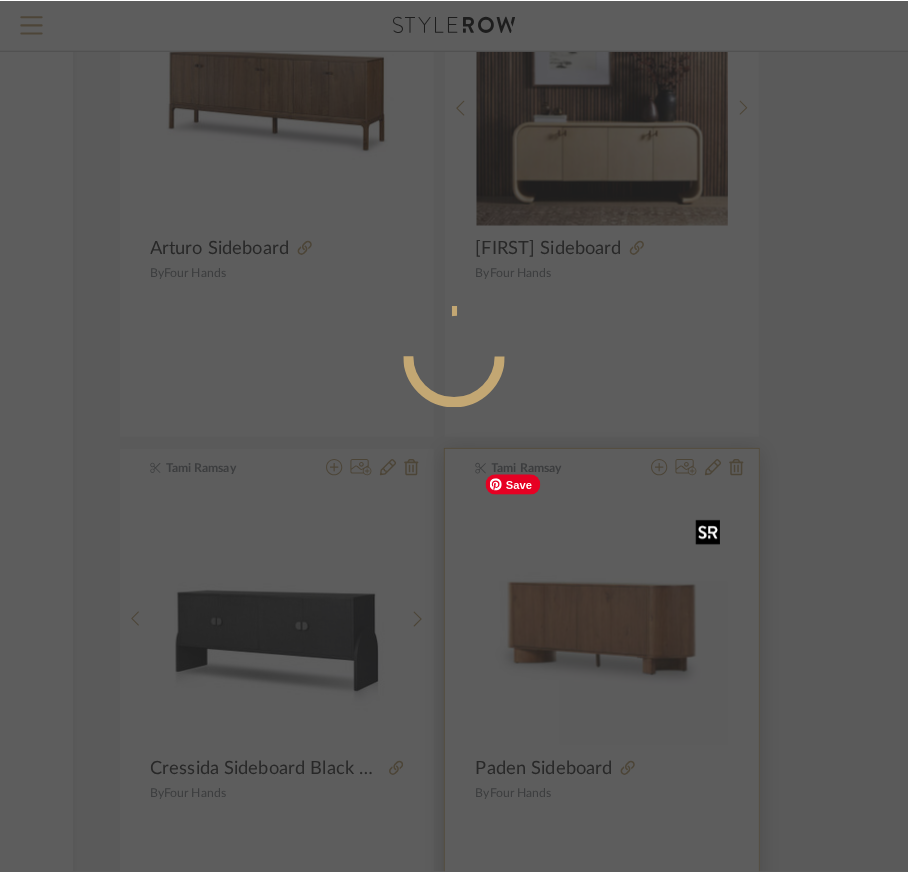 scroll, scrollTop: 0, scrollLeft: 0, axis: both 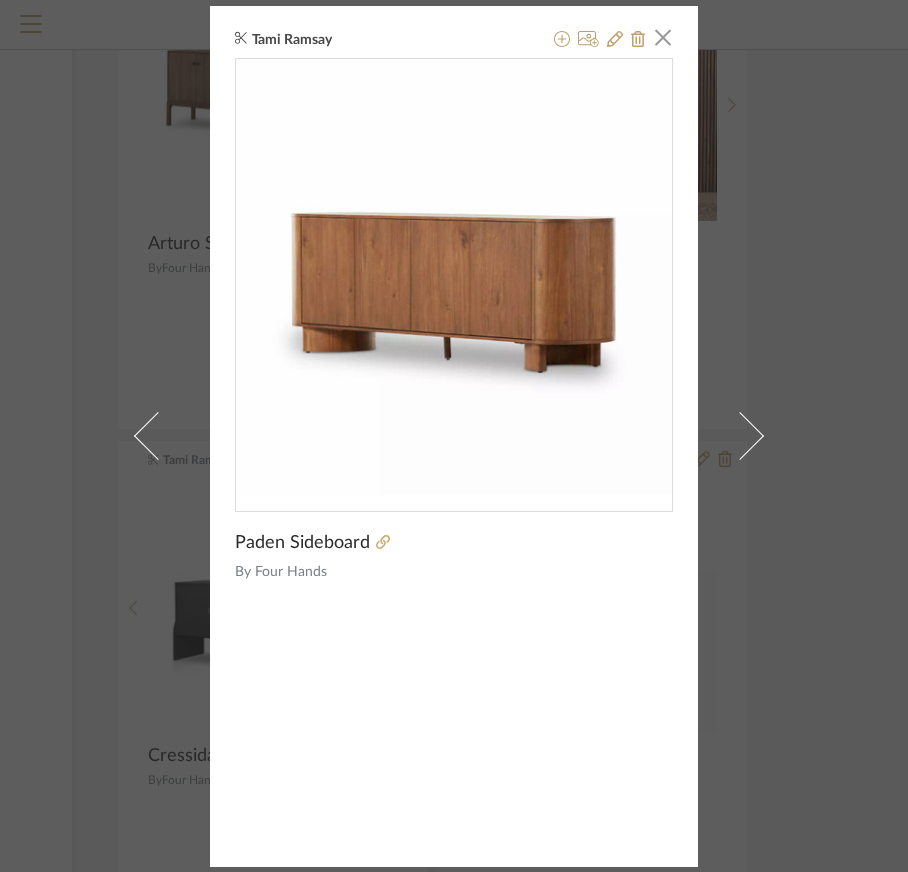 click on "Tami Ramsay × Paden Sideboard By Four Hands" at bounding box center [454, 436] 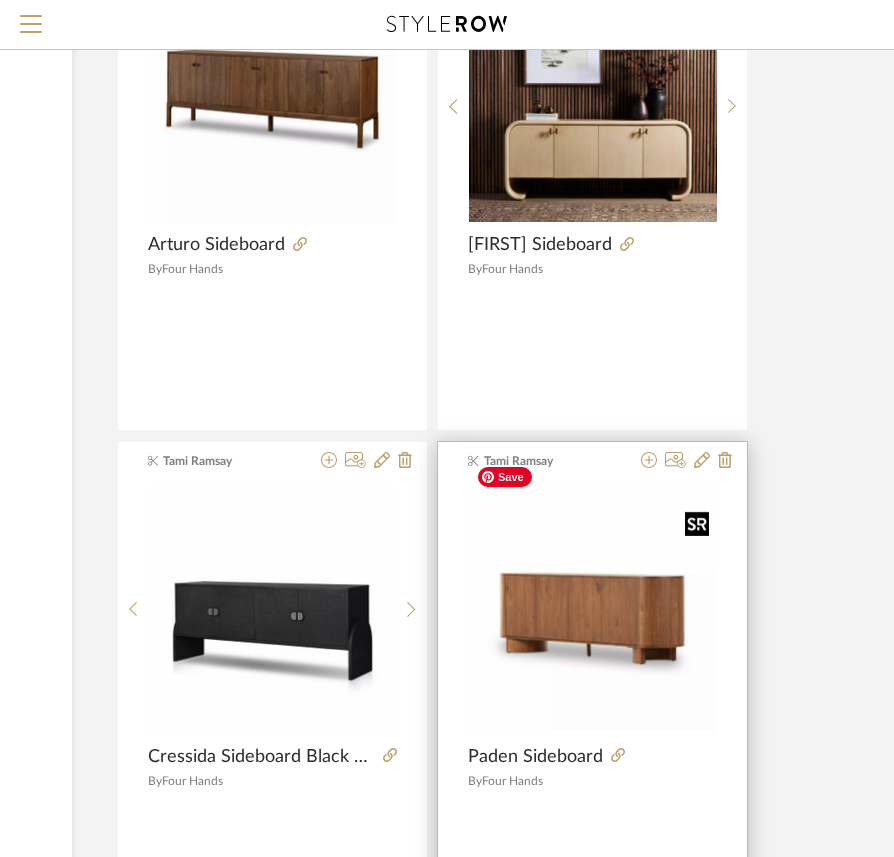 click at bounding box center [592, 609] 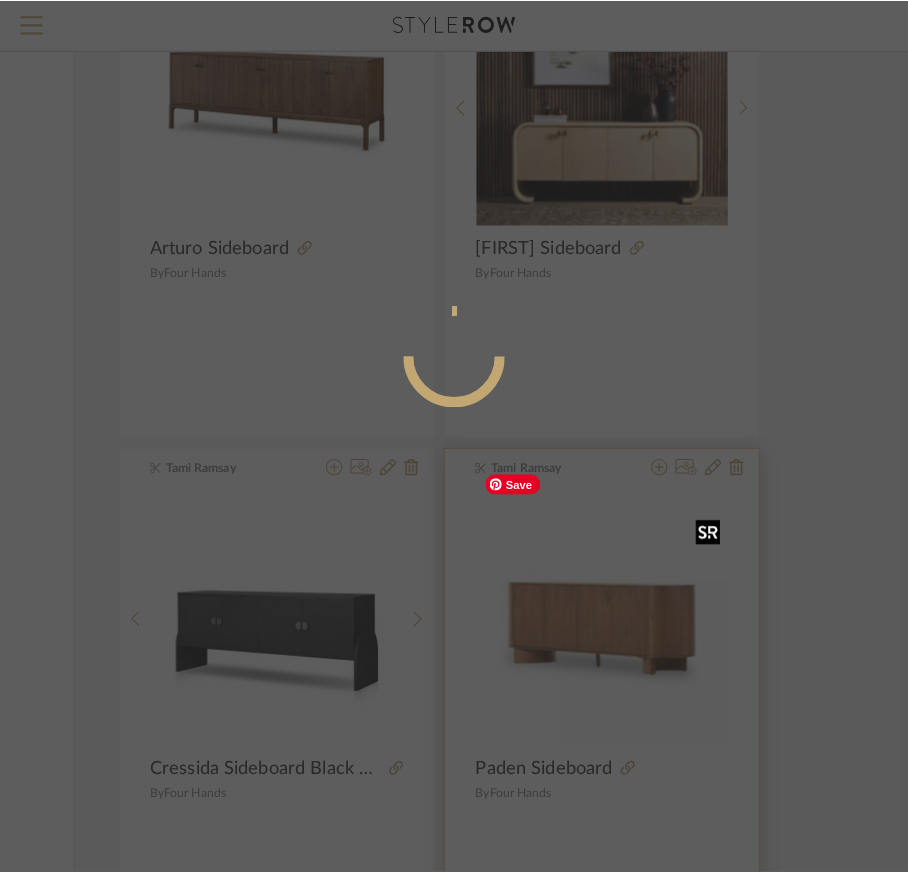 scroll, scrollTop: 0, scrollLeft: 0, axis: both 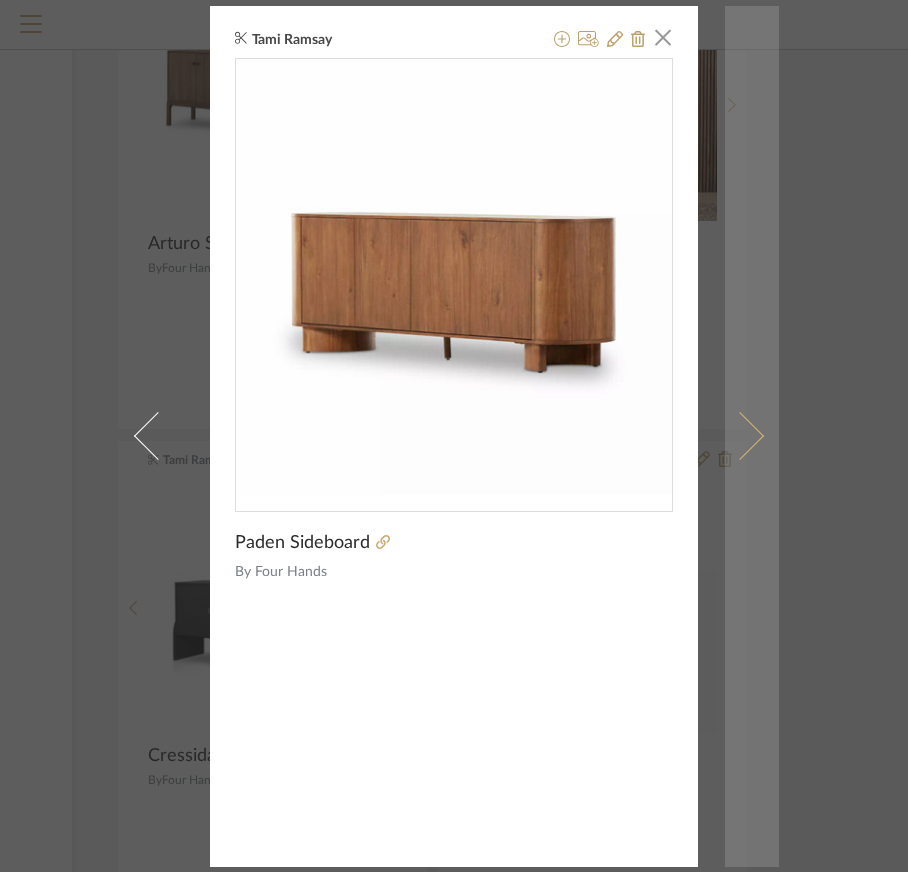 click at bounding box center [752, 436] 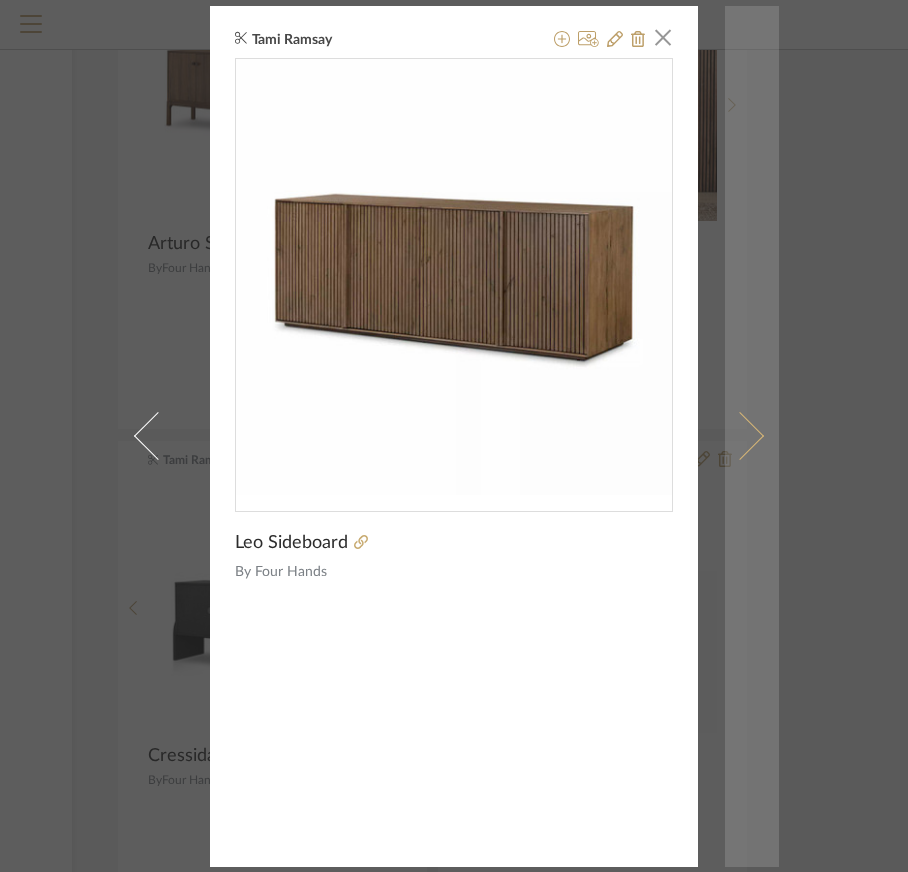 click at bounding box center [740, 436] 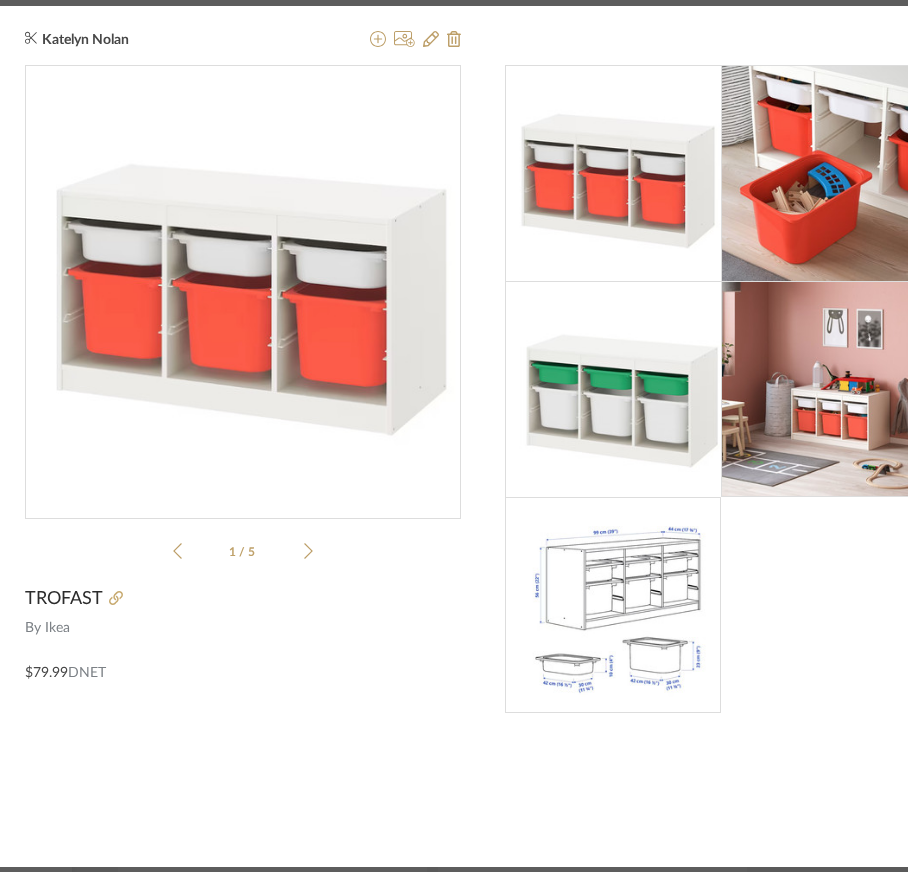 scroll, scrollTop: 0, scrollLeft: 0, axis: both 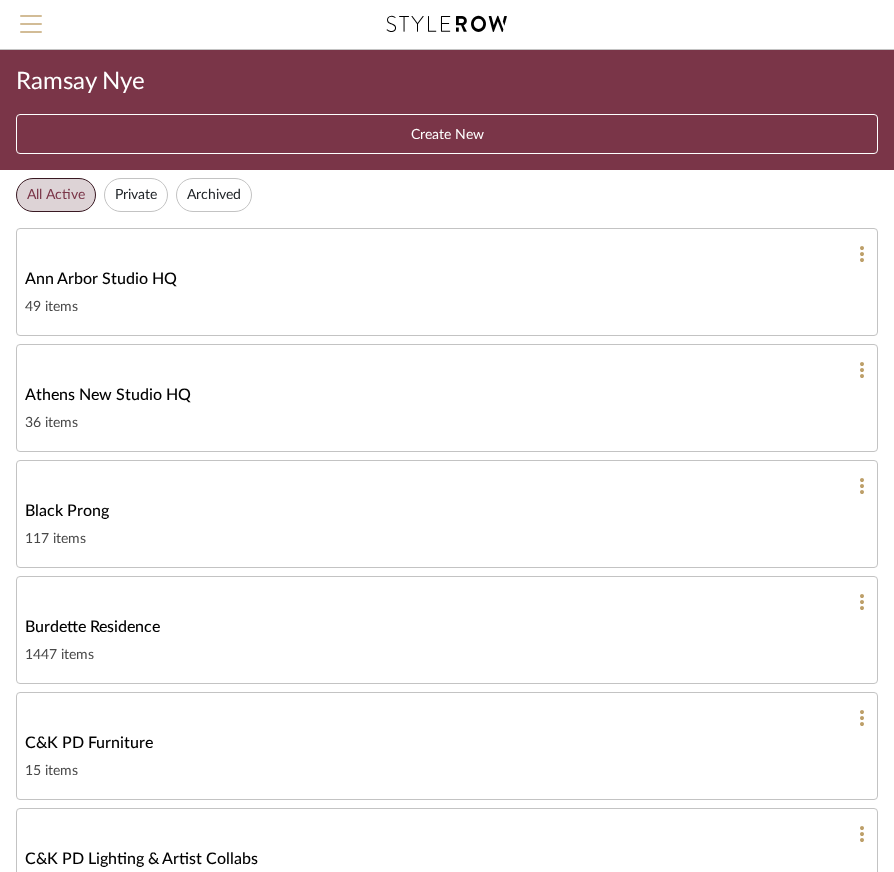 click at bounding box center (31, 30) 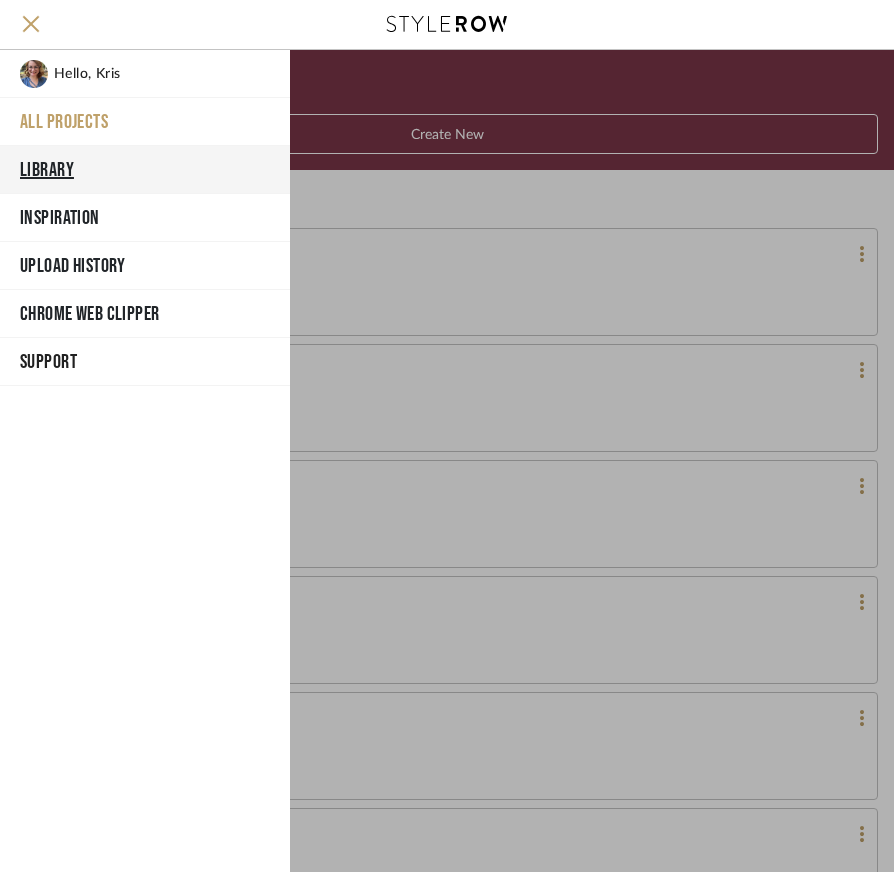click on "Library" at bounding box center (145, 170) 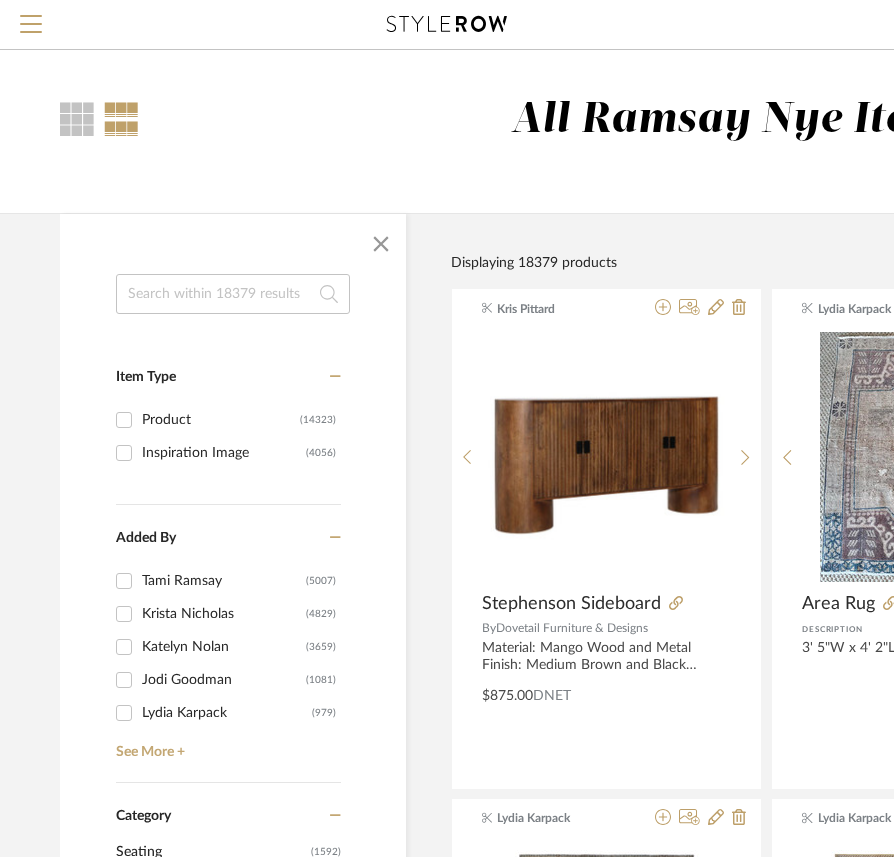 click 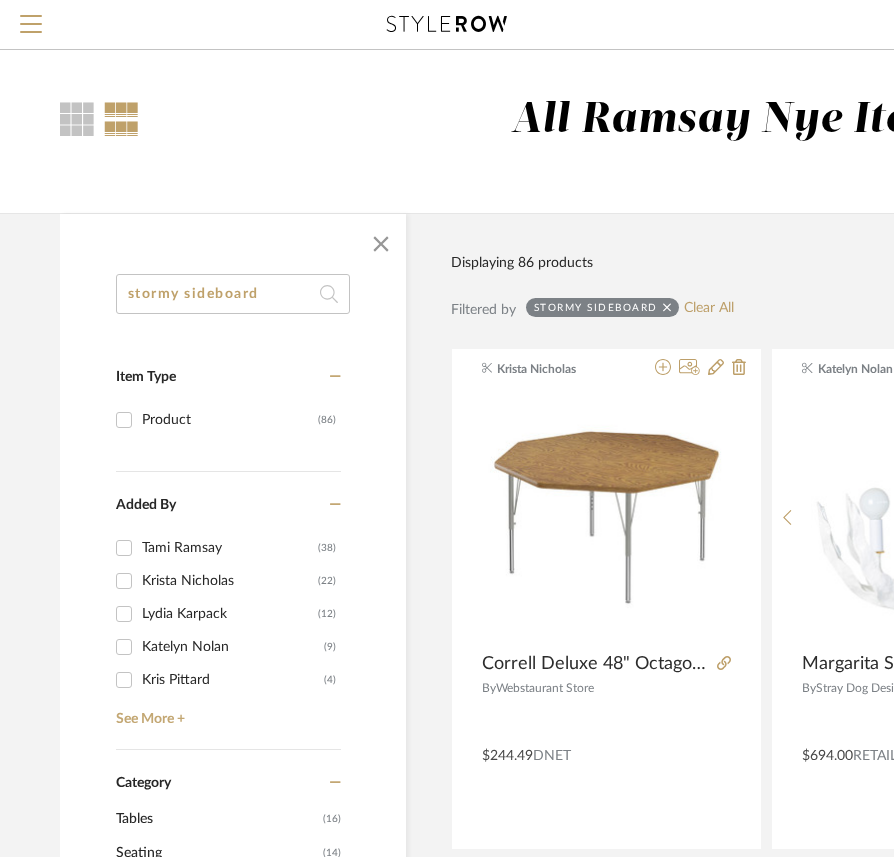 type on "stormy sideboard" 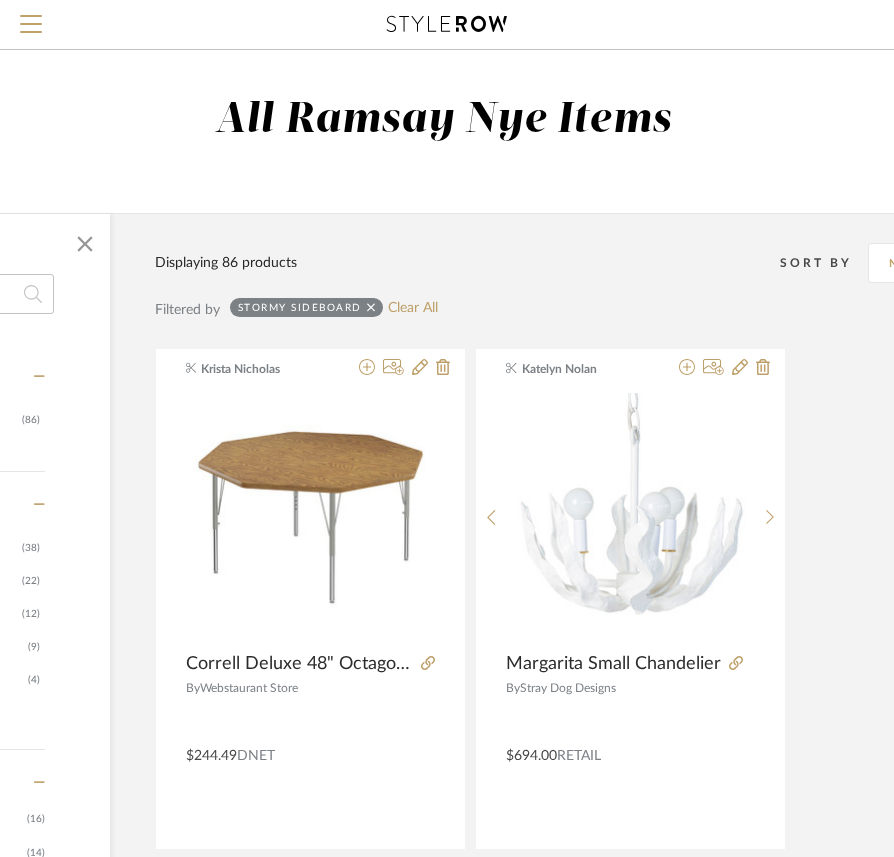 scroll, scrollTop: 0, scrollLeft: 451, axis: horizontal 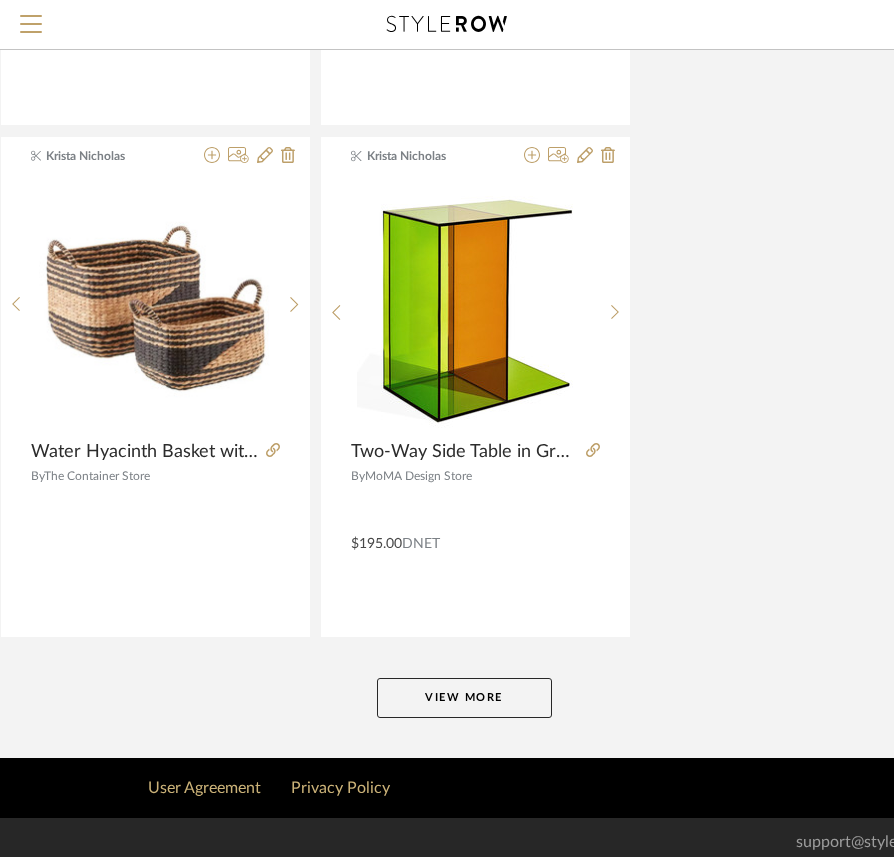 click on "View More" 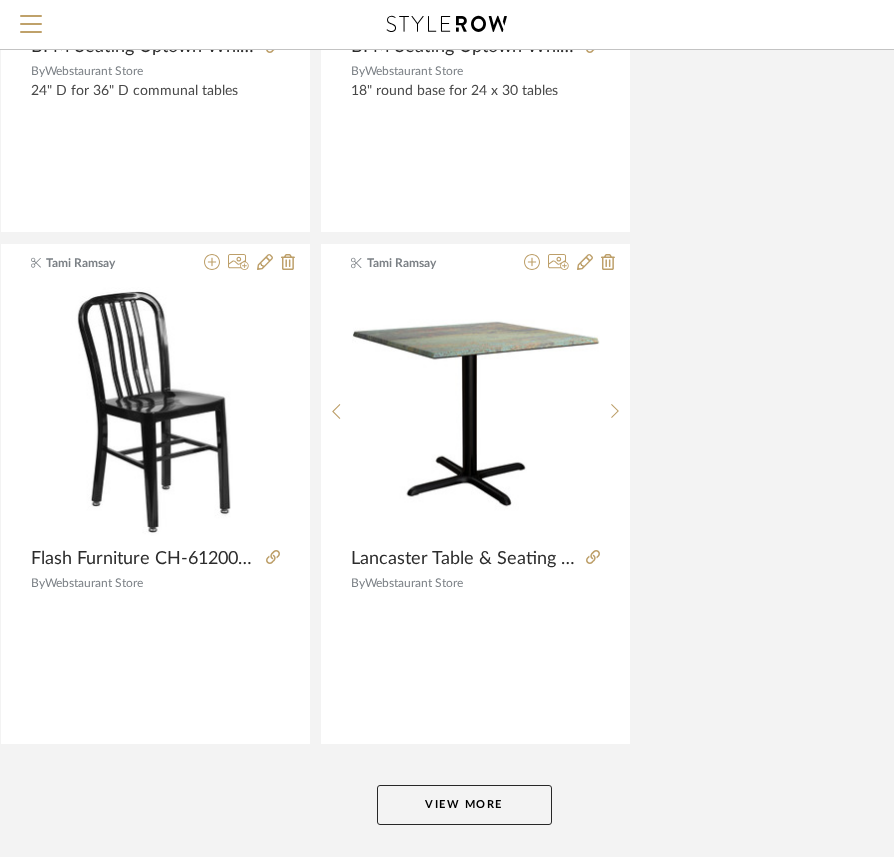 scroll, scrollTop: 18100, scrollLeft: 451, axis: both 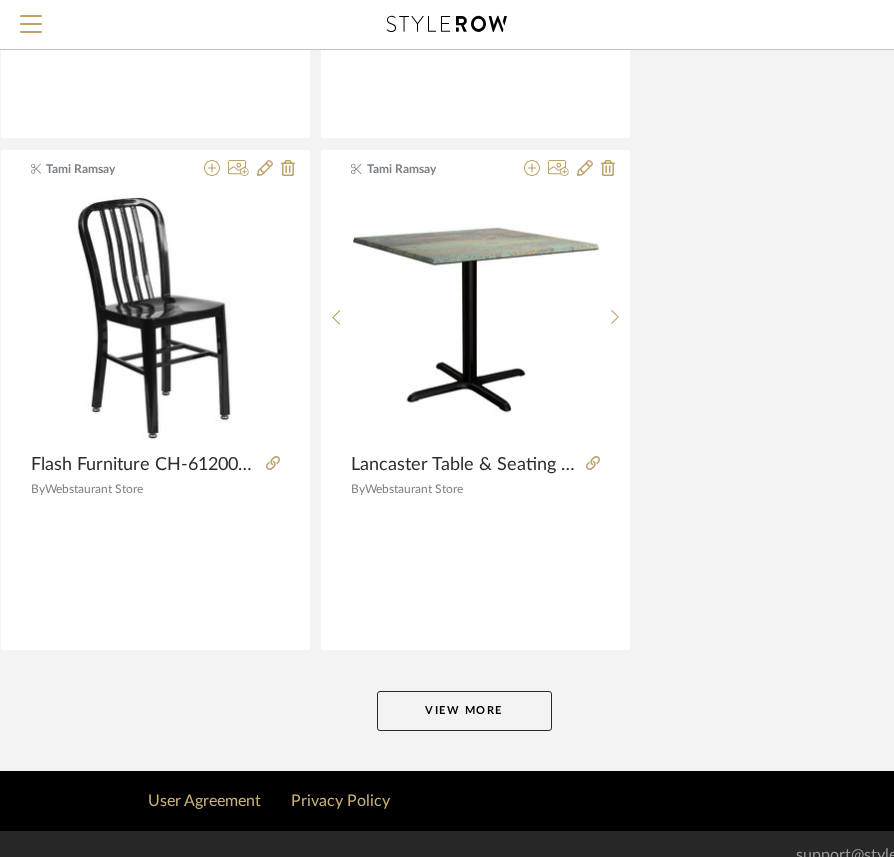 click on "View More" 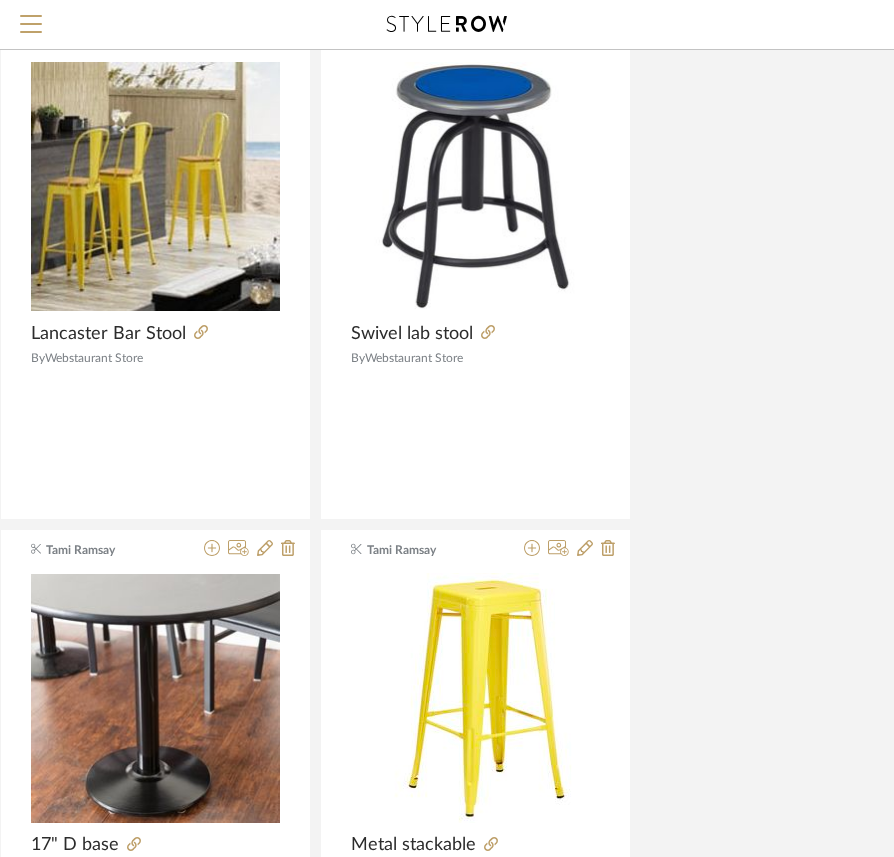 scroll, scrollTop: 21596, scrollLeft: 451, axis: both 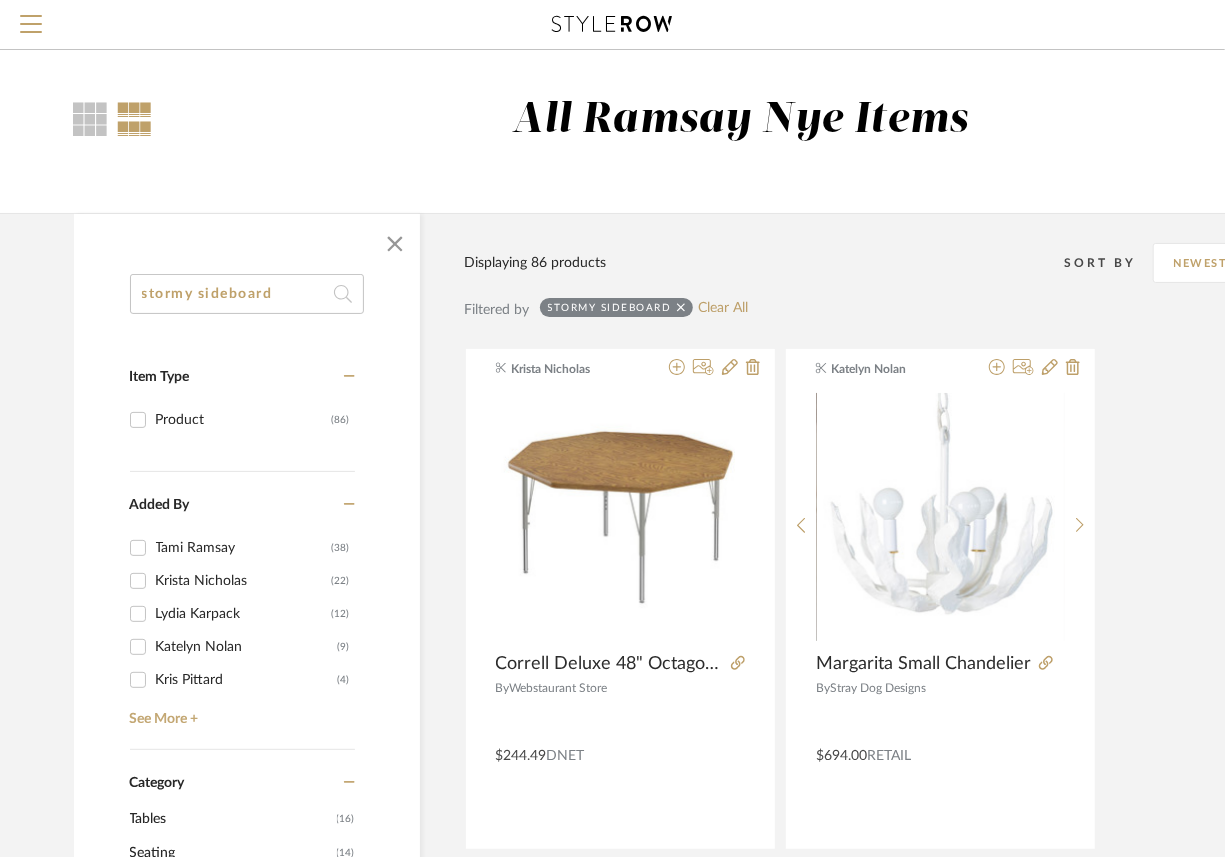 drag, startPoint x: 298, startPoint y: 289, endPoint x: -43, endPoint y: 280, distance: 341.11874 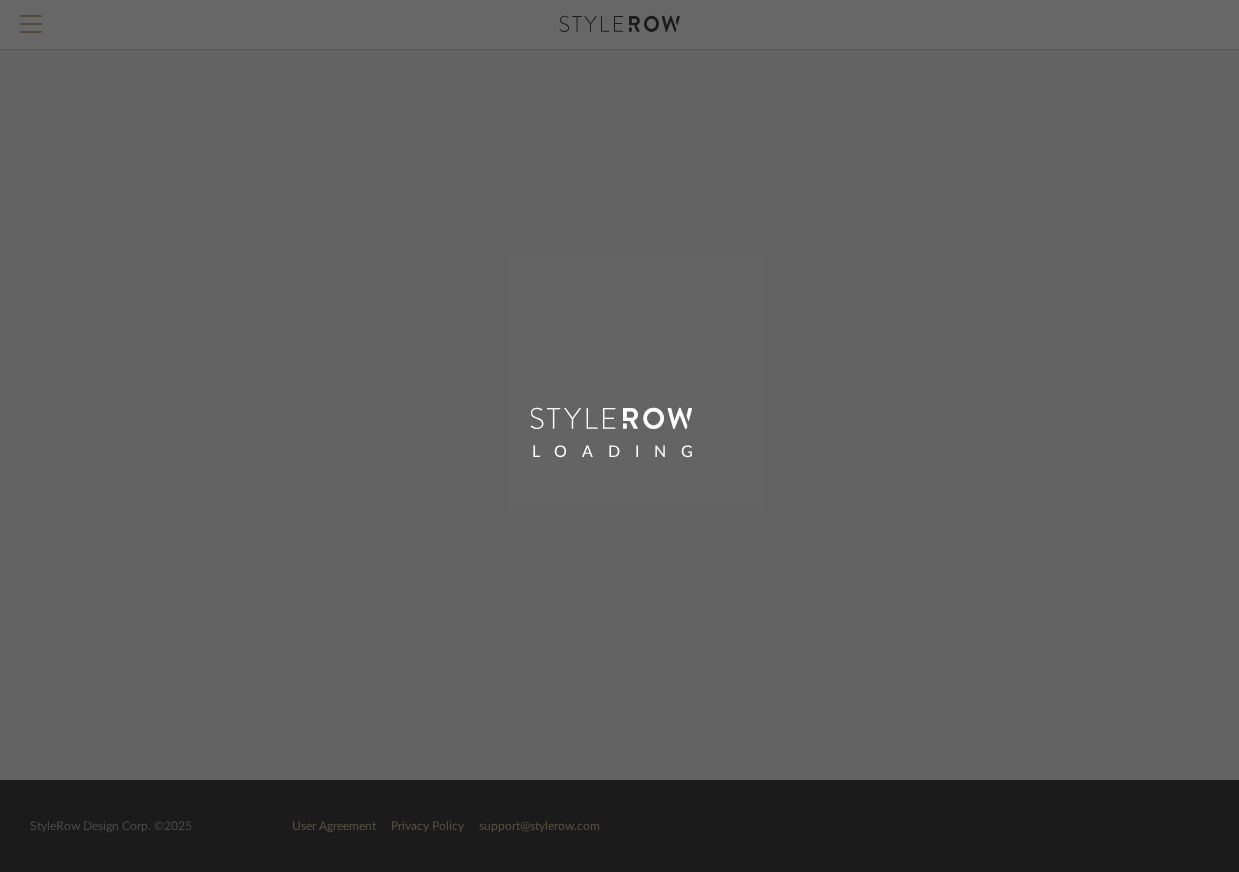 scroll, scrollTop: 0, scrollLeft: 0, axis: both 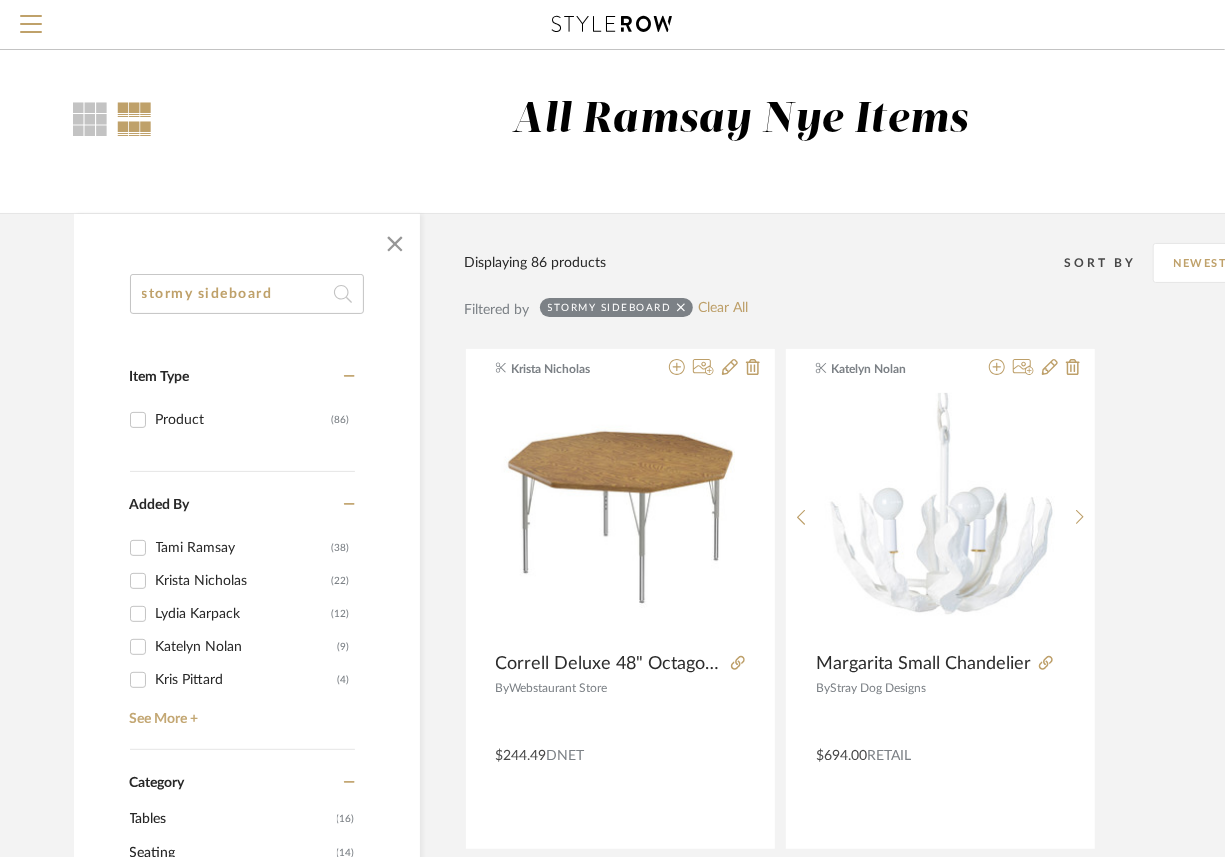 click on "stormy sideboard" 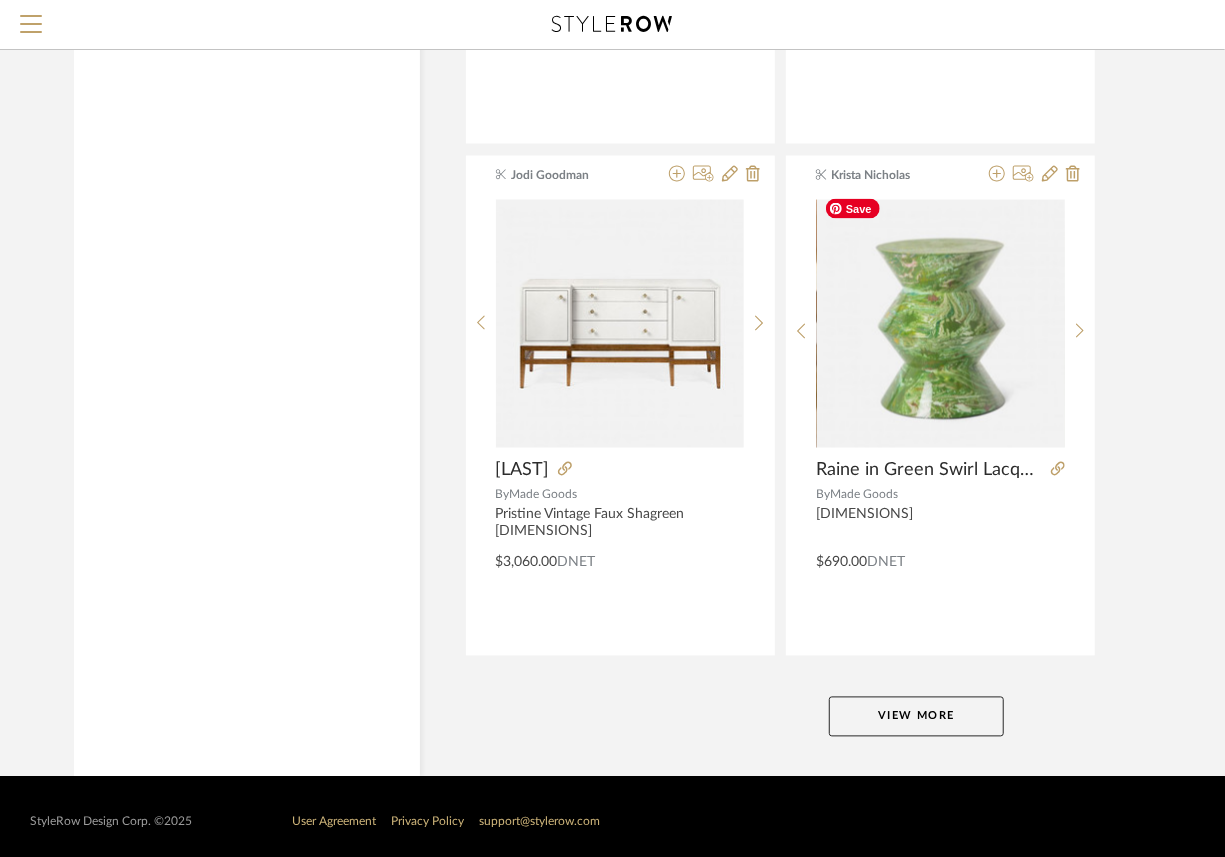scroll, scrollTop: 8888, scrollLeft: 0, axis: vertical 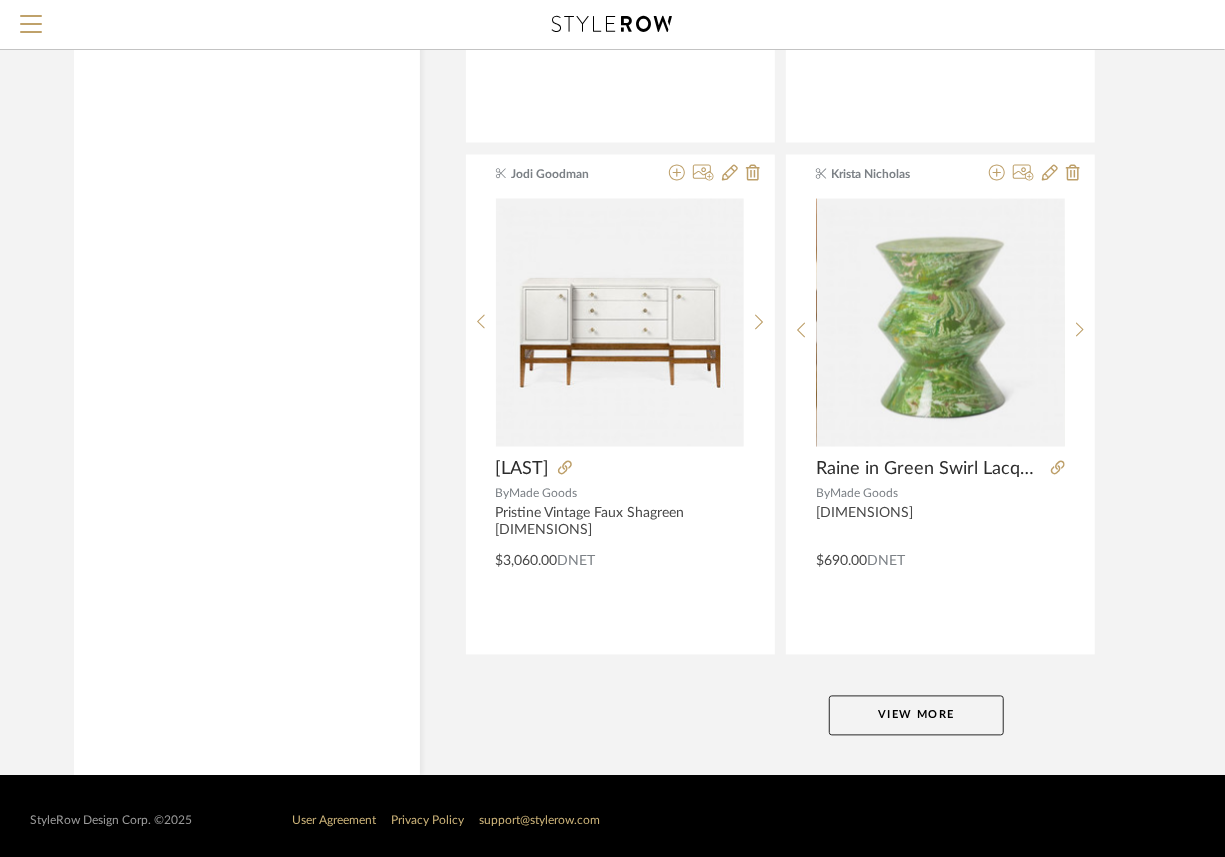 click on "View More" 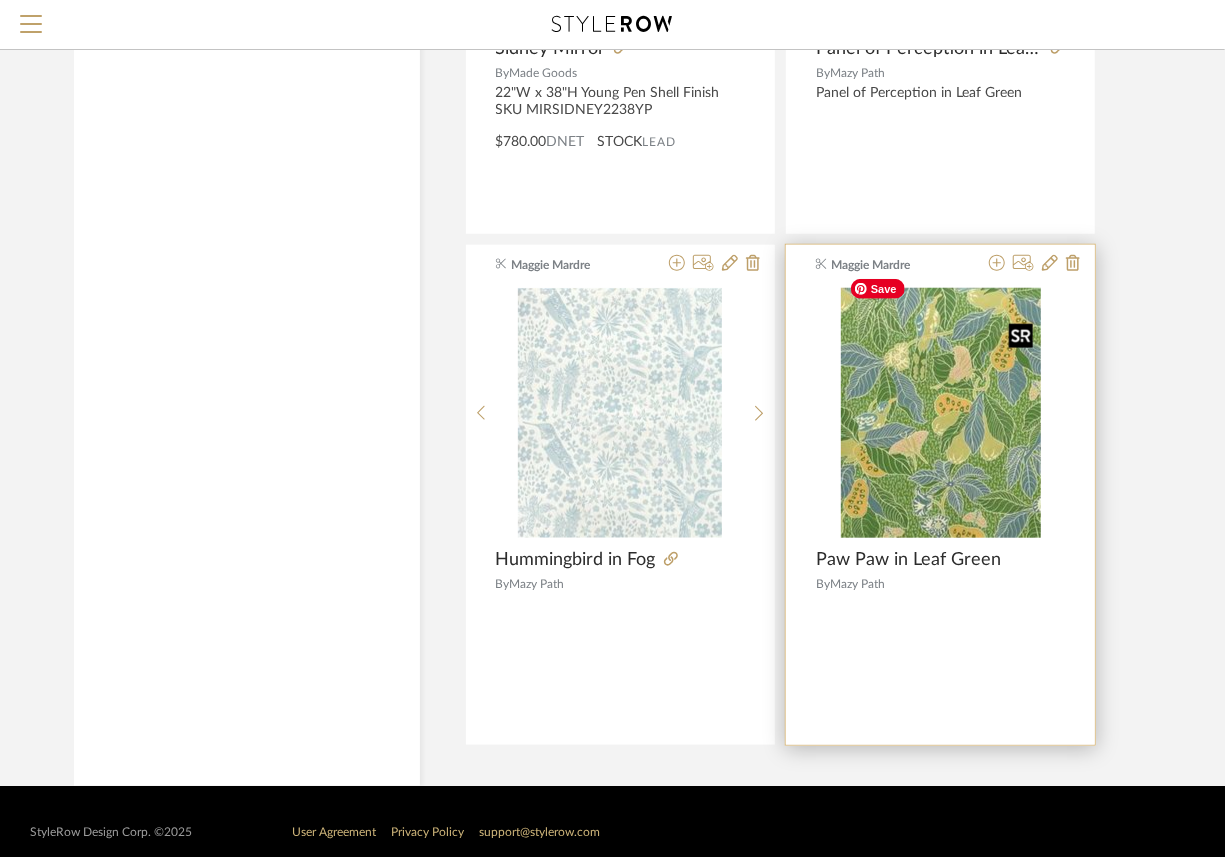 scroll, scrollTop: 15448, scrollLeft: 0, axis: vertical 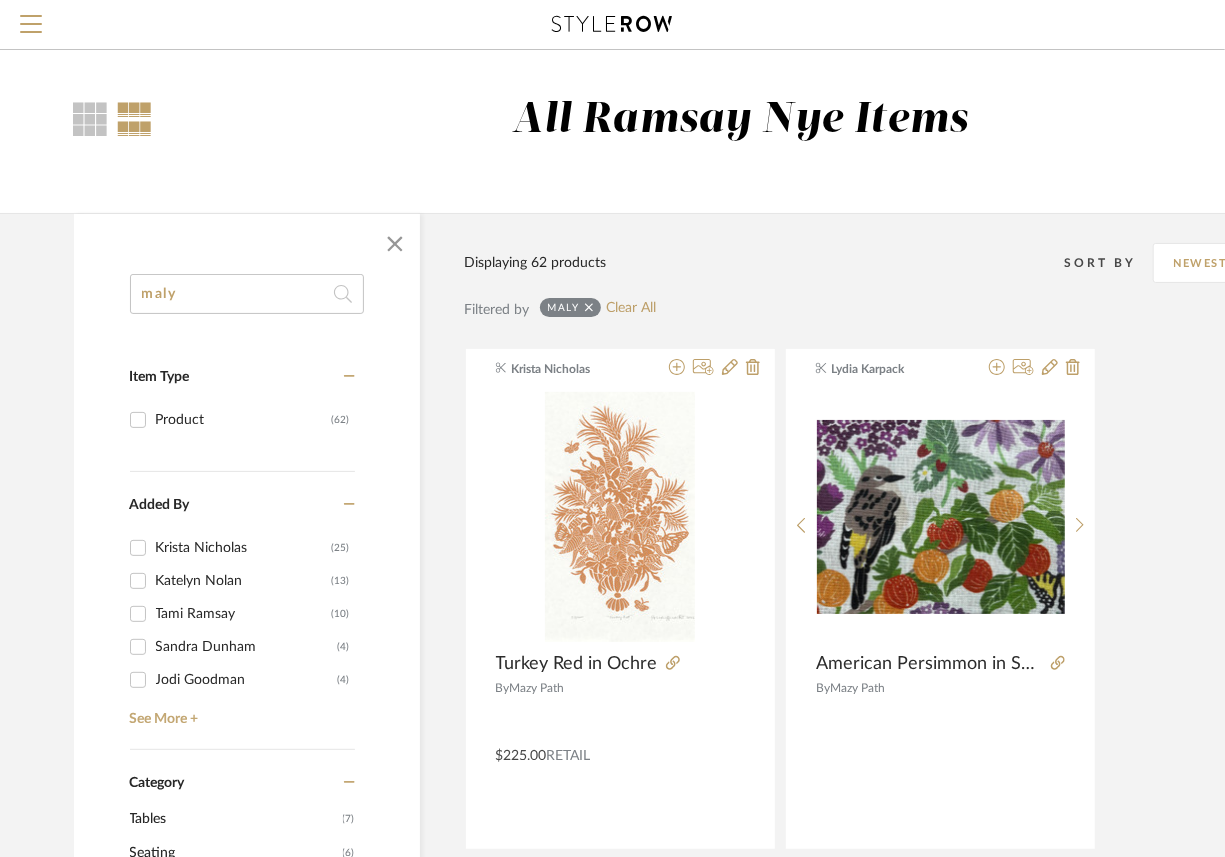 click on "maly" 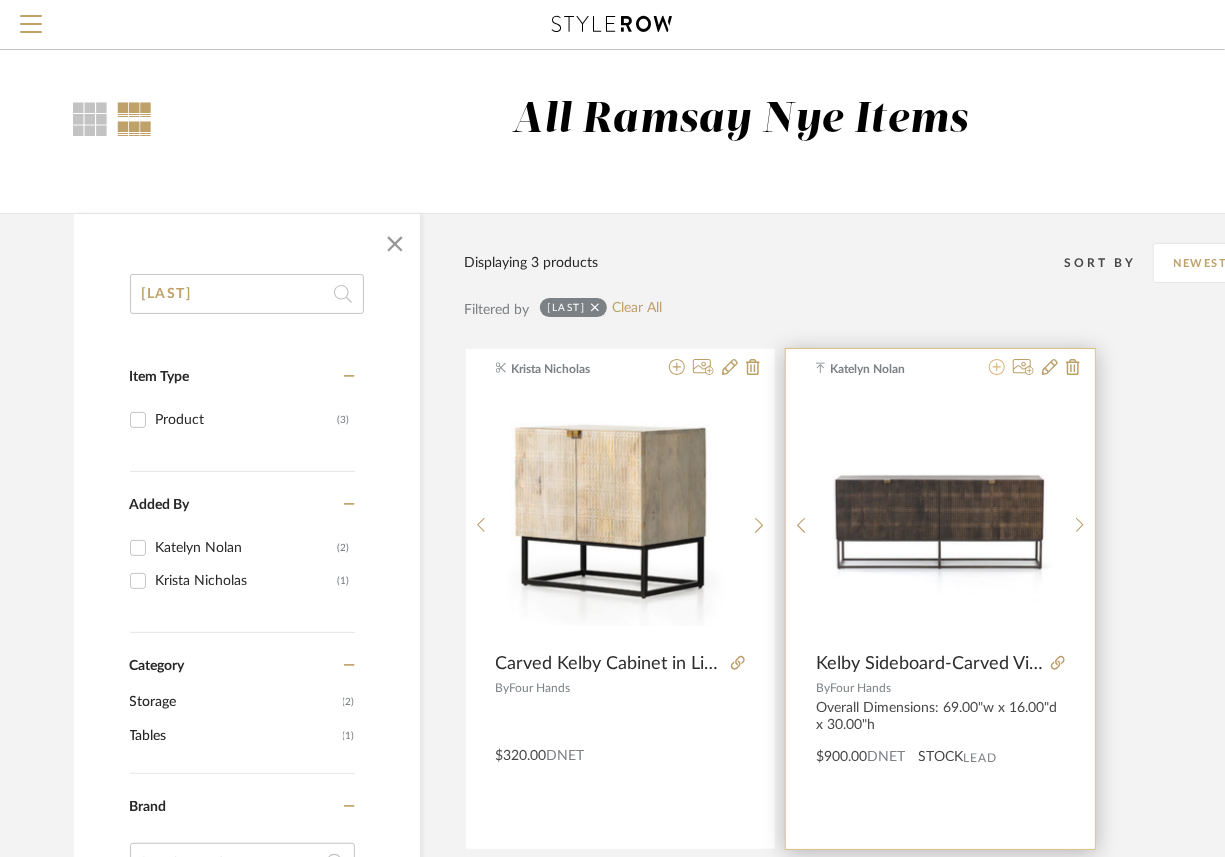 click 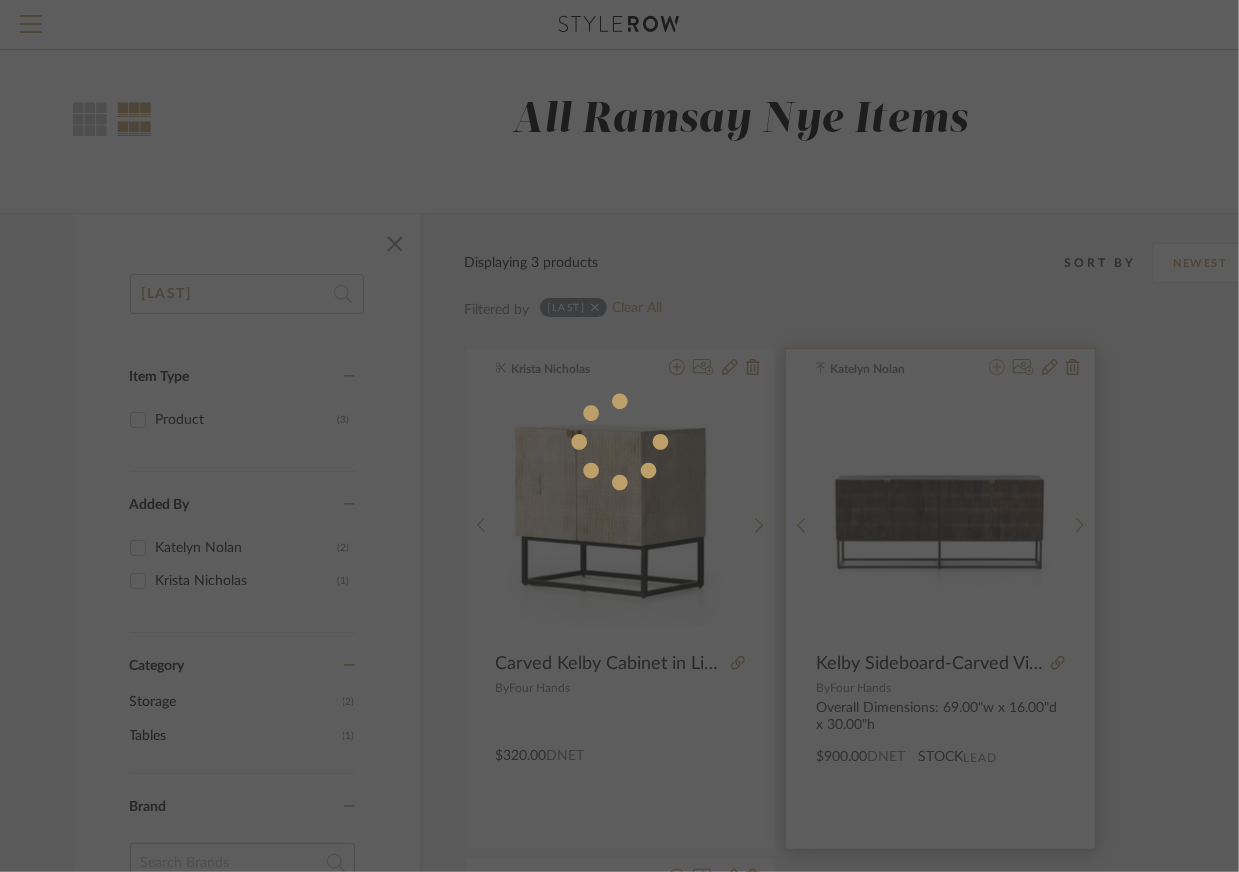 scroll, scrollTop: 32, scrollLeft: 0, axis: vertical 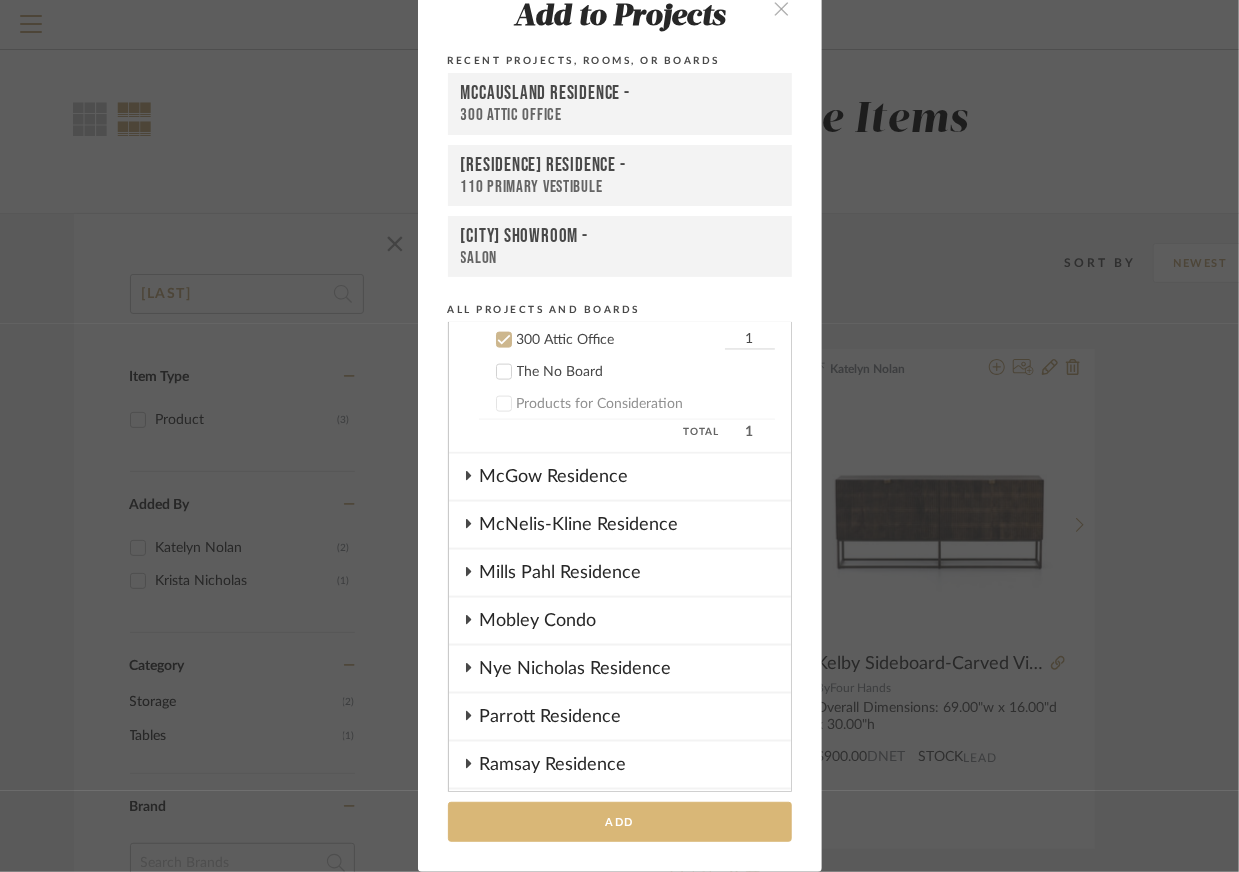 click on "Add" at bounding box center (620, 822) 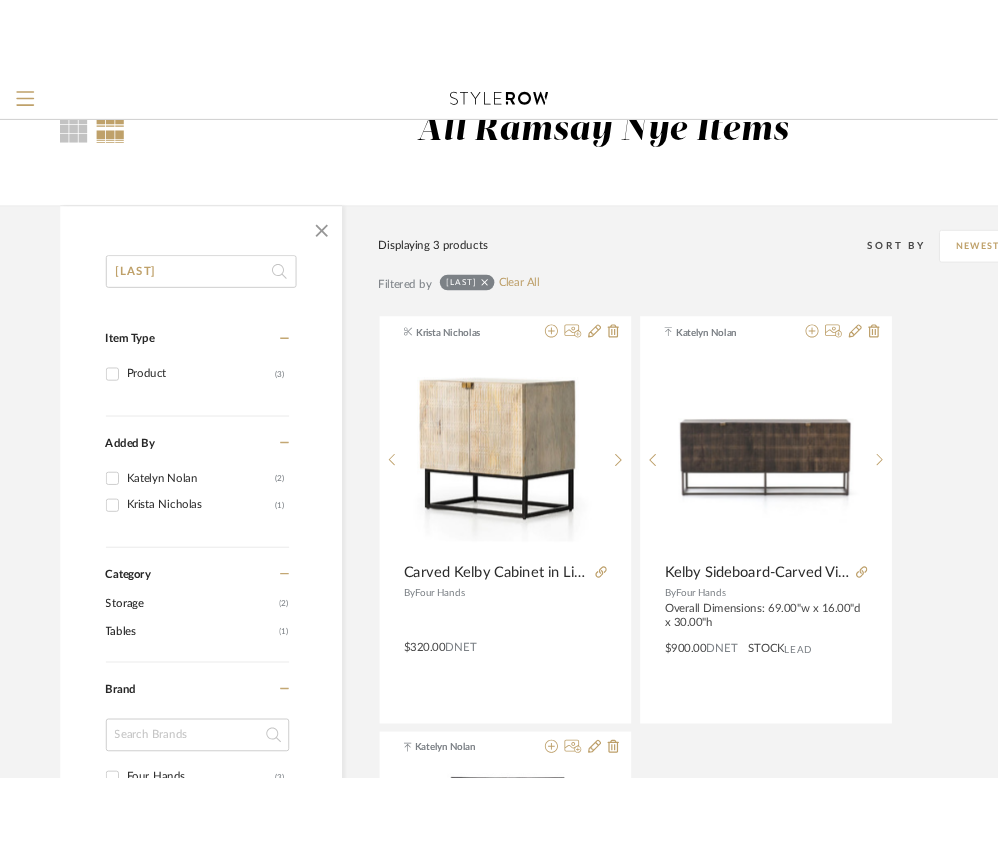scroll, scrollTop: 0, scrollLeft: 0, axis: both 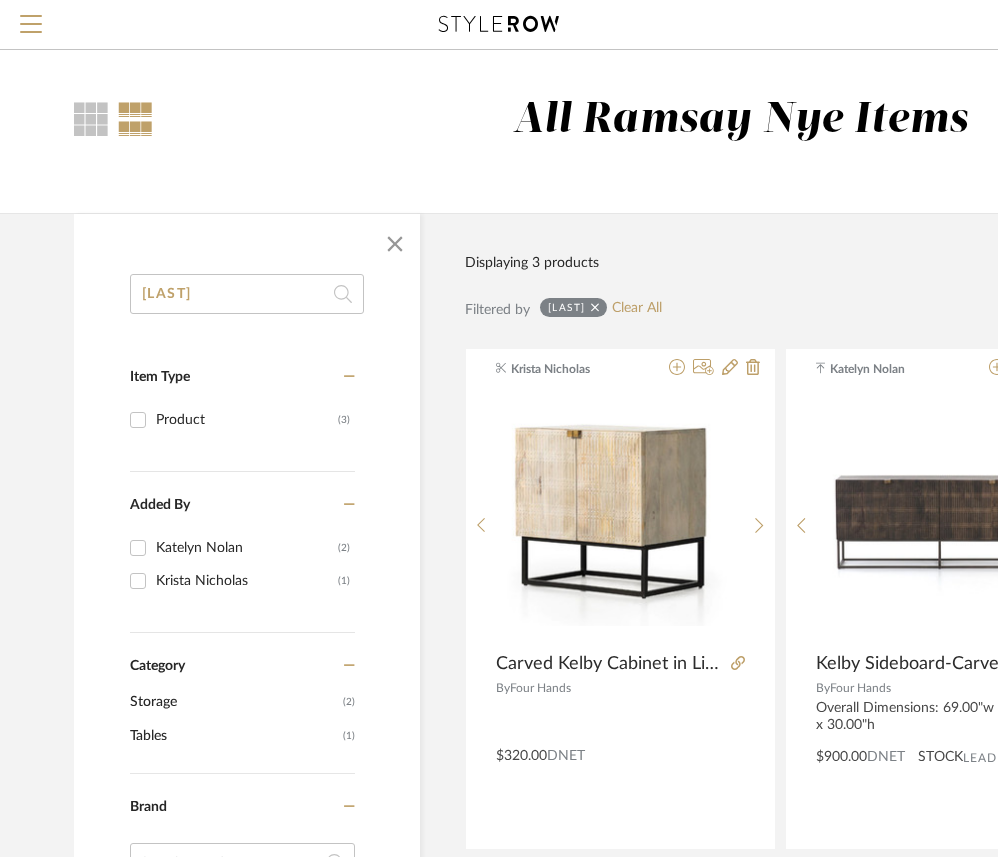 click on "kelby" 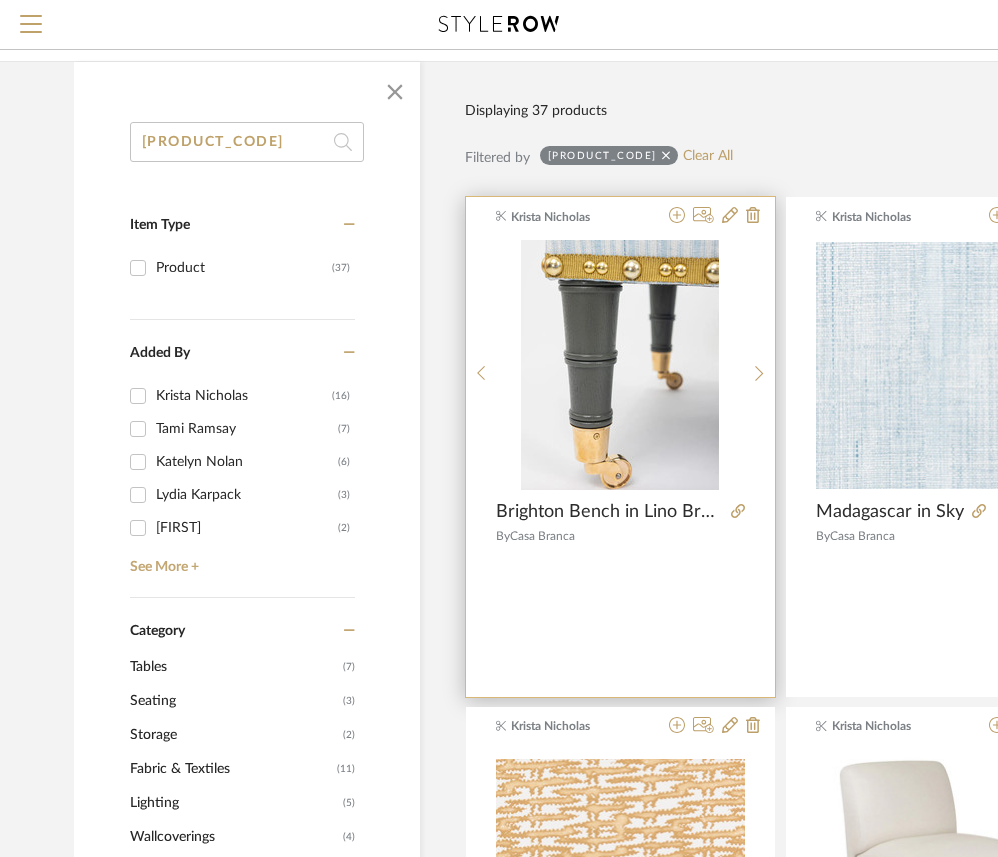scroll, scrollTop: 0, scrollLeft: 0, axis: both 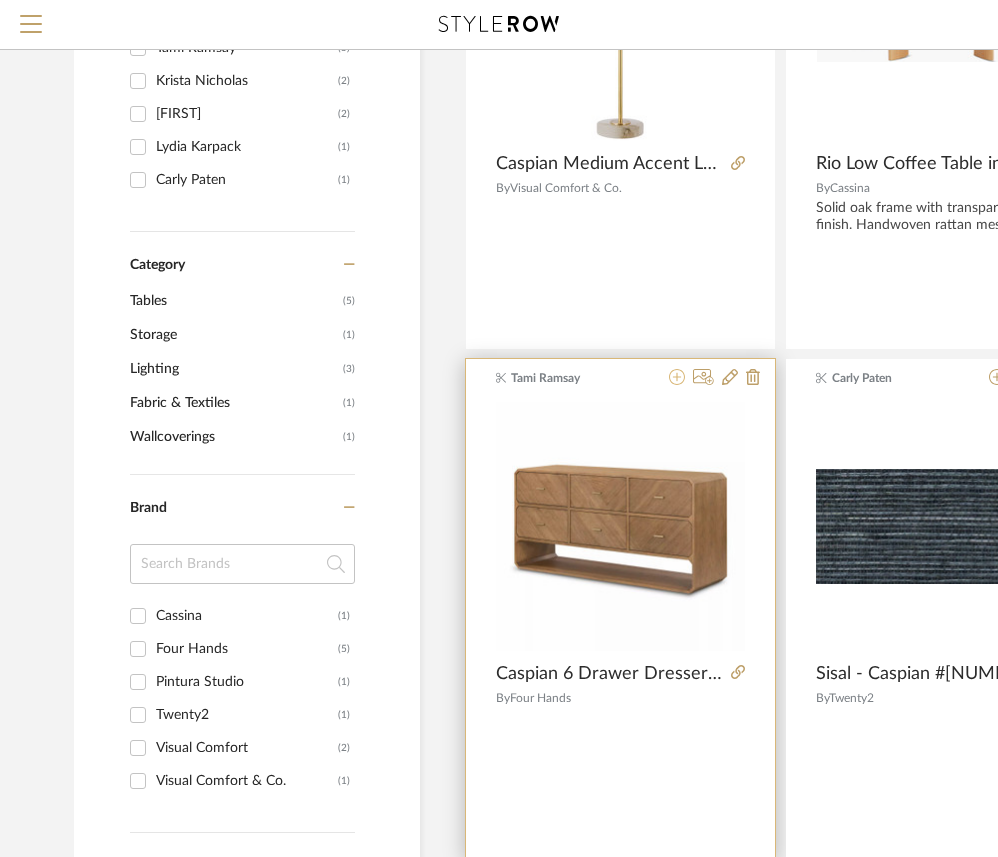 type on "caspian" 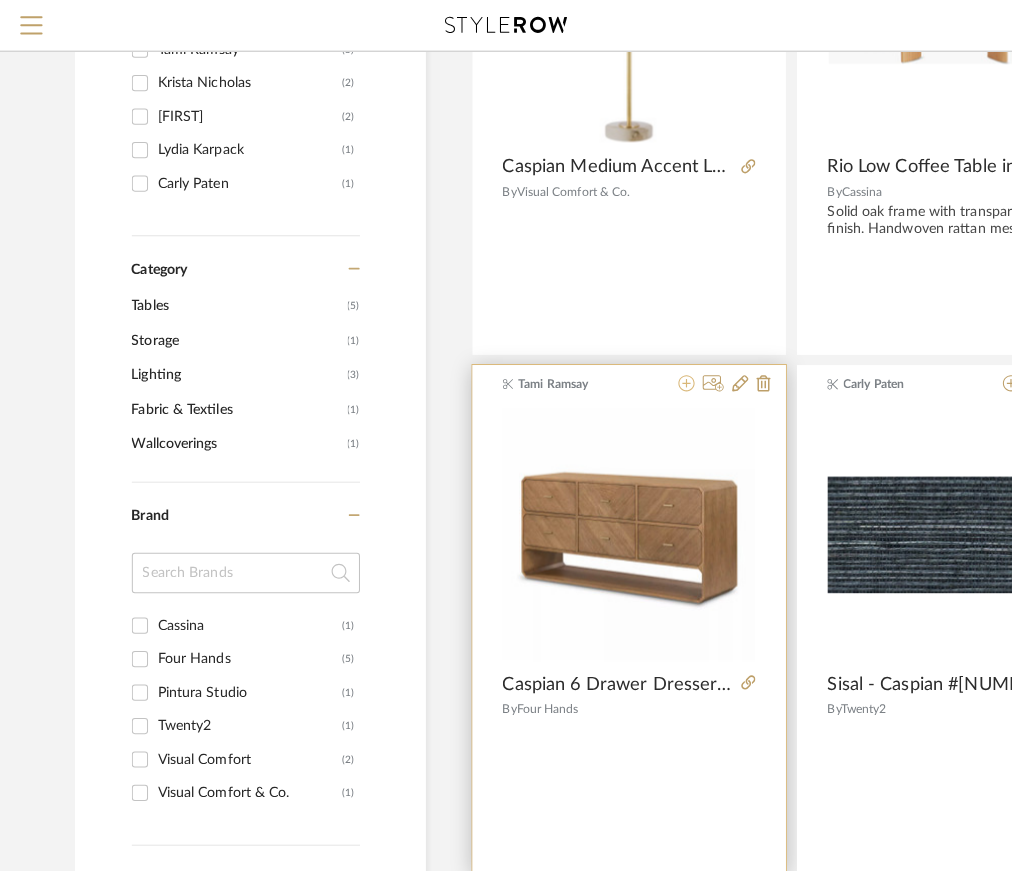 scroll, scrollTop: 0, scrollLeft: 0, axis: both 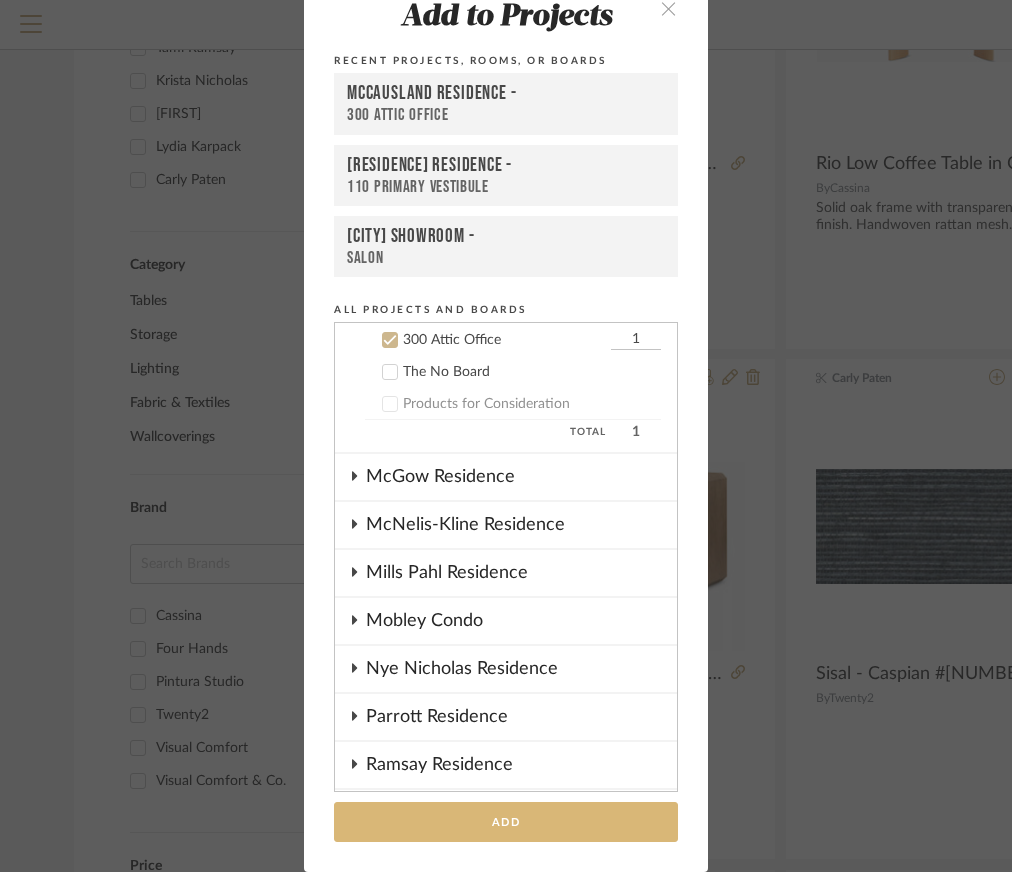 click on "Add" at bounding box center (506, 822) 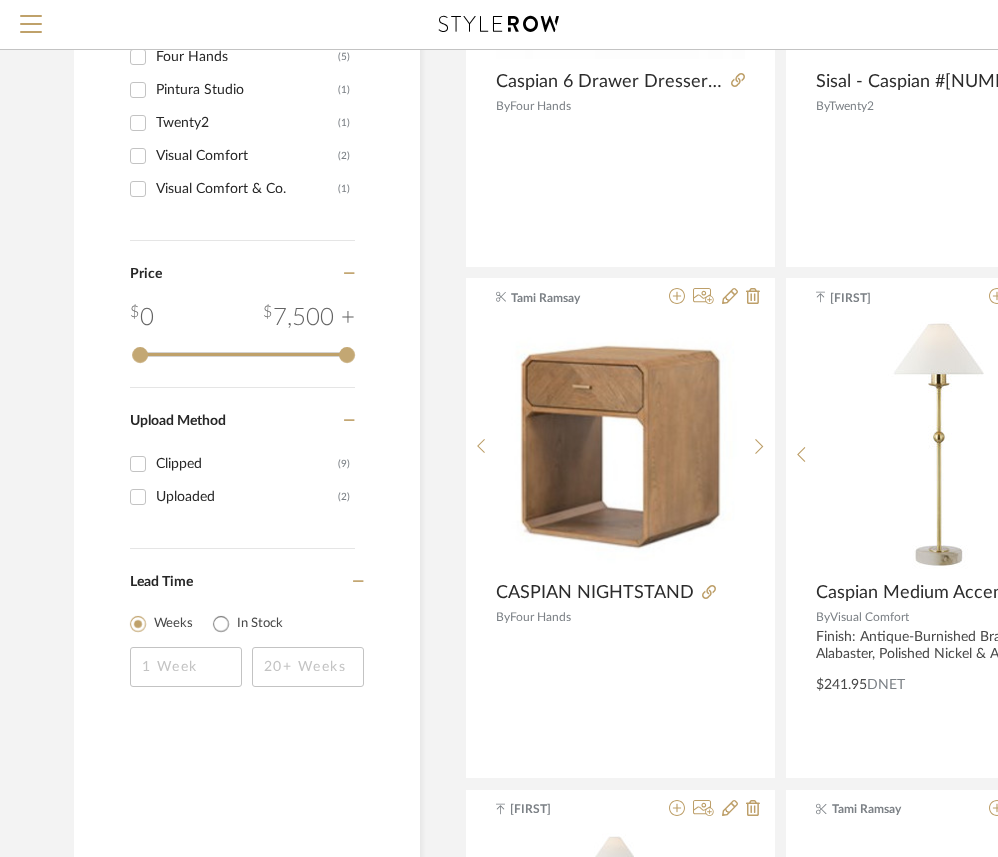 scroll, scrollTop: 900, scrollLeft: 0, axis: vertical 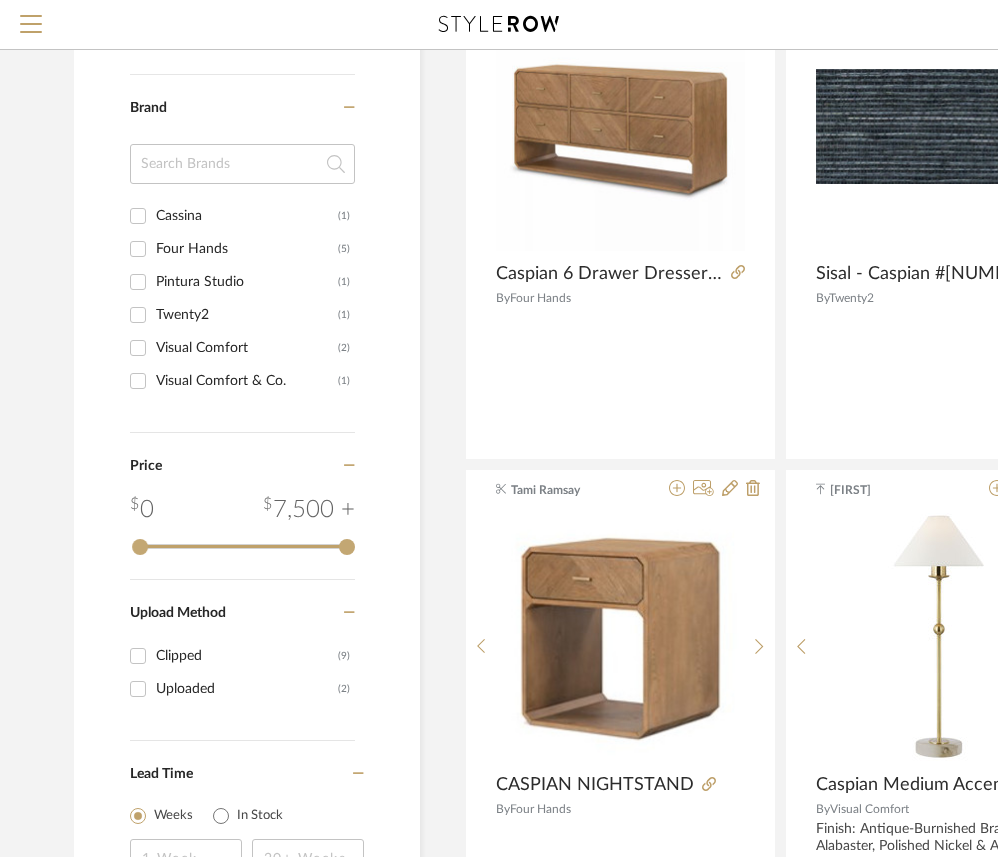 click on "Cassina" at bounding box center [247, 216] 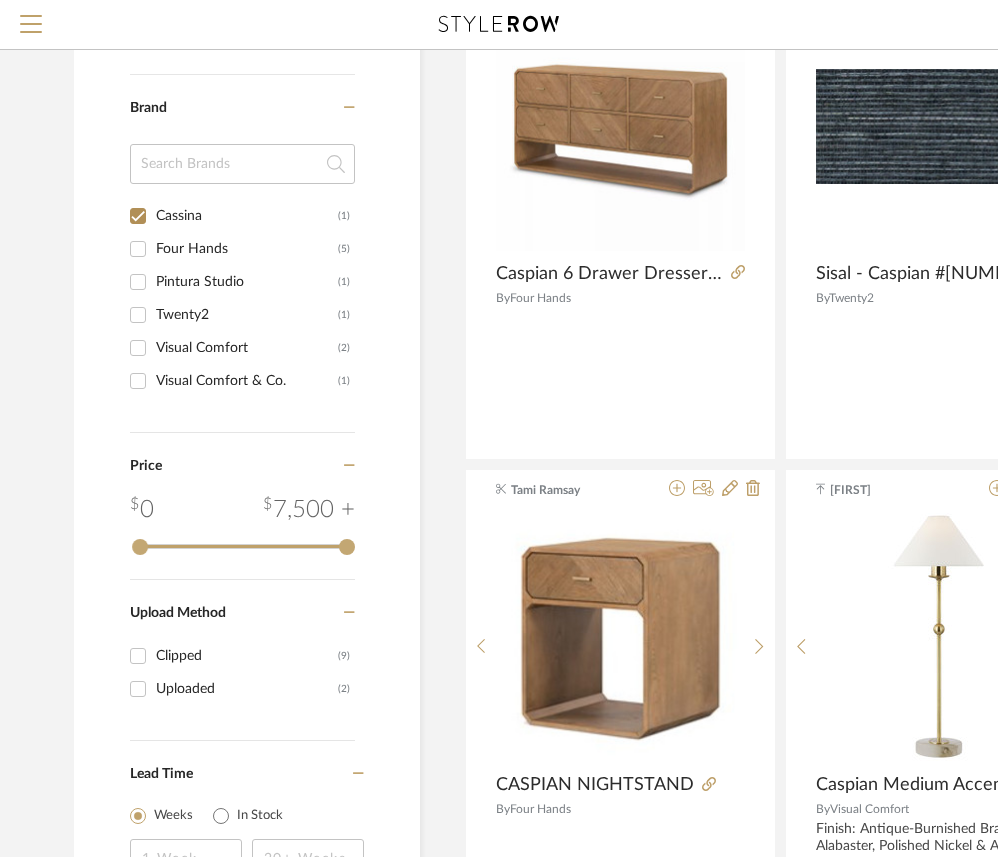 checkbox on "true" 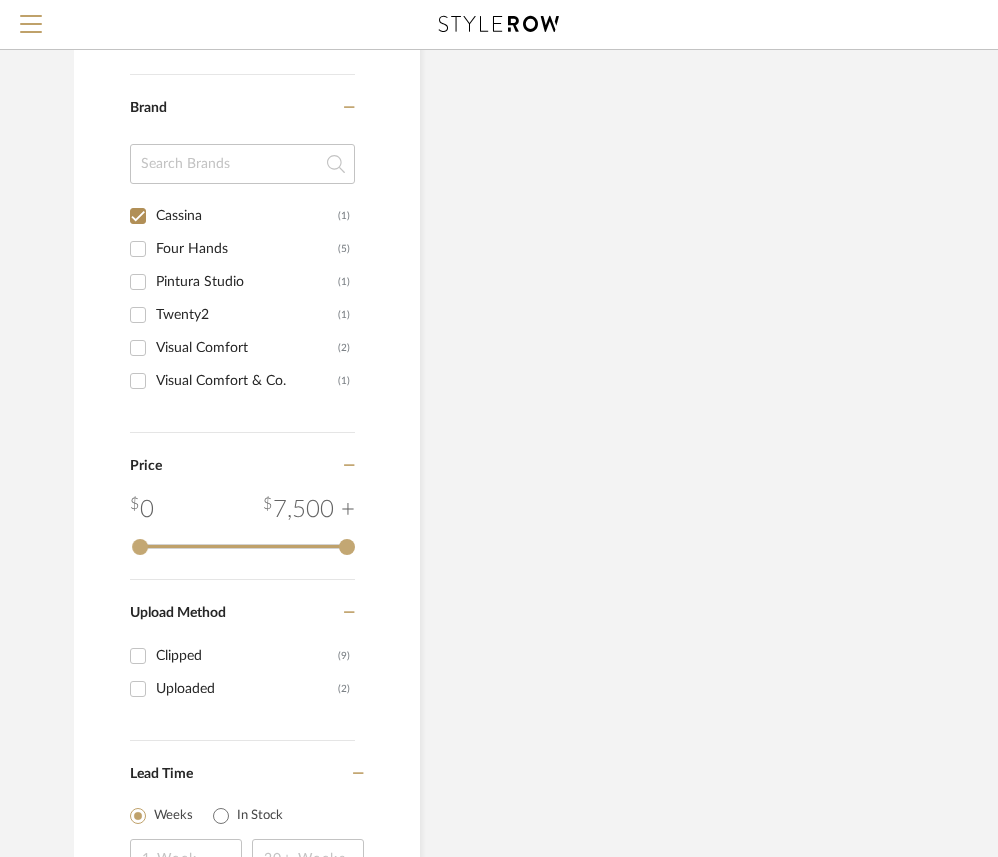 scroll, scrollTop: 763, scrollLeft: 0, axis: vertical 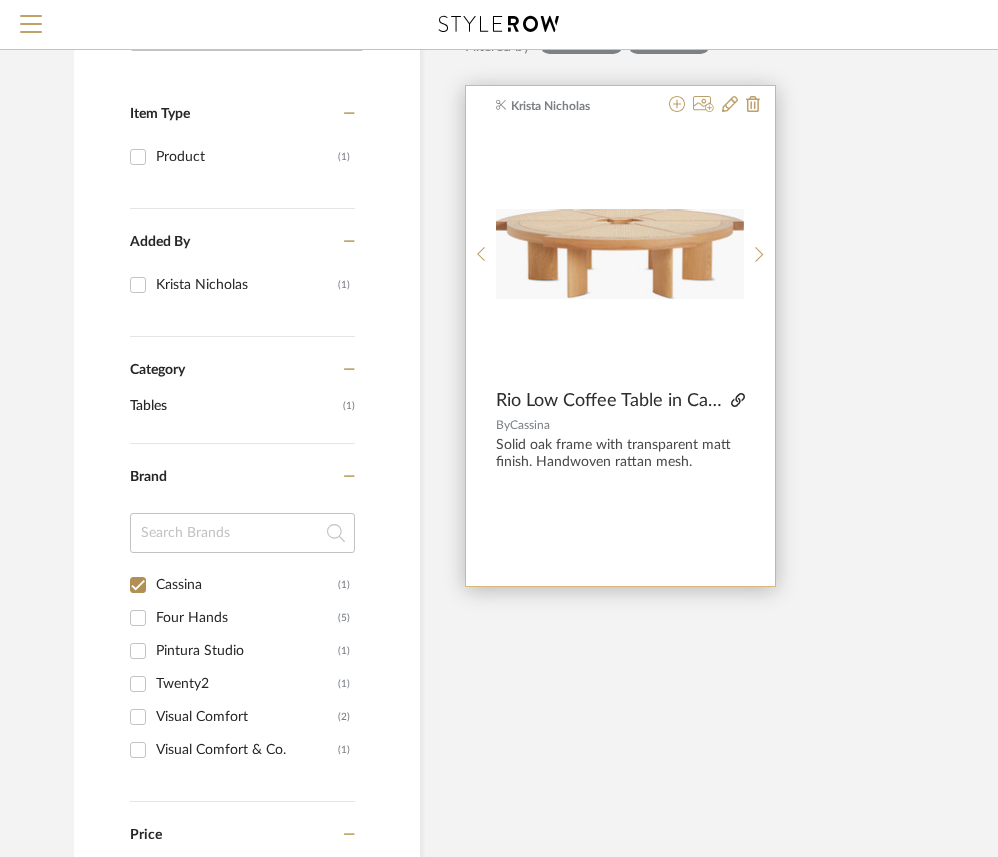 click 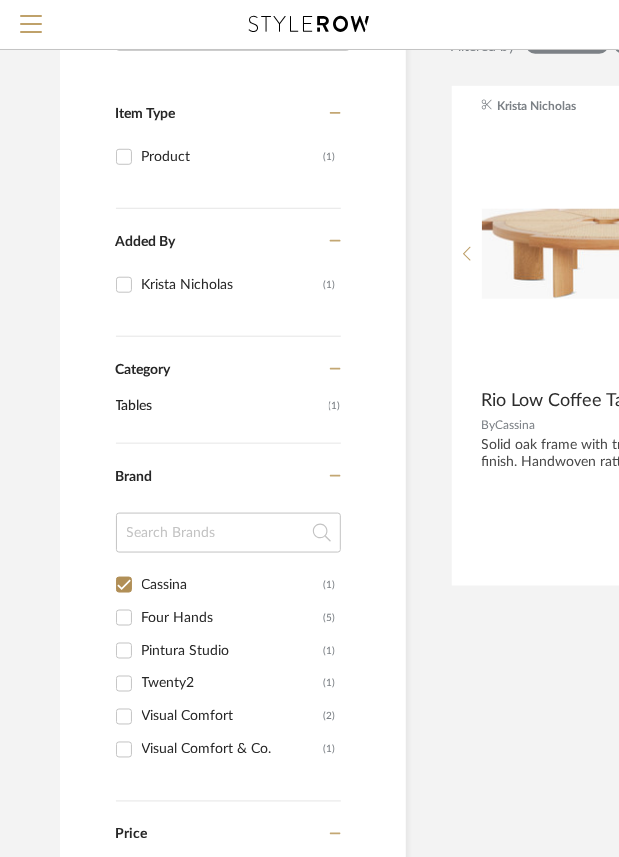 scroll, scrollTop: 0, scrollLeft: 0, axis: both 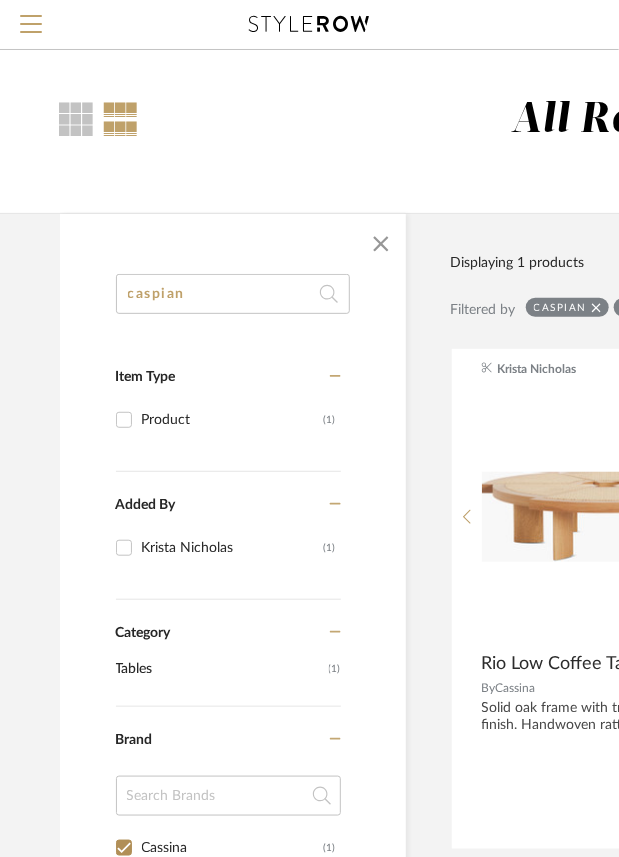 drag, startPoint x: 198, startPoint y: 293, endPoint x: 33, endPoint y: 278, distance: 165.68042 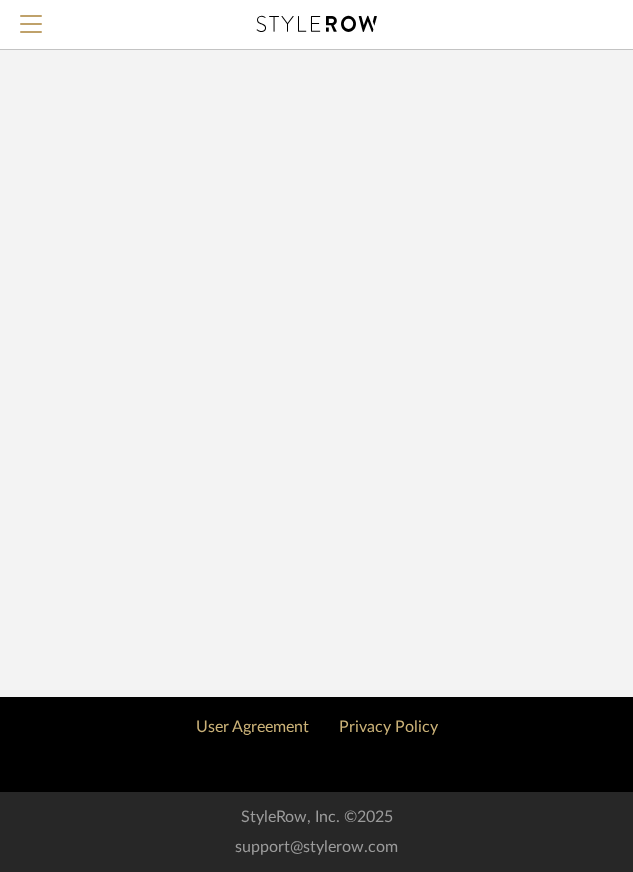 scroll, scrollTop: 0, scrollLeft: 0, axis: both 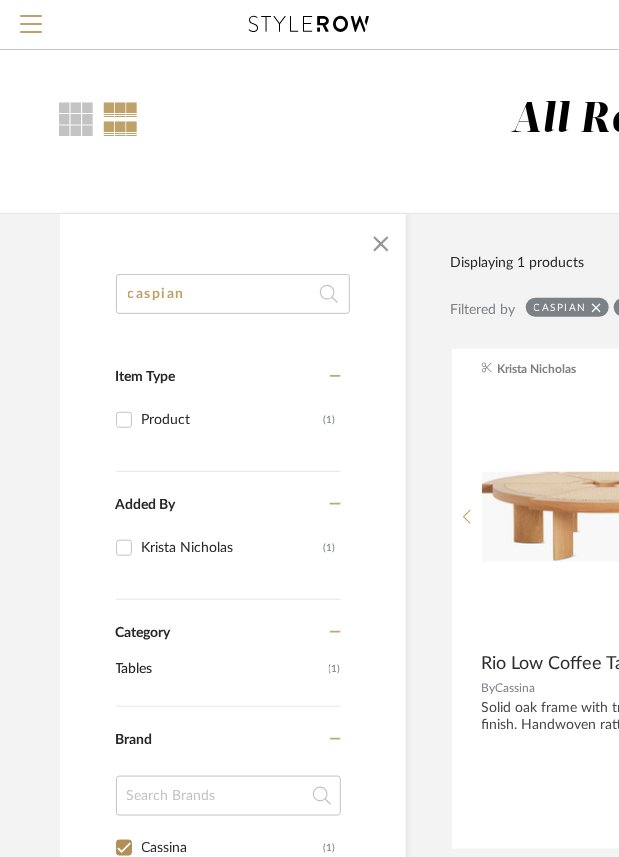 click on "caspian" 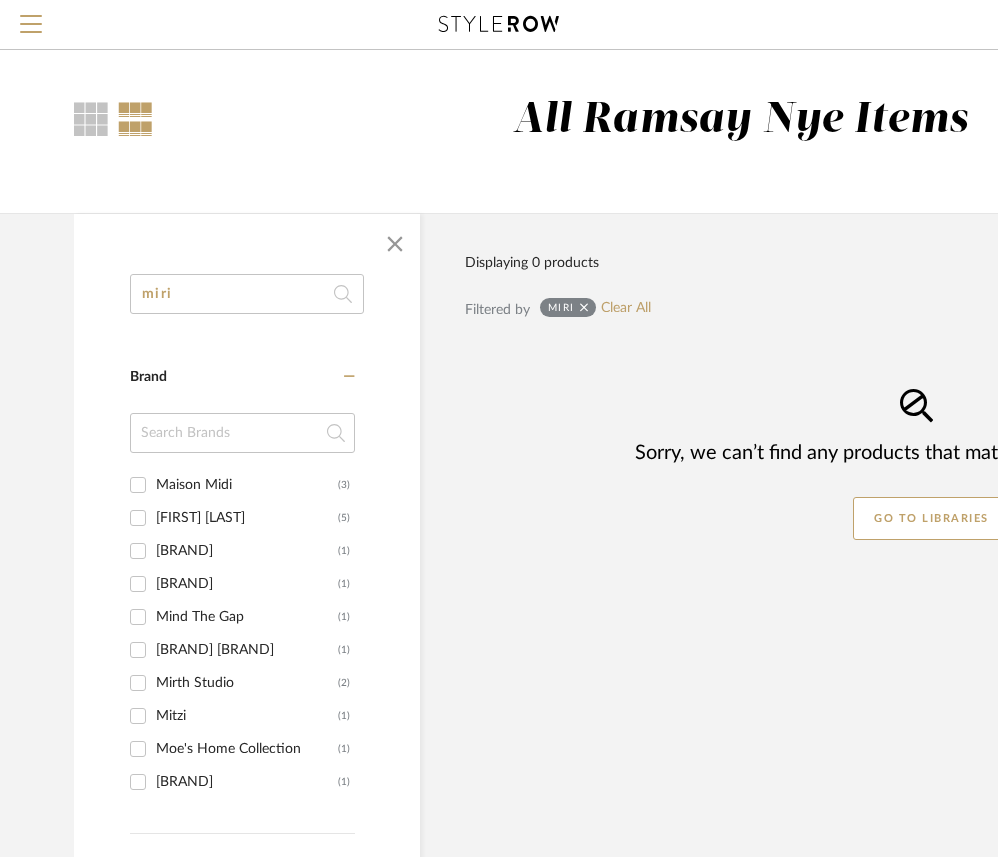 drag, startPoint x: 230, startPoint y: 291, endPoint x: 99, endPoint y: 267, distance: 133.18033 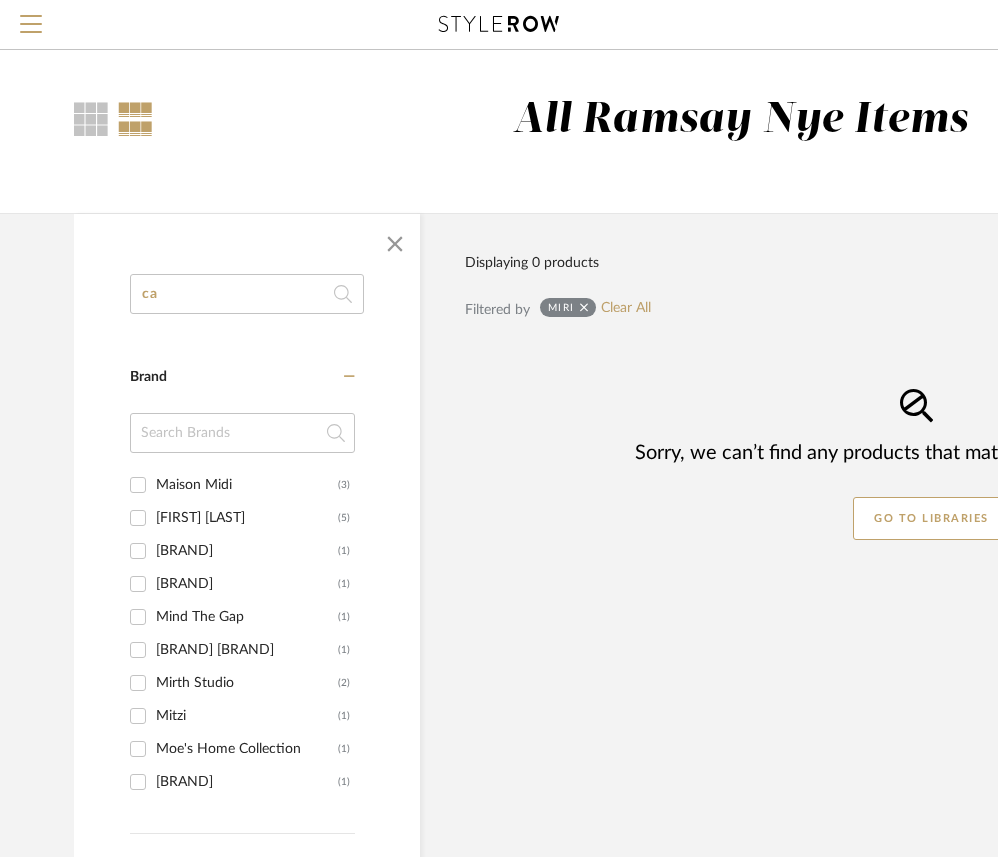type on "cas" 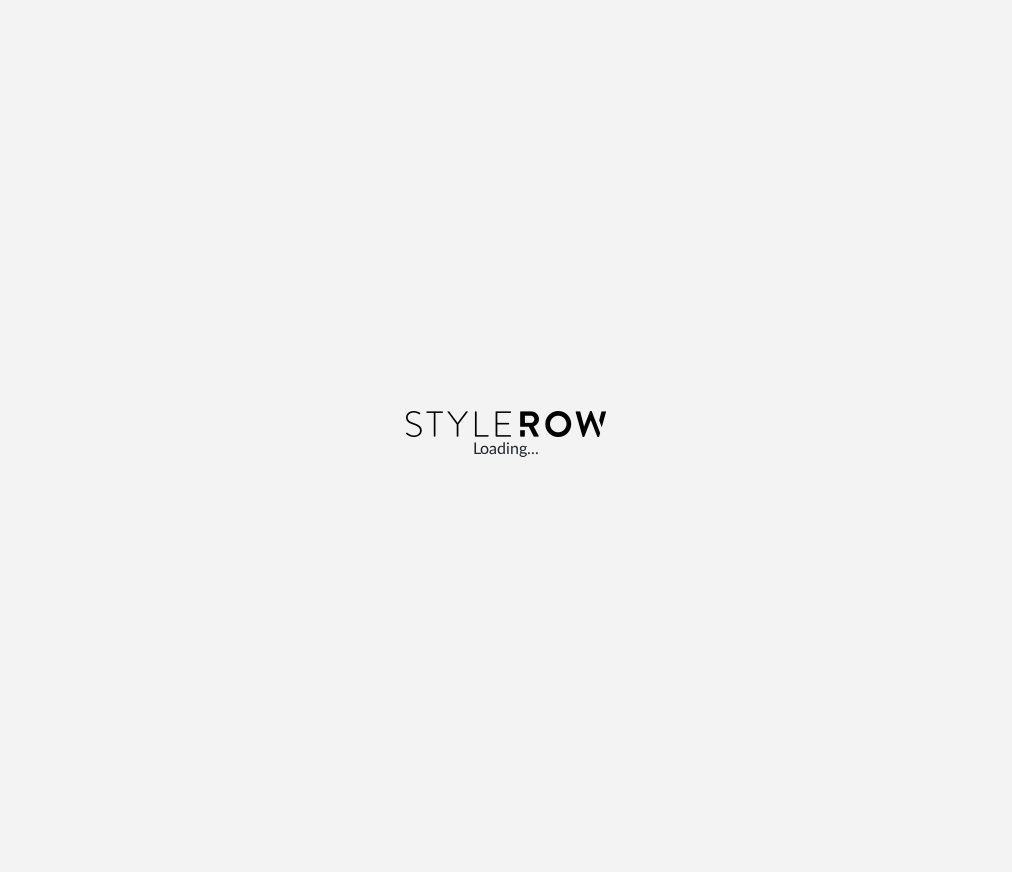 scroll, scrollTop: 0, scrollLeft: 0, axis: both 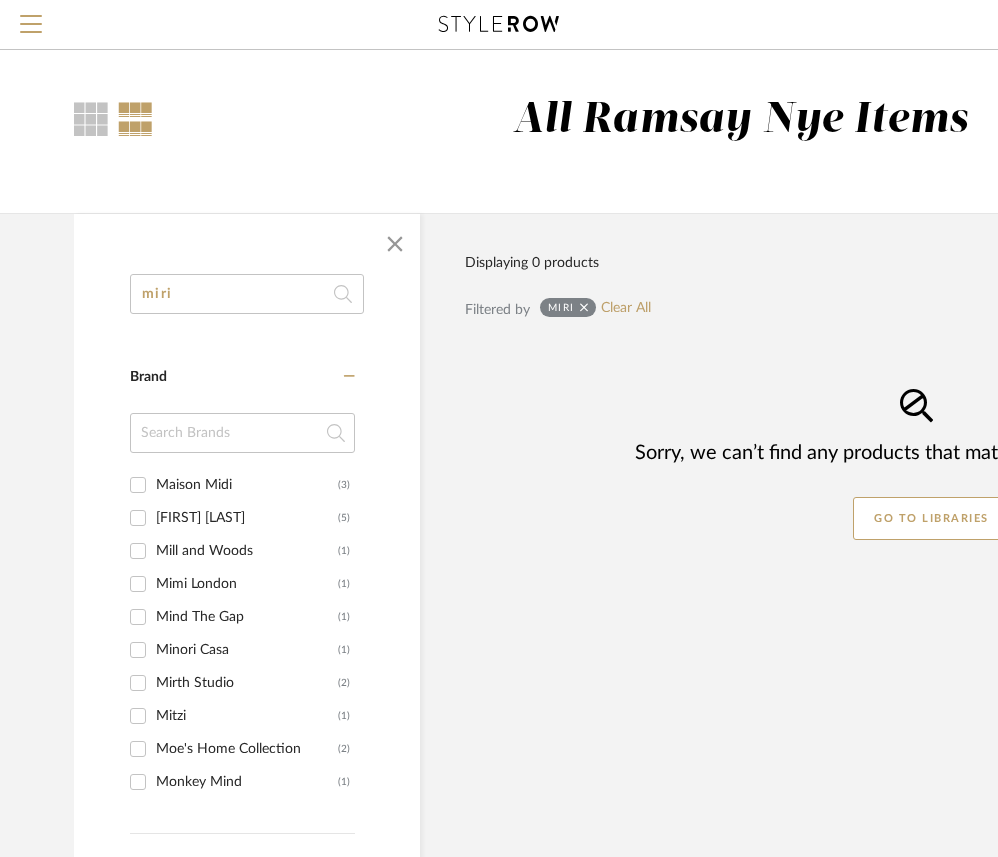 drag, startPoint x: 251, startPoint y: 305, endPoint x: 86, endPoint y: 287, distance: 165.97891 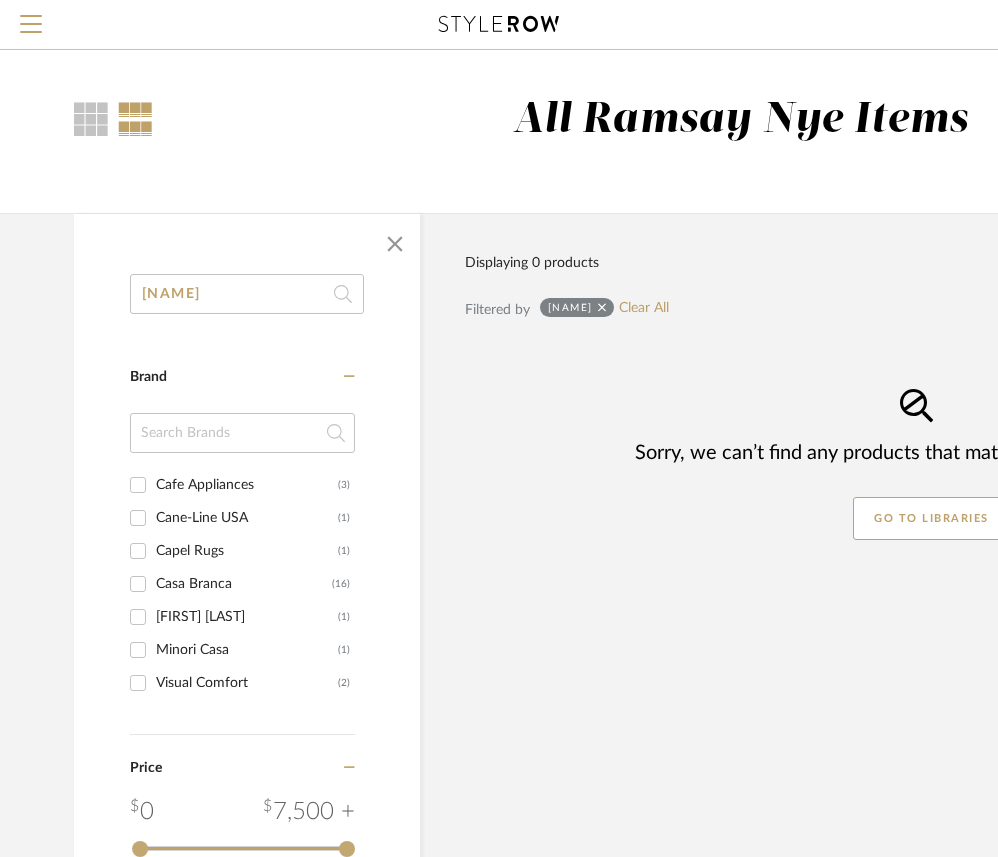 type on "casey" 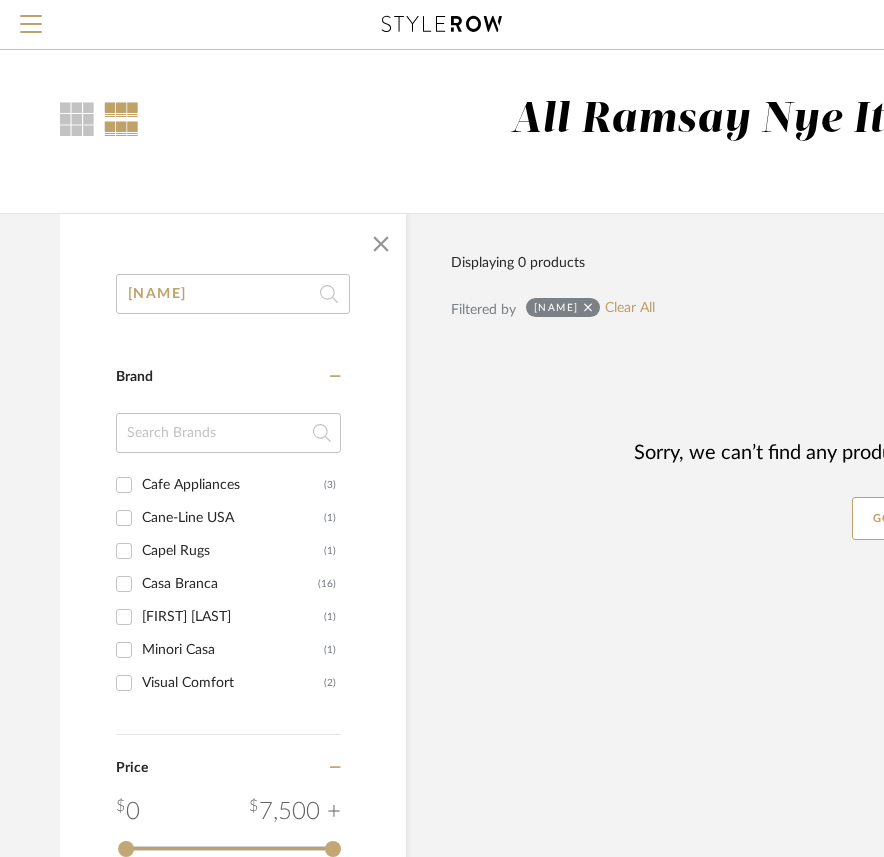 drag, startPoint x: 215, startPoint y: 297, endPoint x: 78, endPoint y: 271, distance: 139.44533 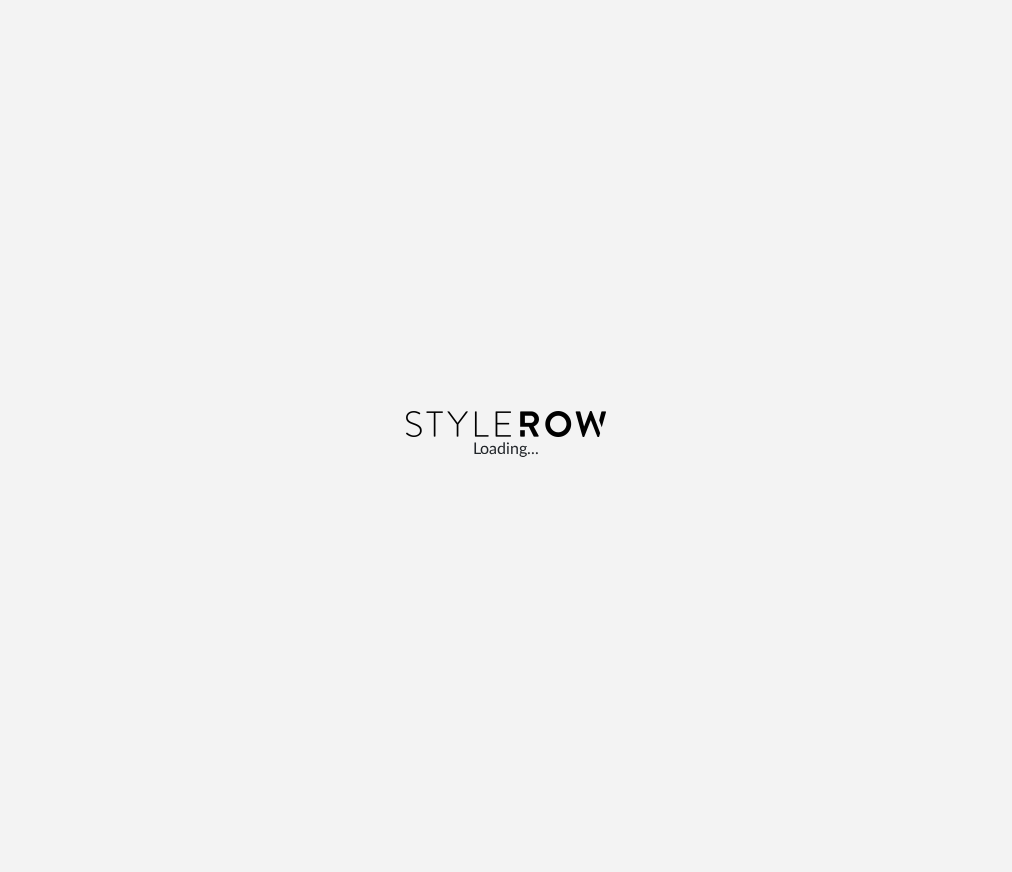 scroll, scrollTop: 0, scrollLeft: 0, axis: both 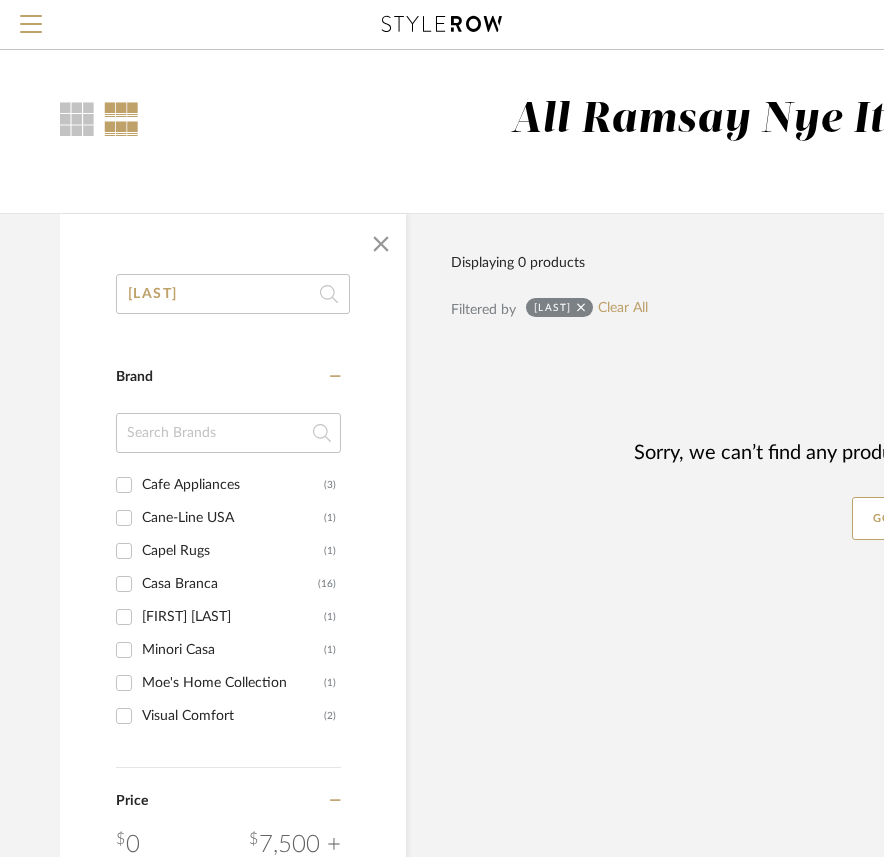 click on "[LAST]" 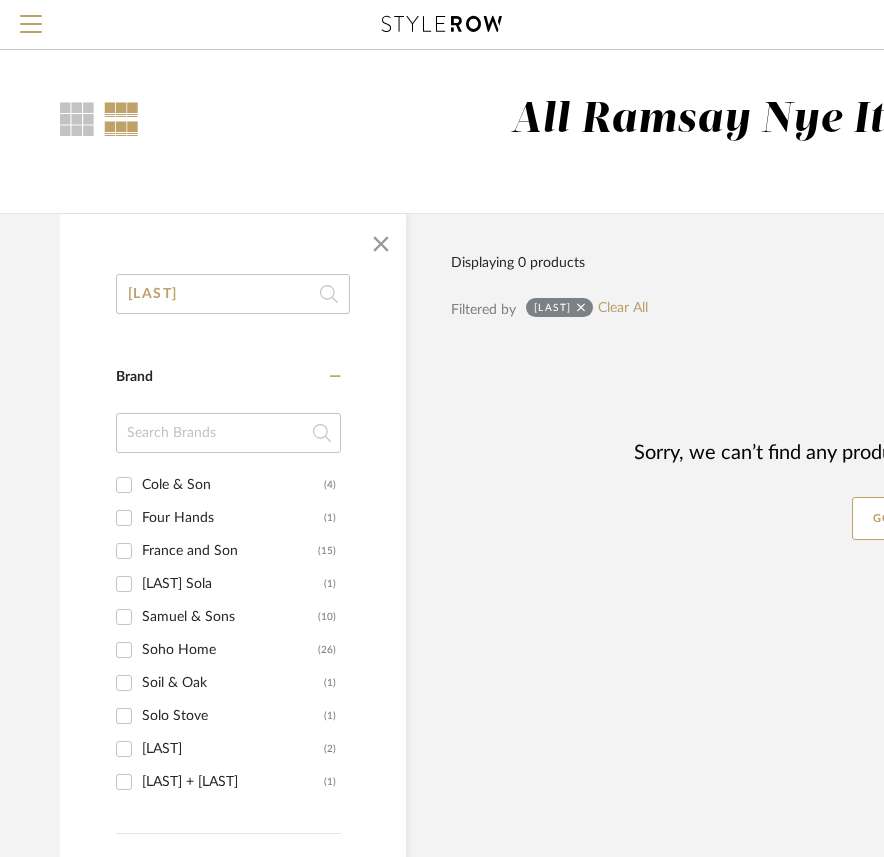 drag, startPoint x: 177, startPoint y: 296, endPoint x: 104, endPoint y: 275, distance: 75.96052 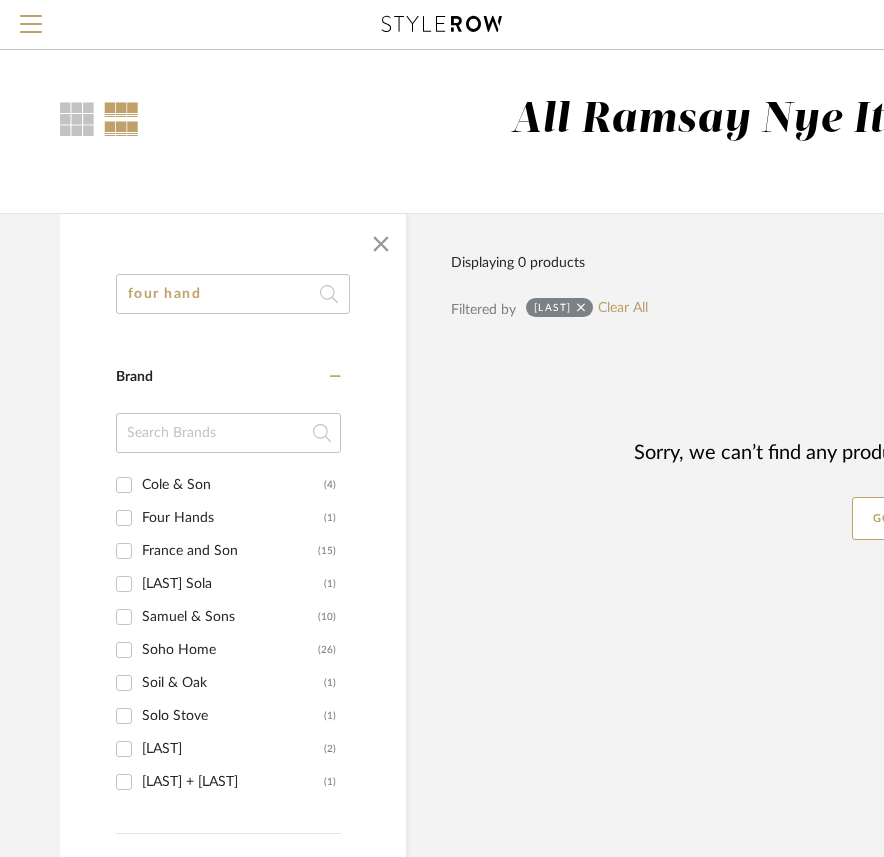 type on "four hands" 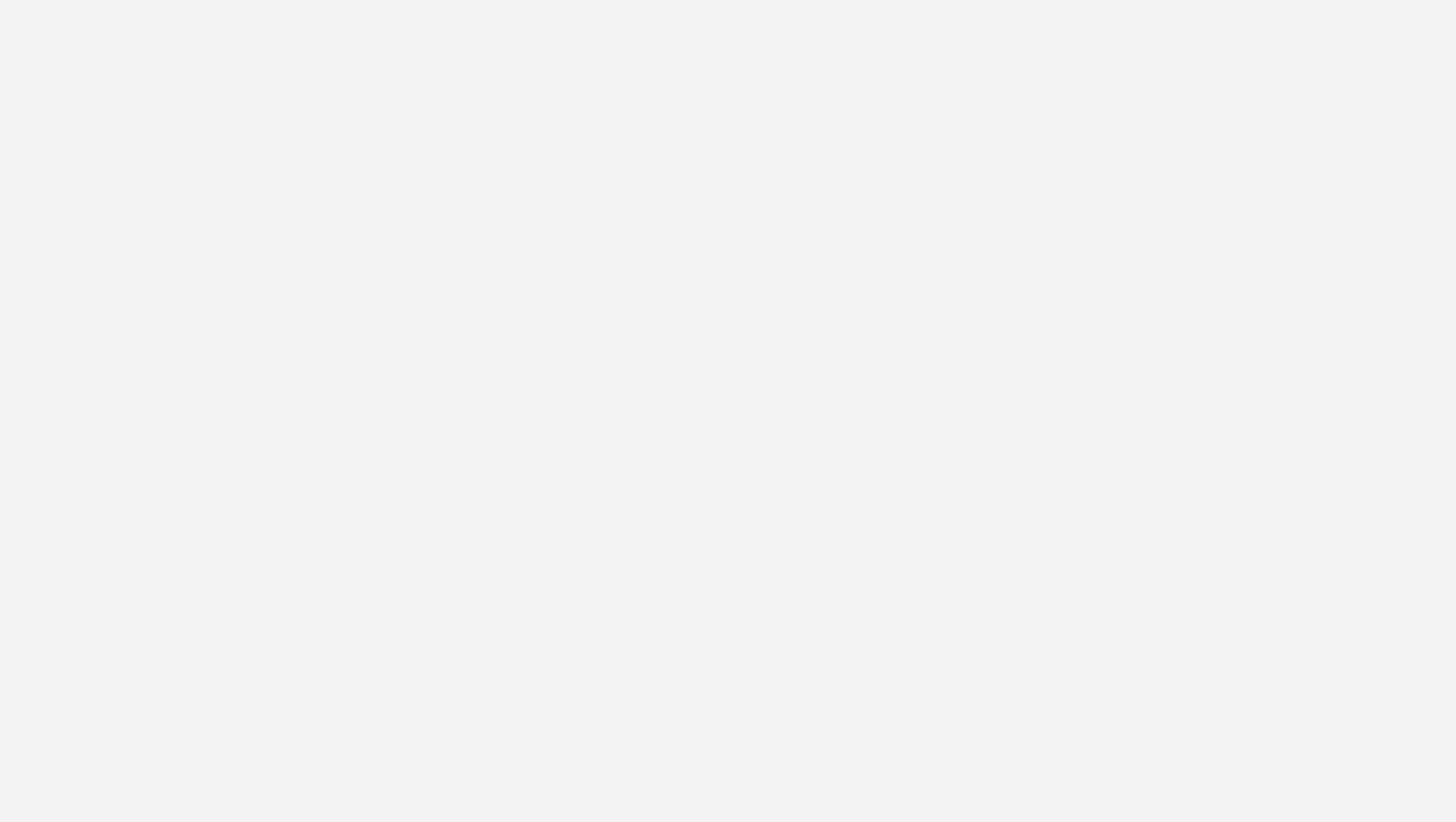scroll, scrollTop: 0, scrollLeft: 0, axis: both 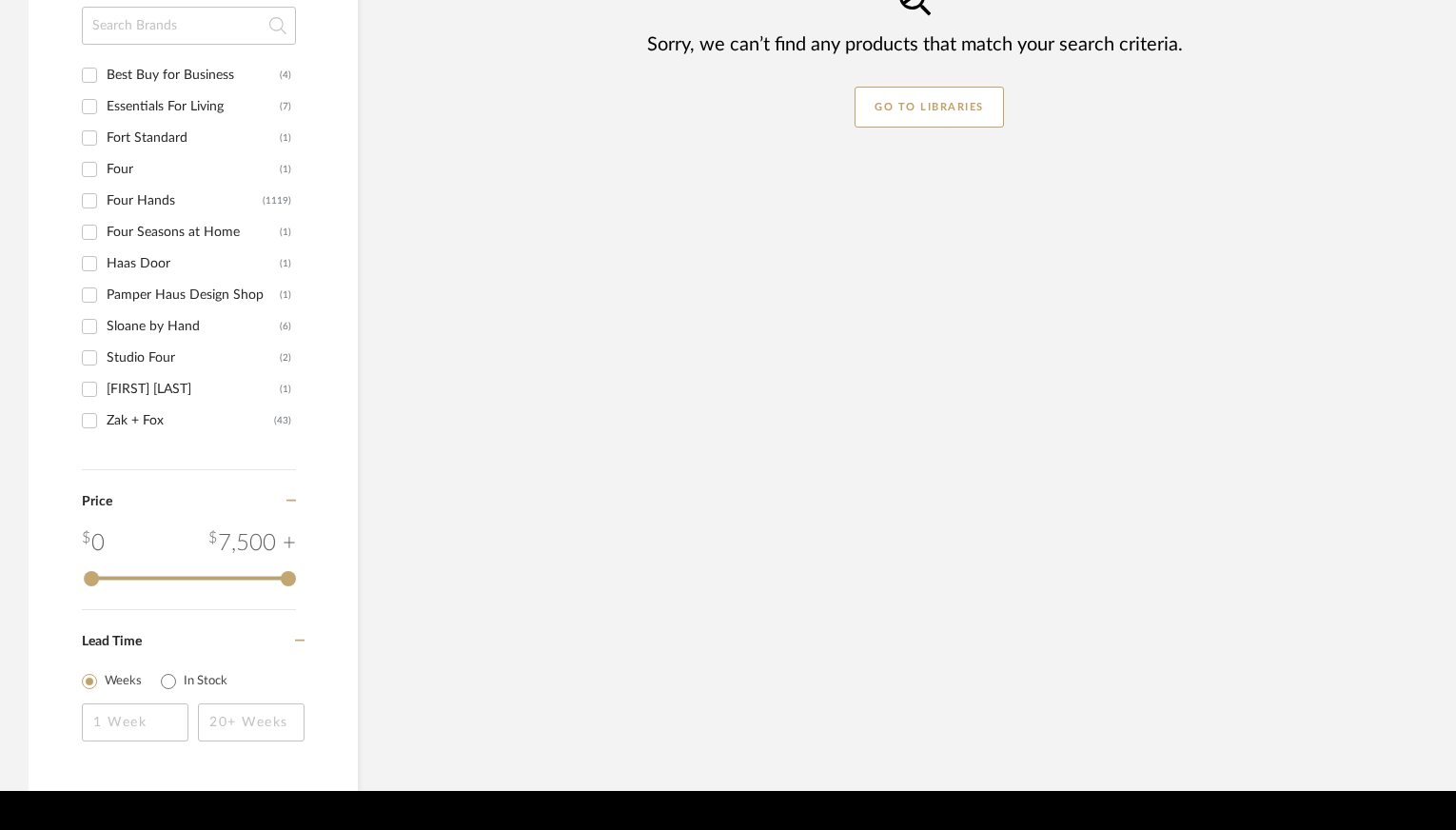 click on "Four Hands" at bounding box center (185, 201) 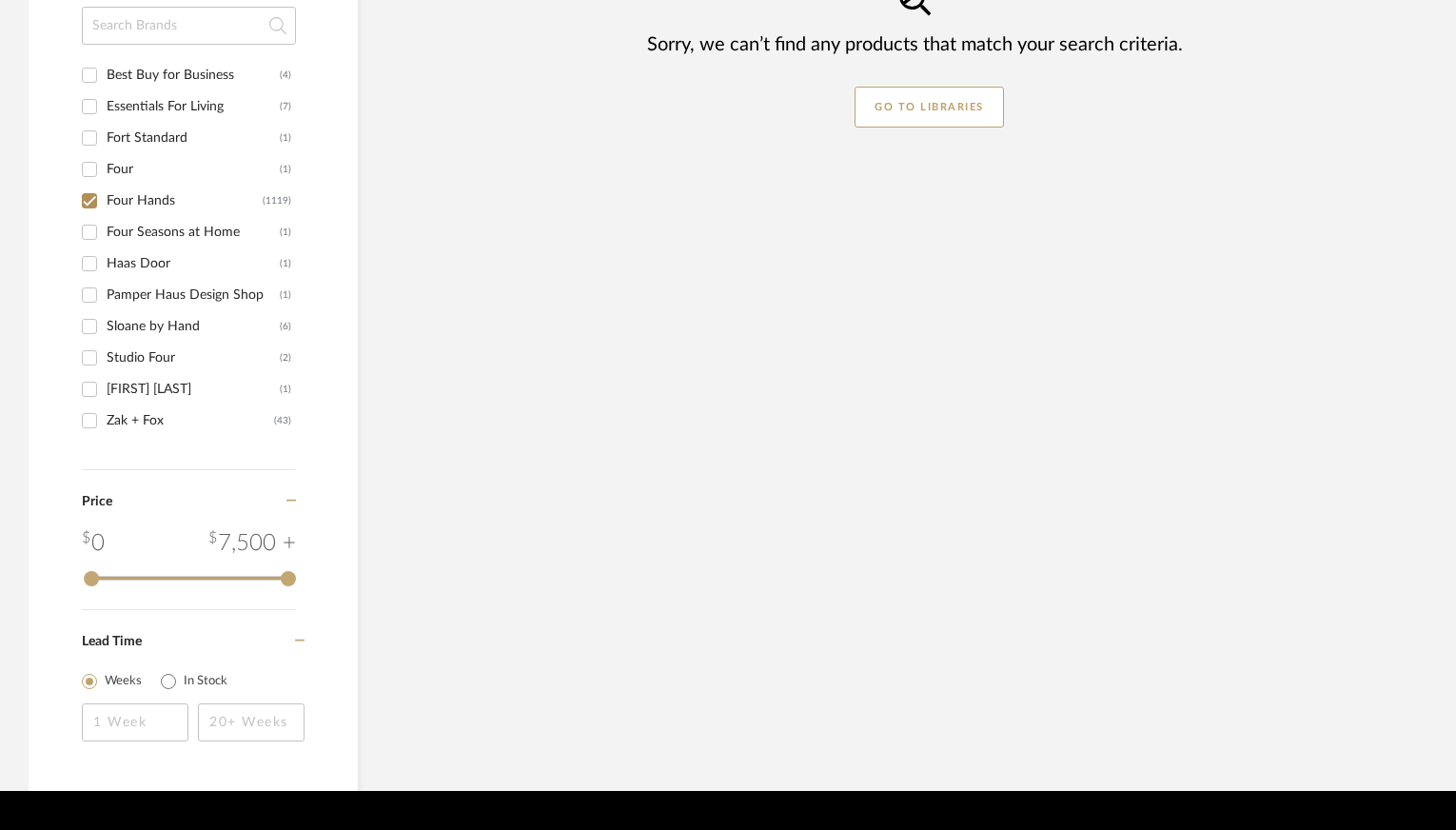 checkbox on "true" 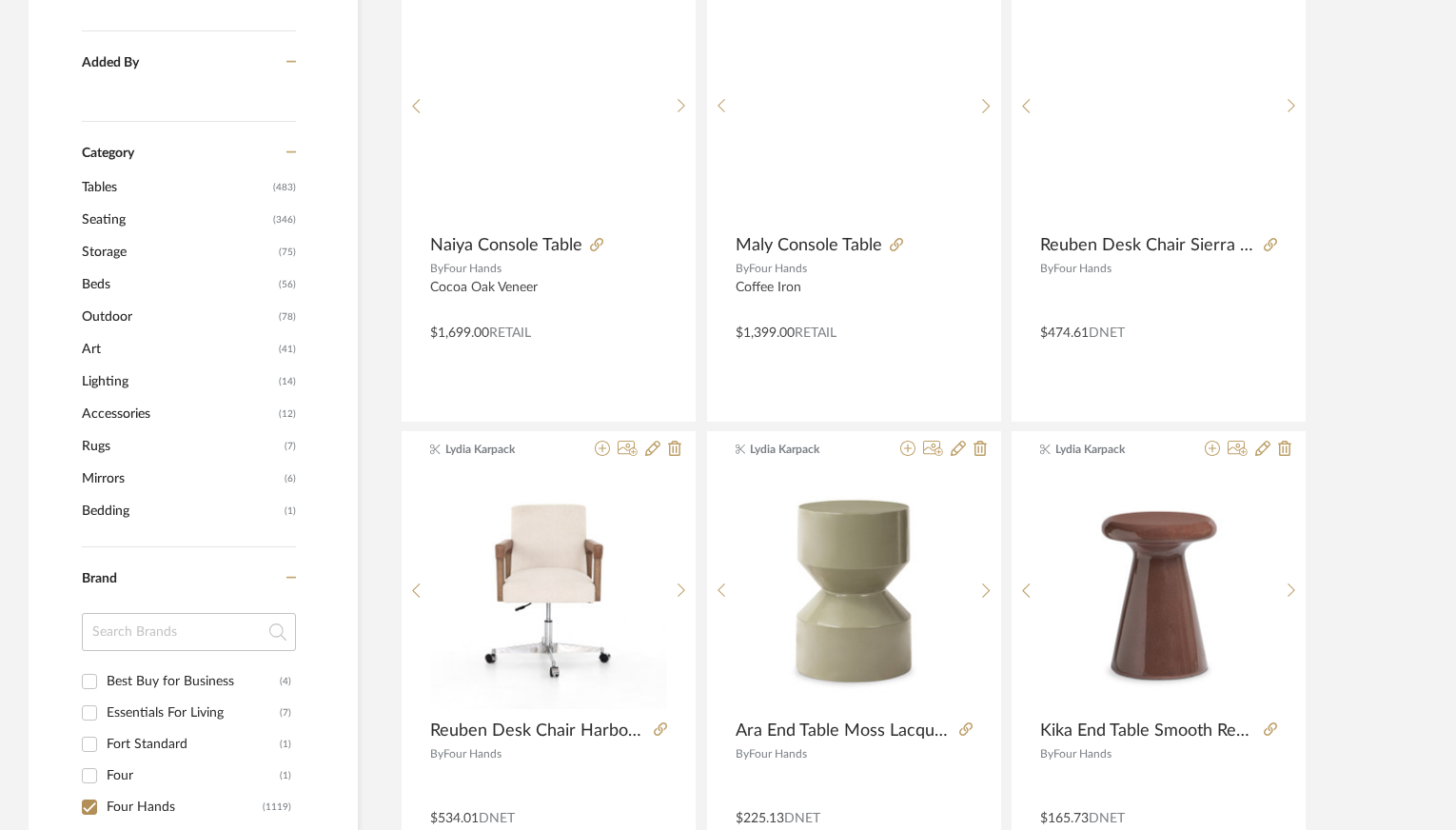 scroll, scrollTop: 1286, scrollLeft: 0, axis: vertical 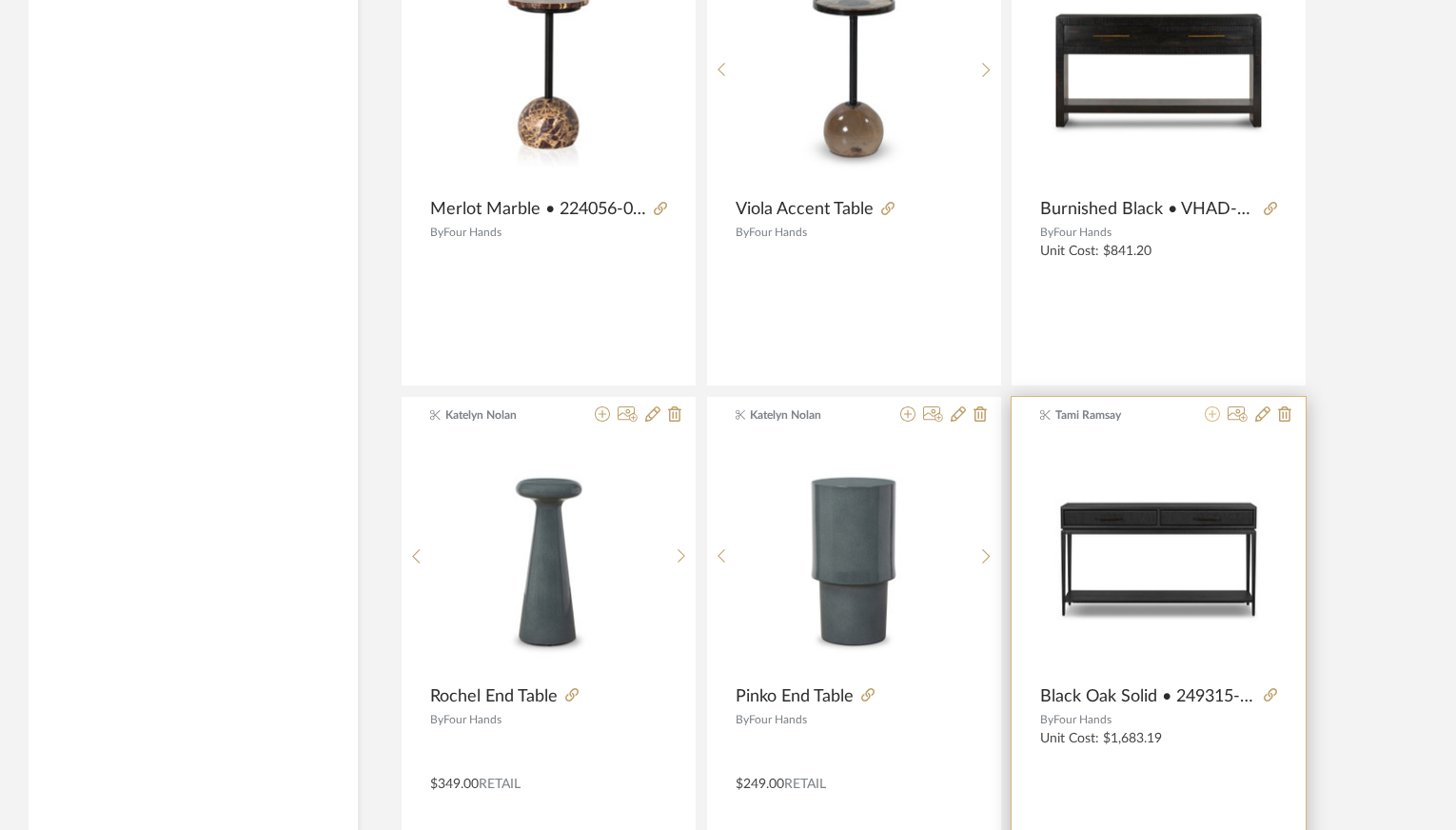 click 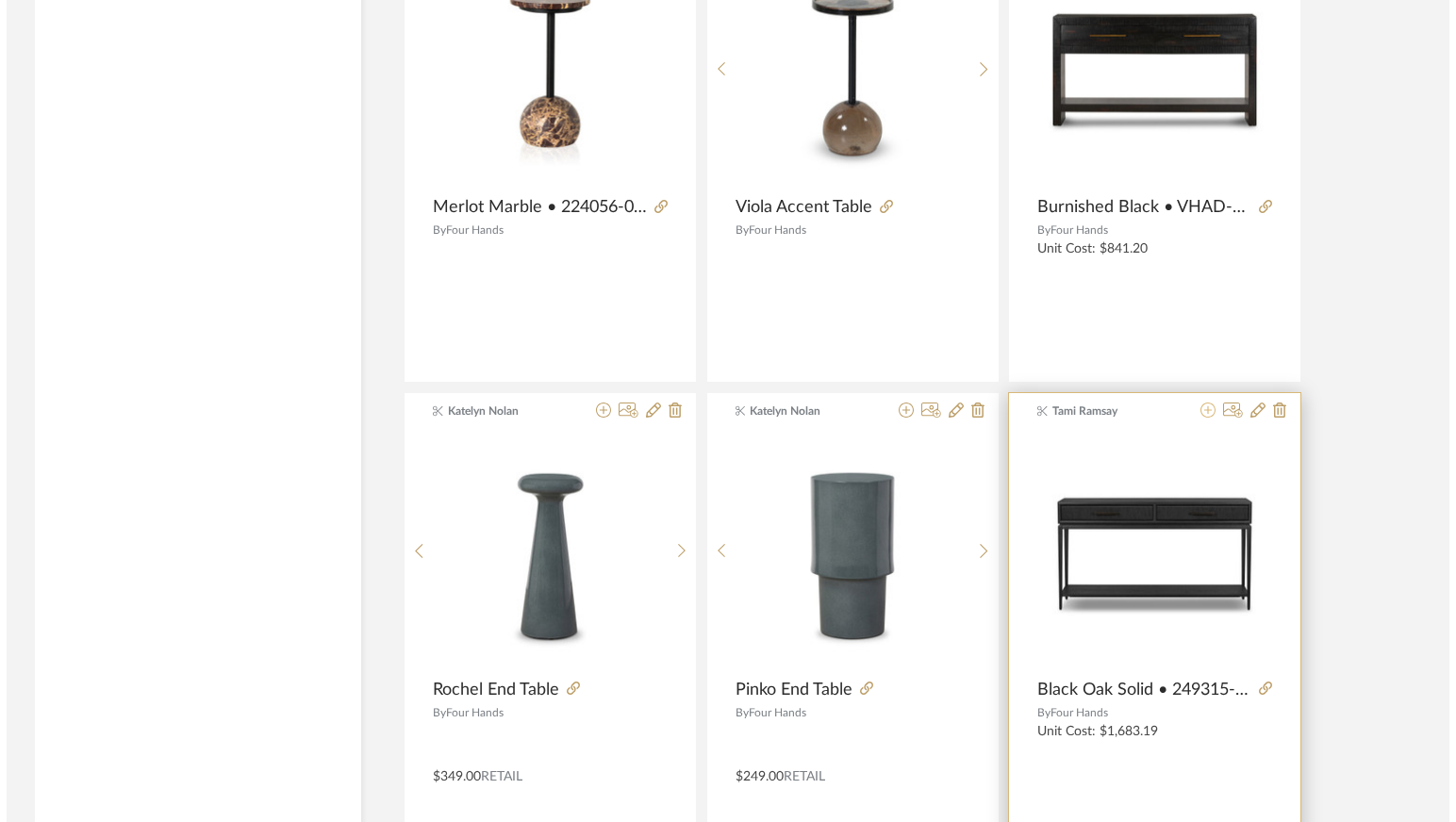scroll, scrollTop: 0, scrollLeft: 0, axis: both 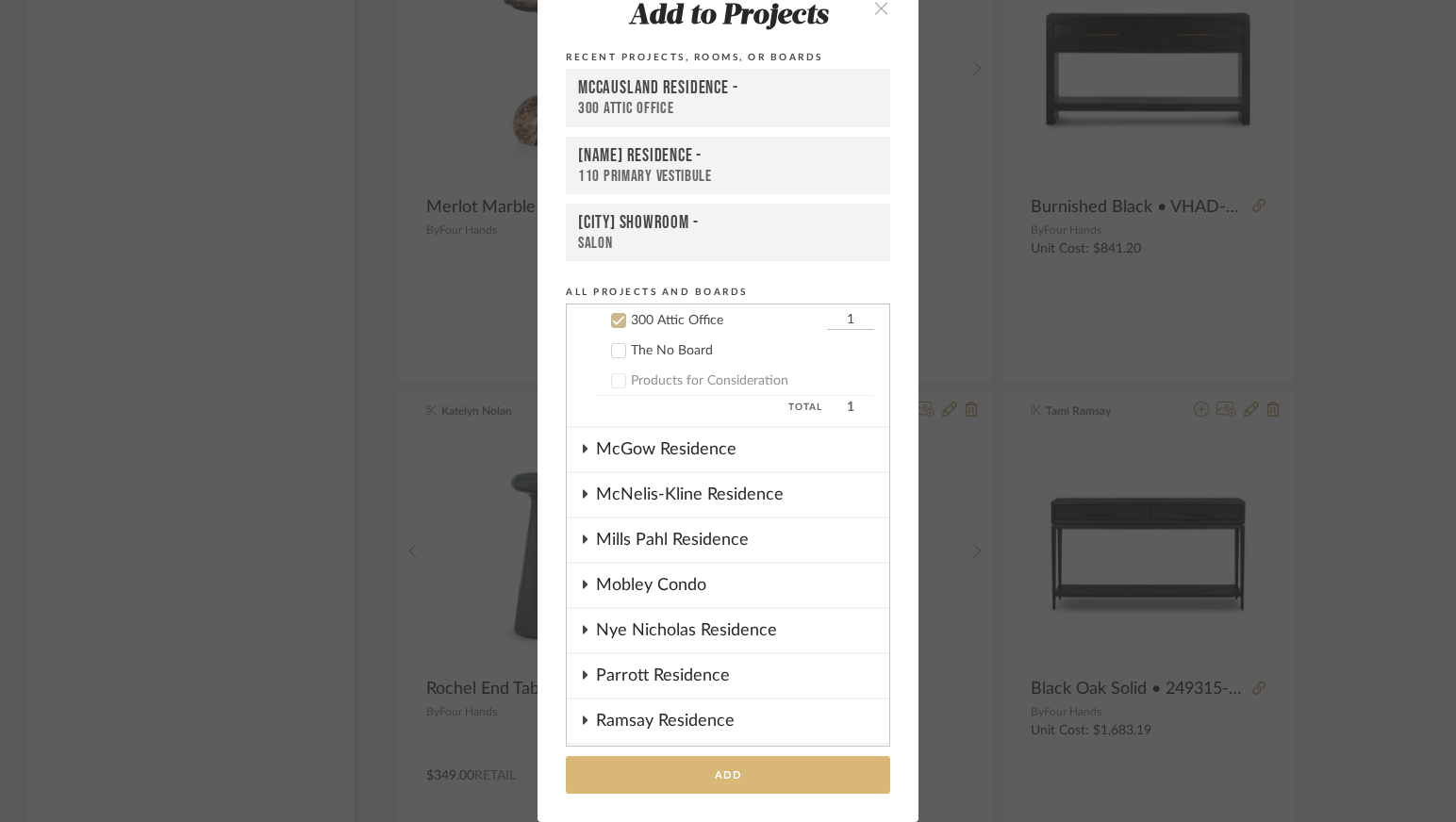 click on "Add" at bounding box center [728, 775] 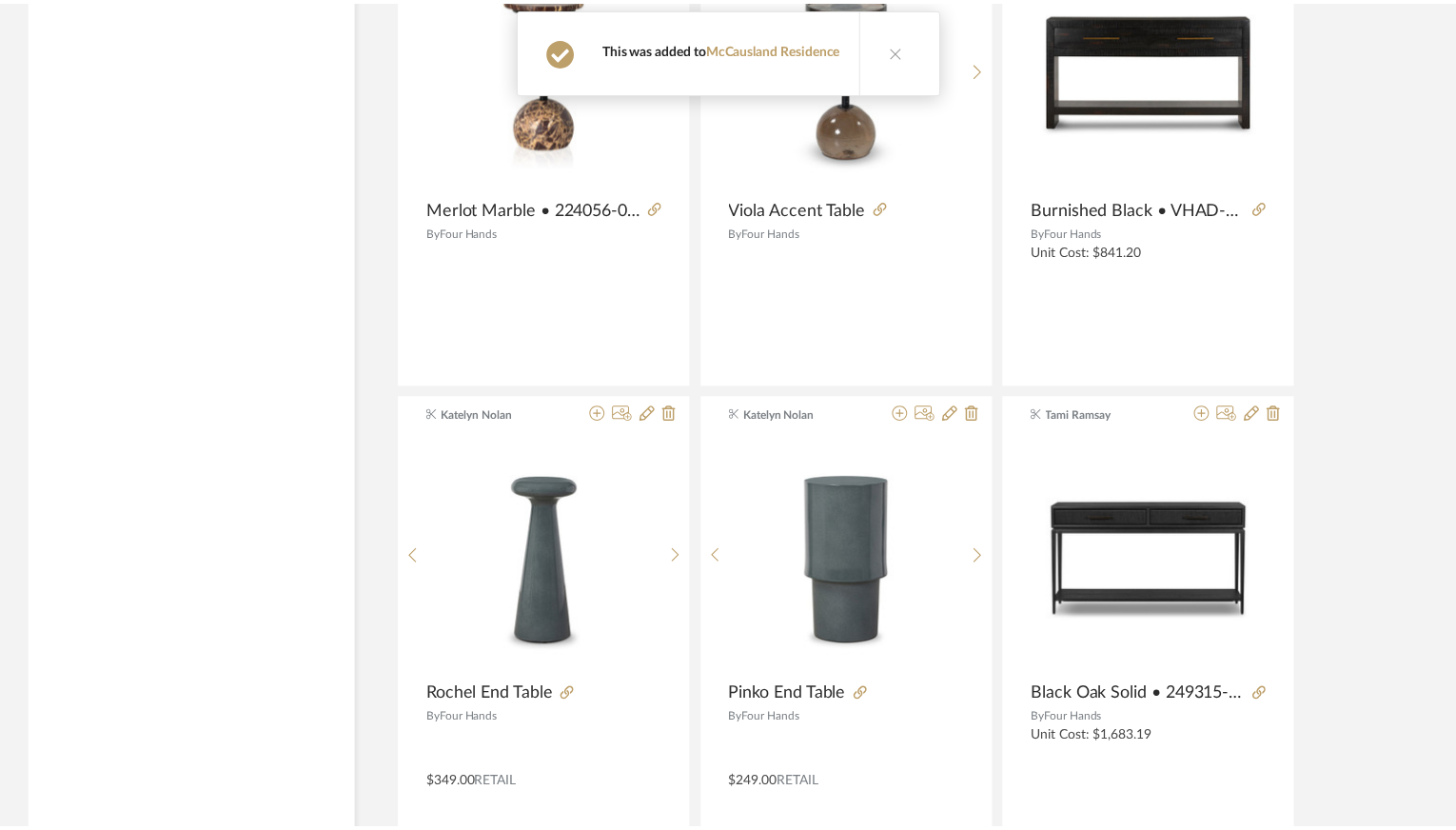 scroll, scrollTop: 5379, scrollLeft: 0, axis: vertical 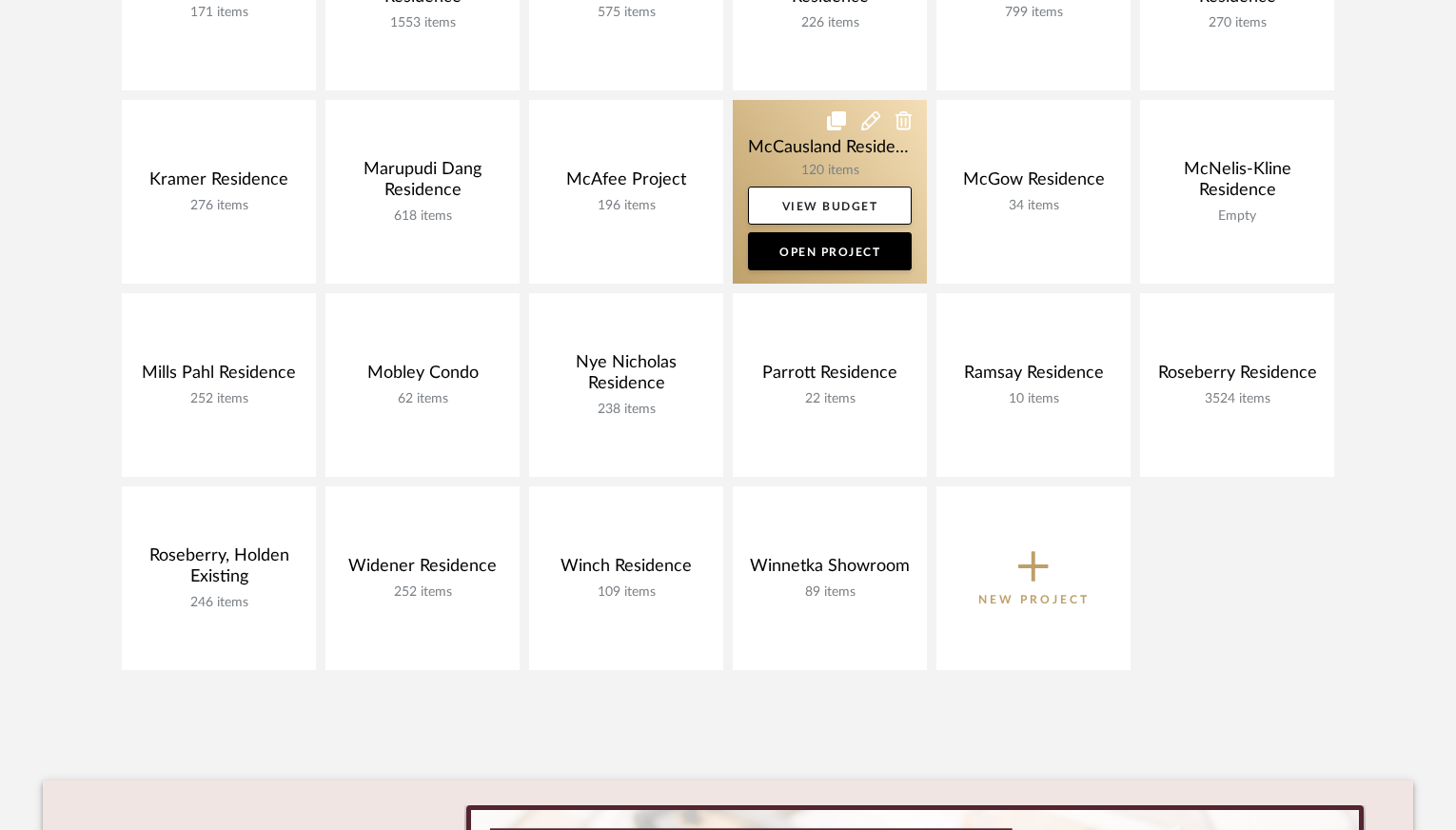click 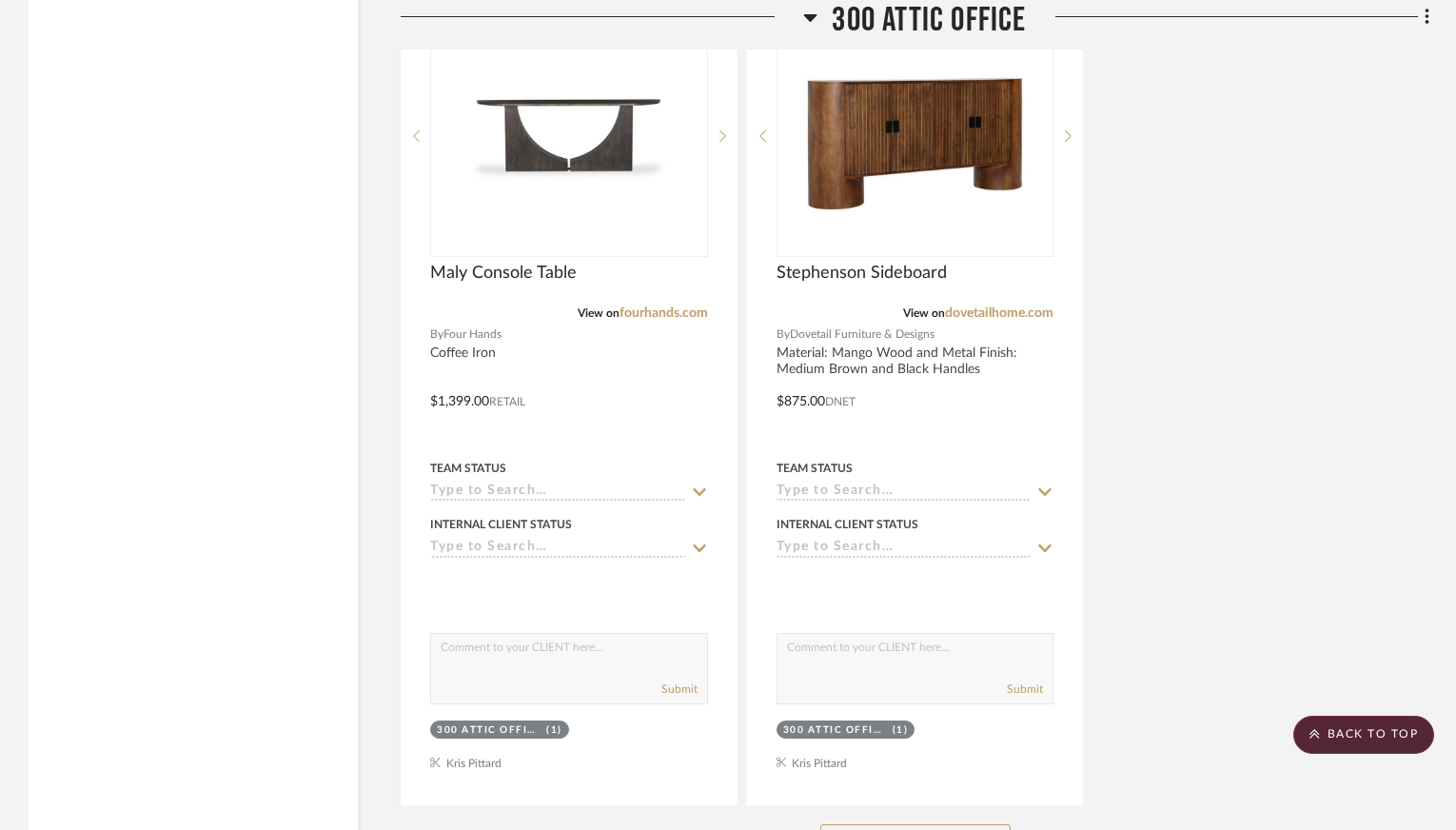 scroll, scrollTop: 16752, scrollLeft: 0, axis: vertical 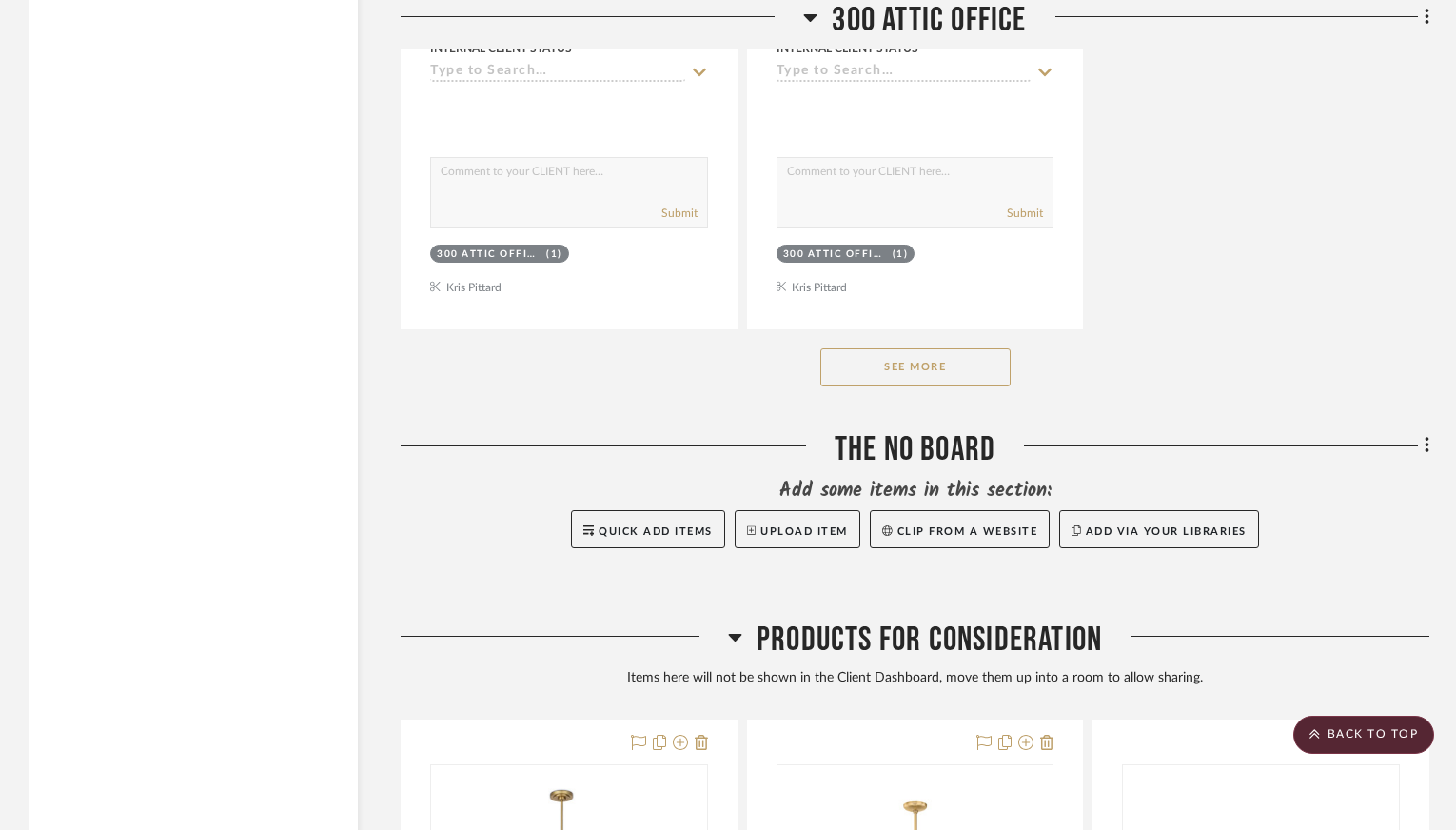 click on "See More" 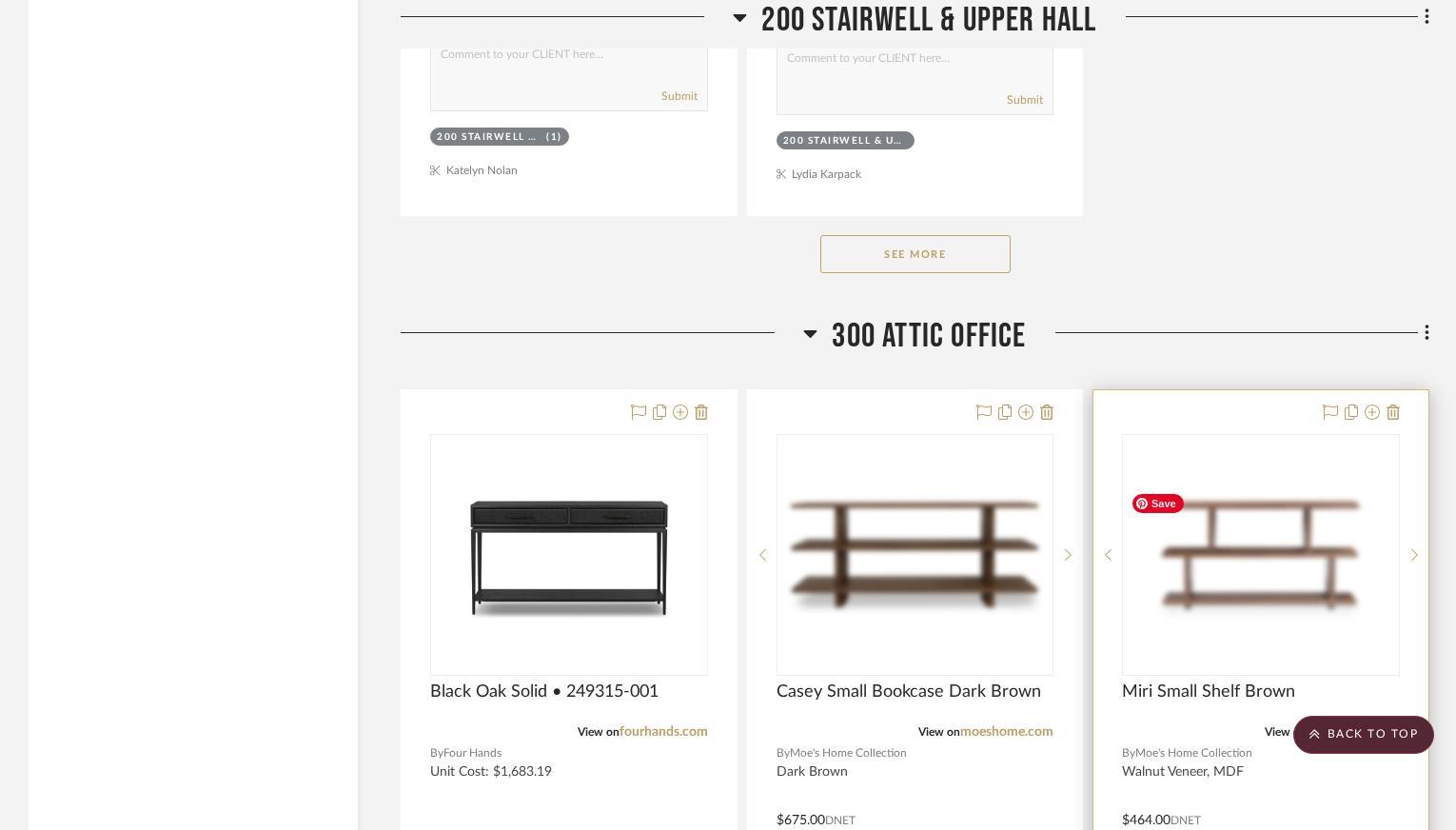 scroll, scrollTop: 14278, scrollLeft: 0, axis: vertical 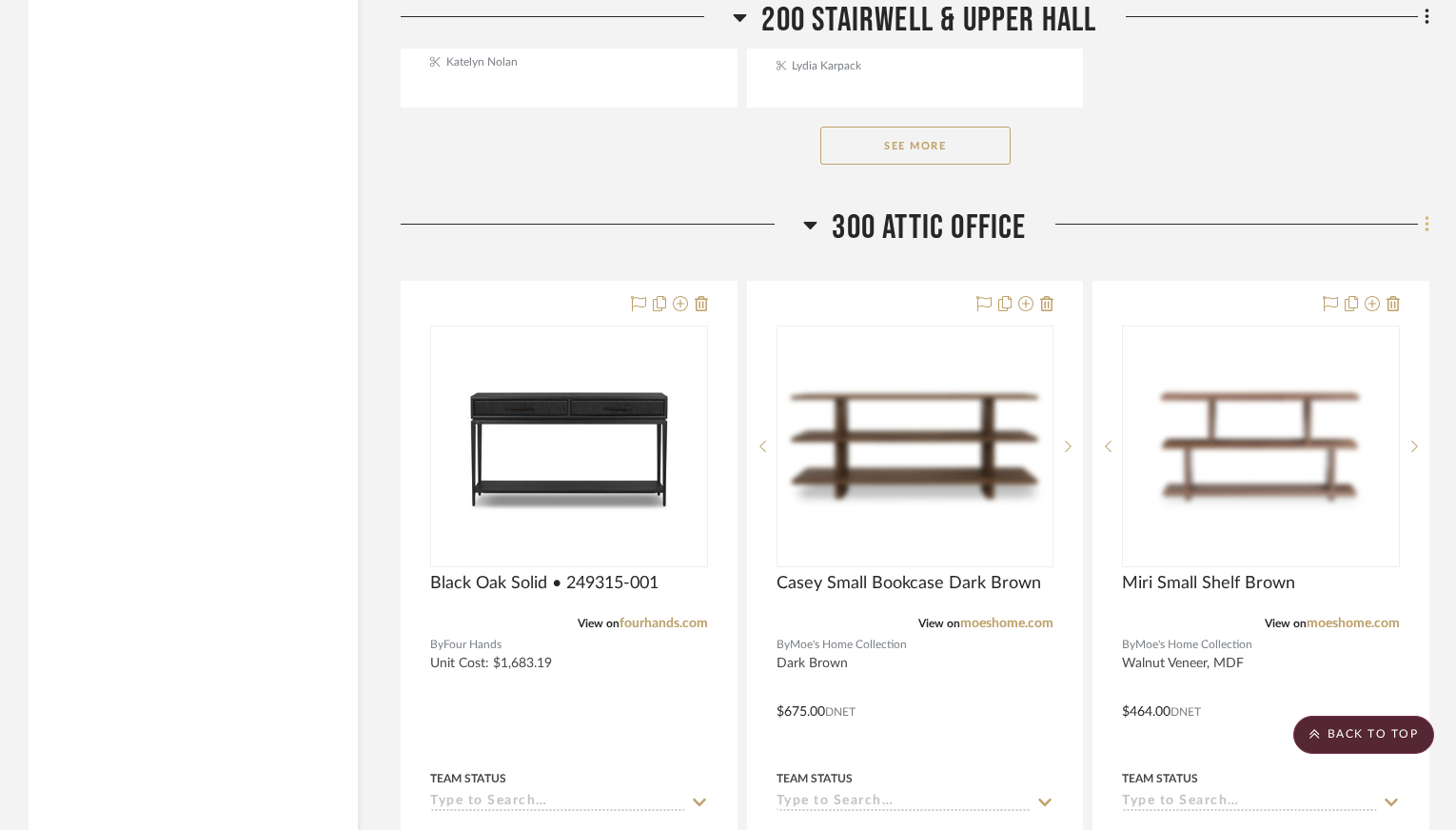 click 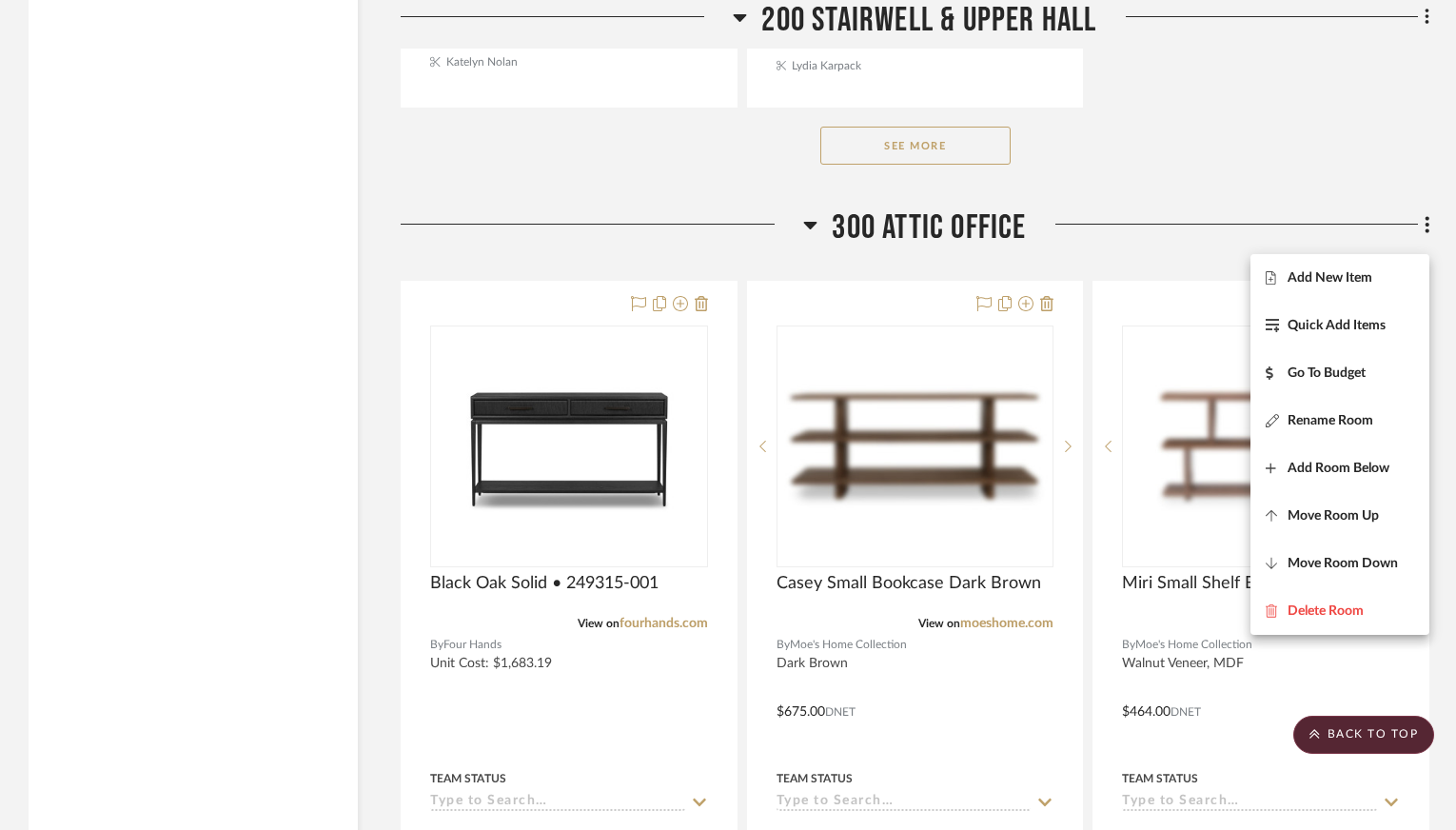 click at bounding box center (728, 415) 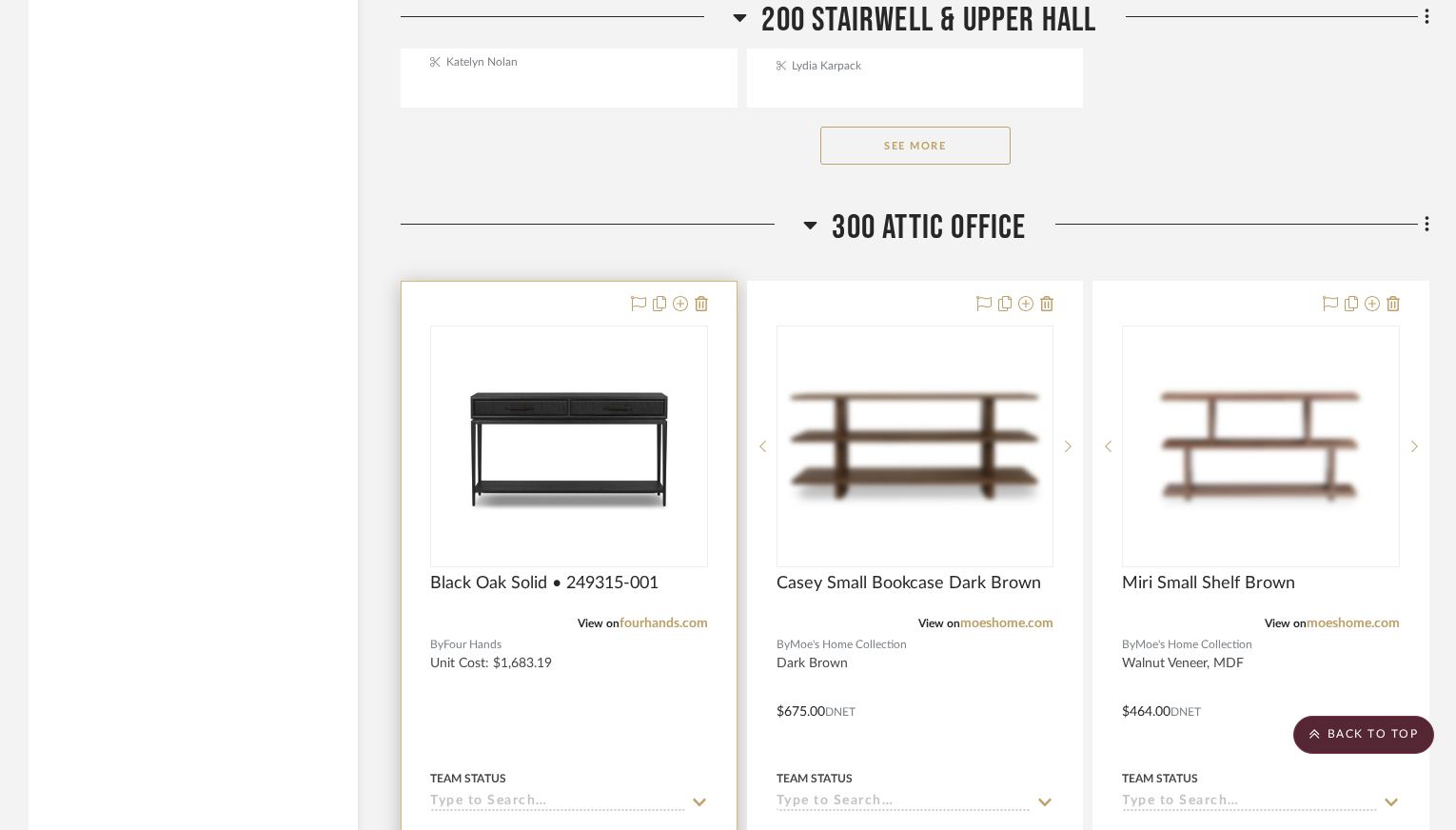 click on "View on  fourhands.com" at bounding box center [569, 623] 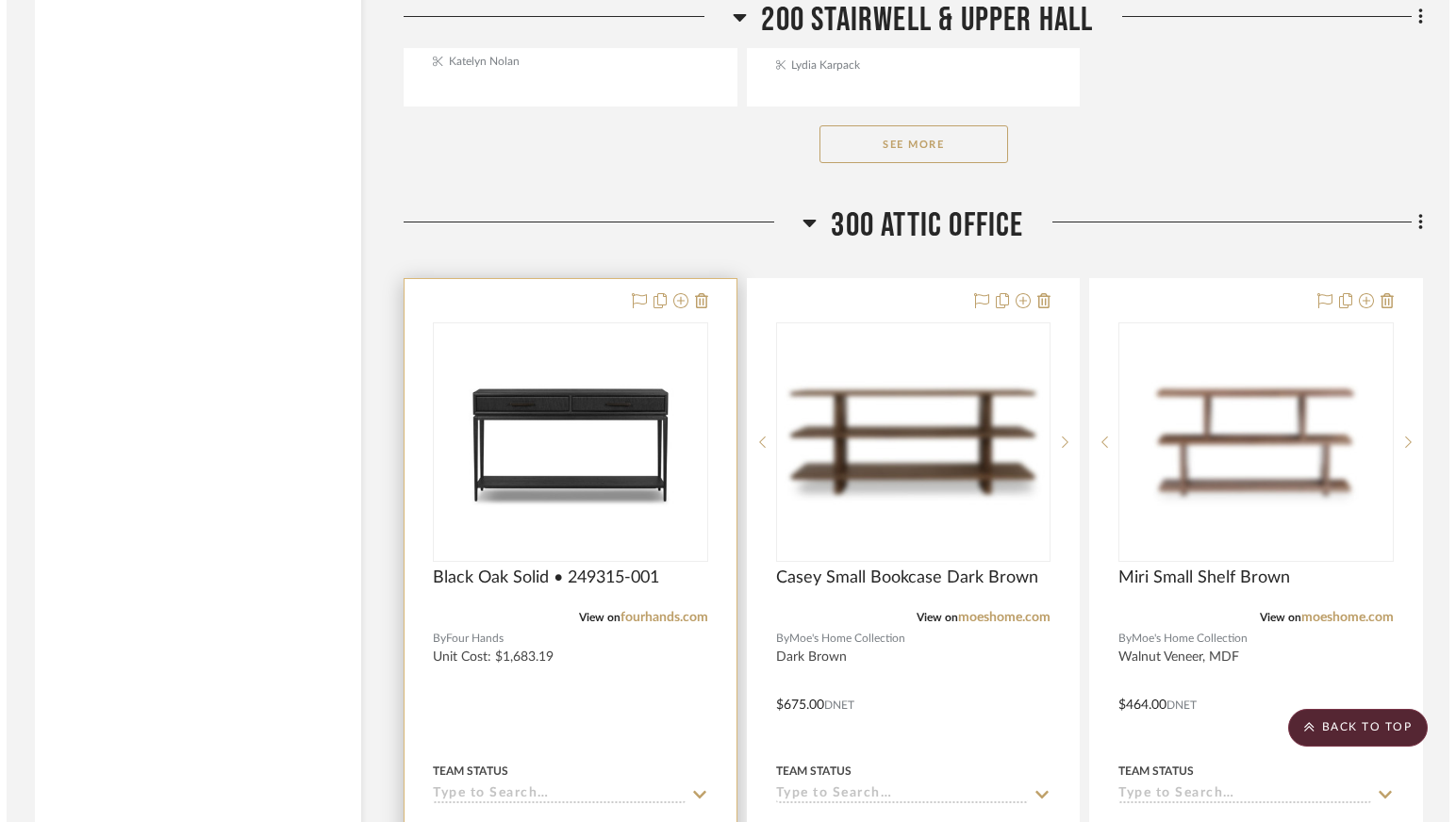 scroll, scrollTop: 0, scrollLeft: 0, axis: both 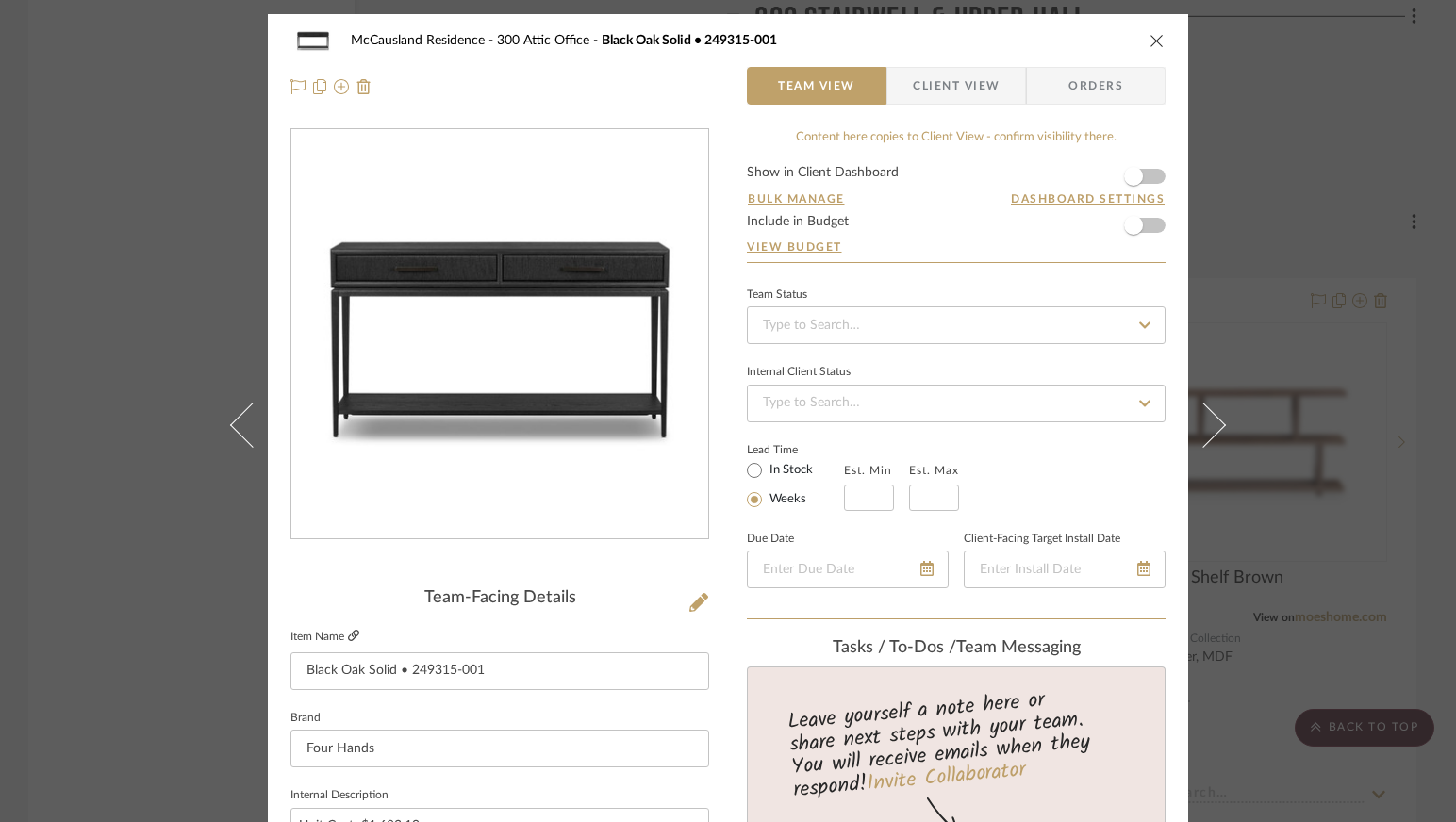 click 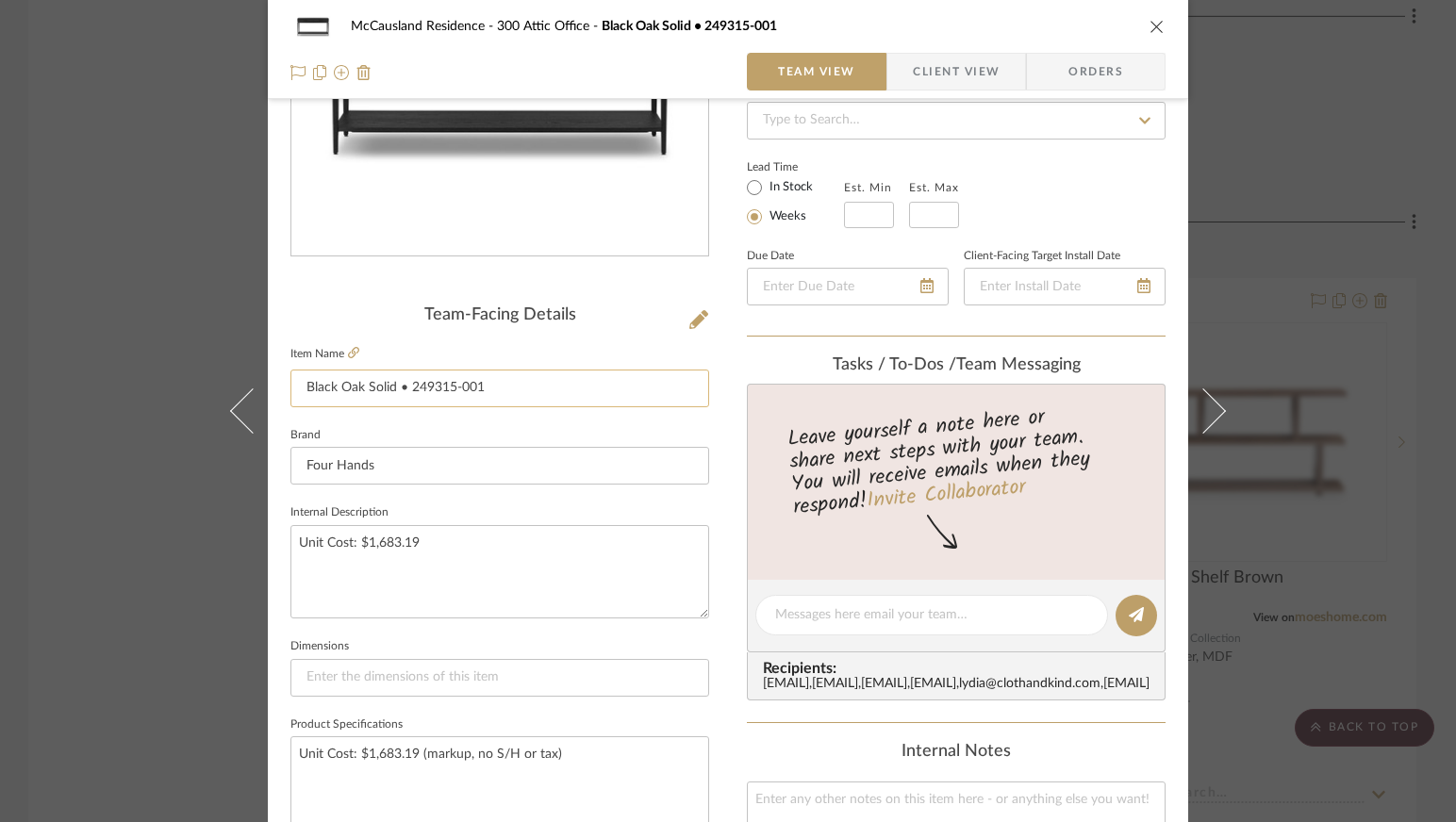 scroll, scrollTop: 377, scrollLeft: 0, axis: vertical 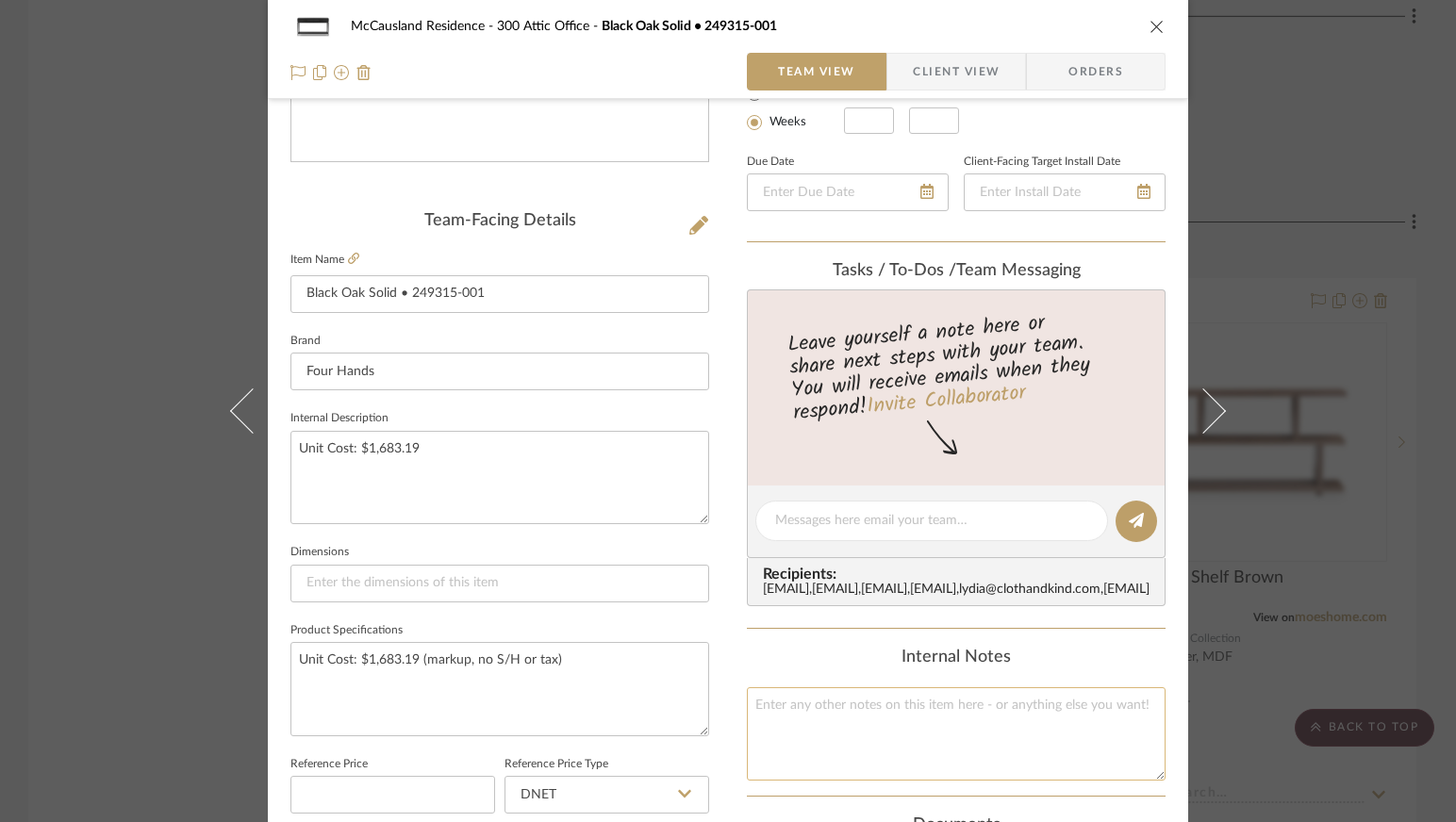click 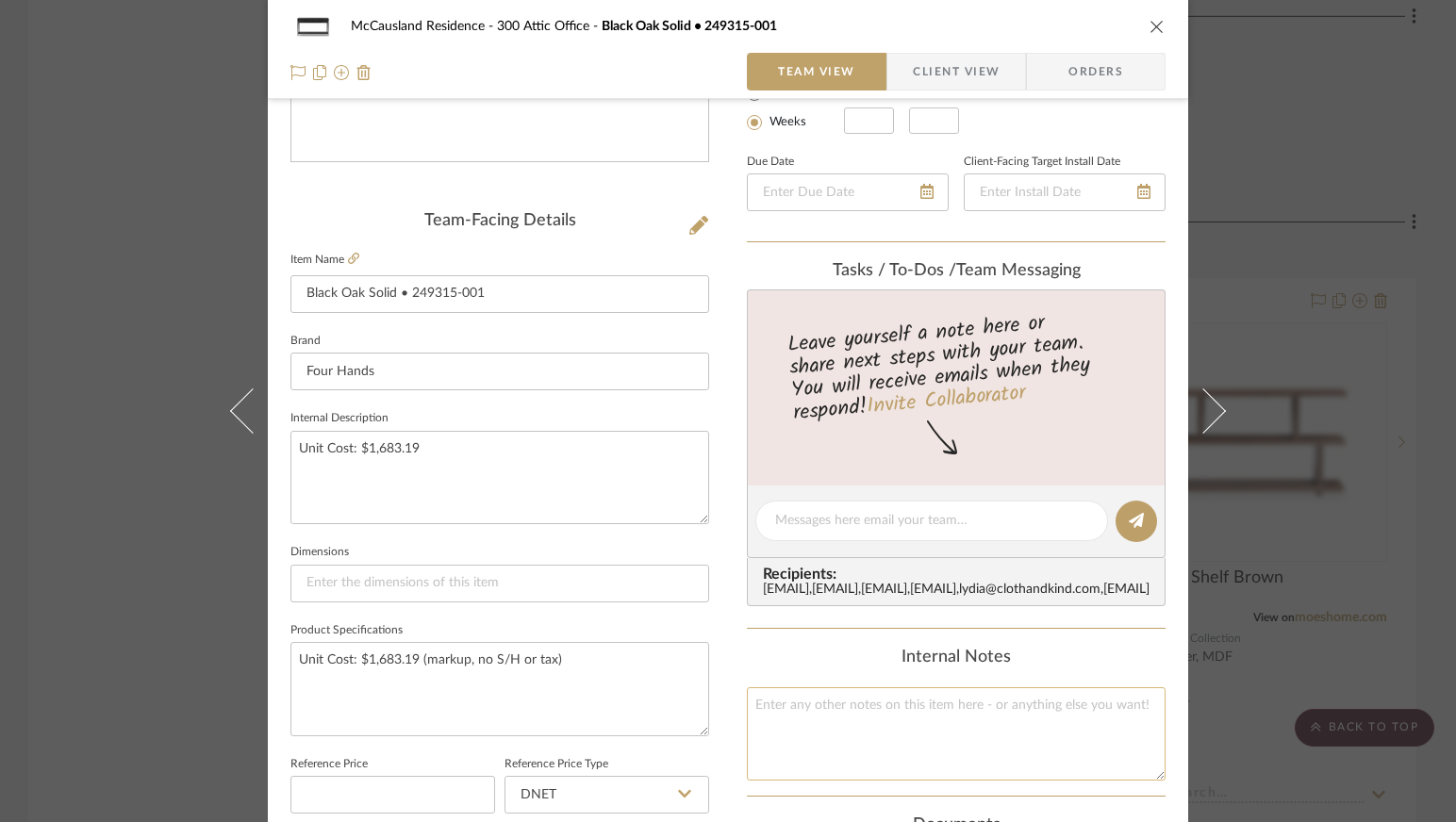 paste on "Rosenell Console Table" 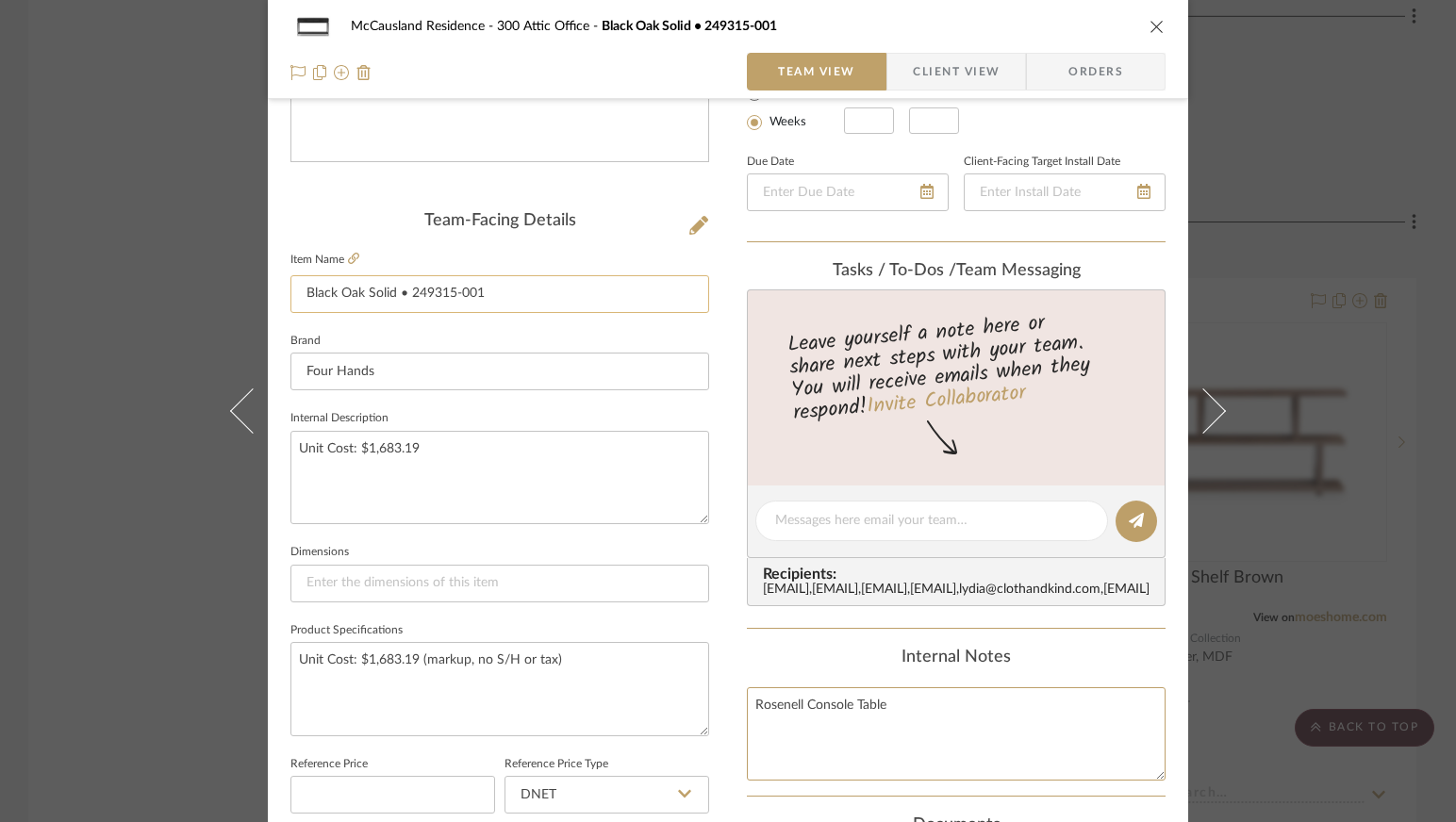 type on "Rosenell Console Table" 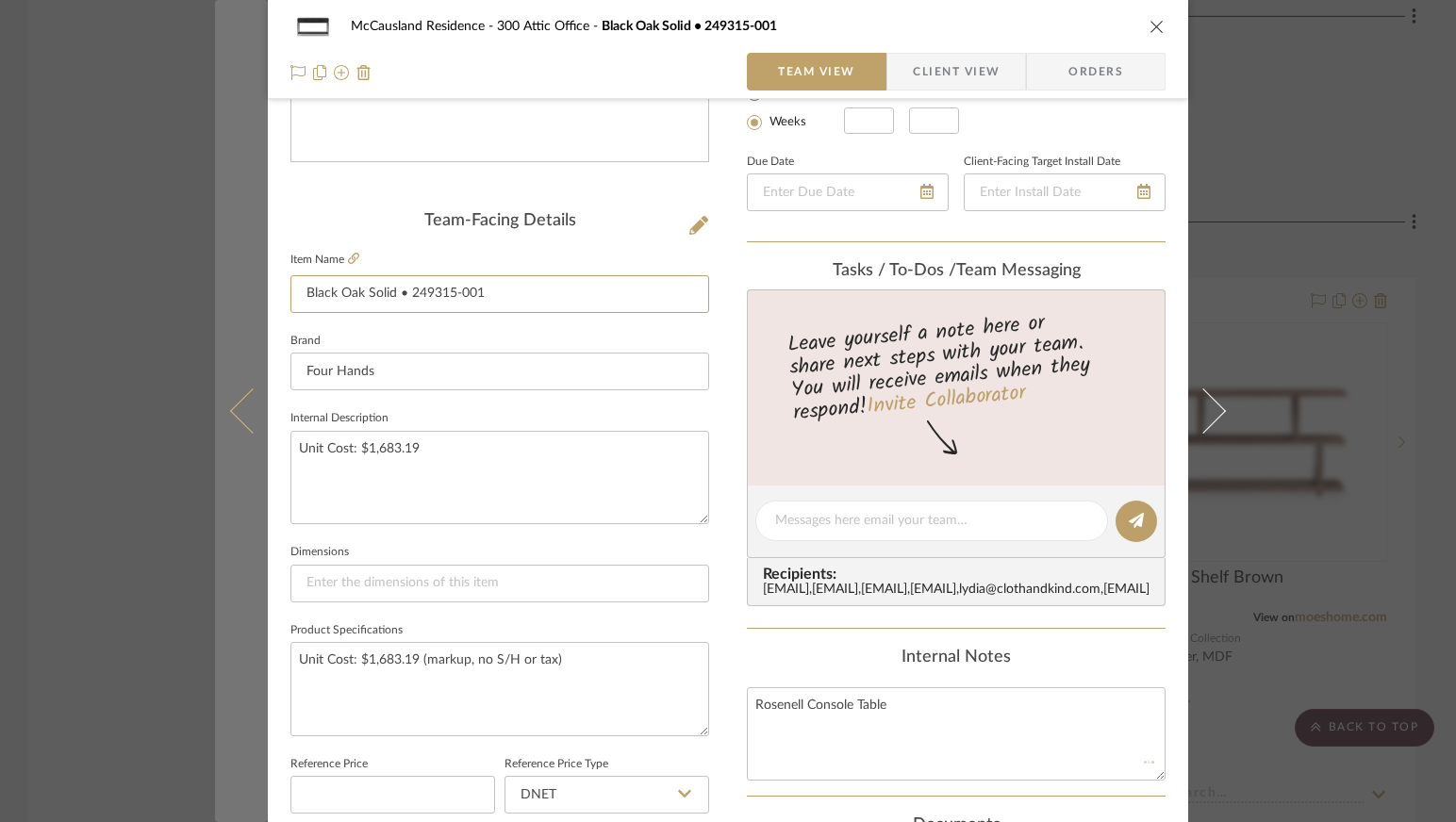 type 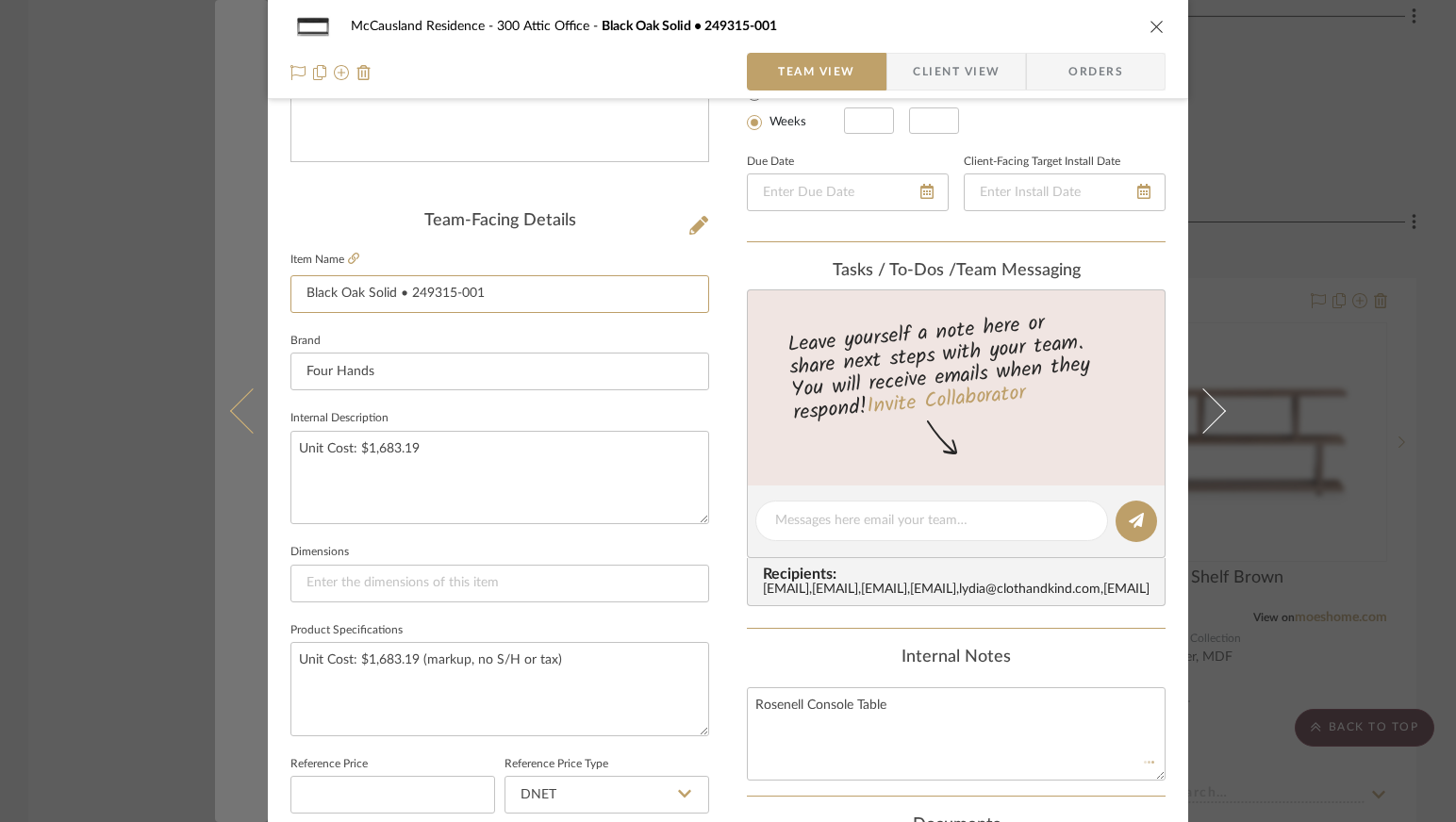 type 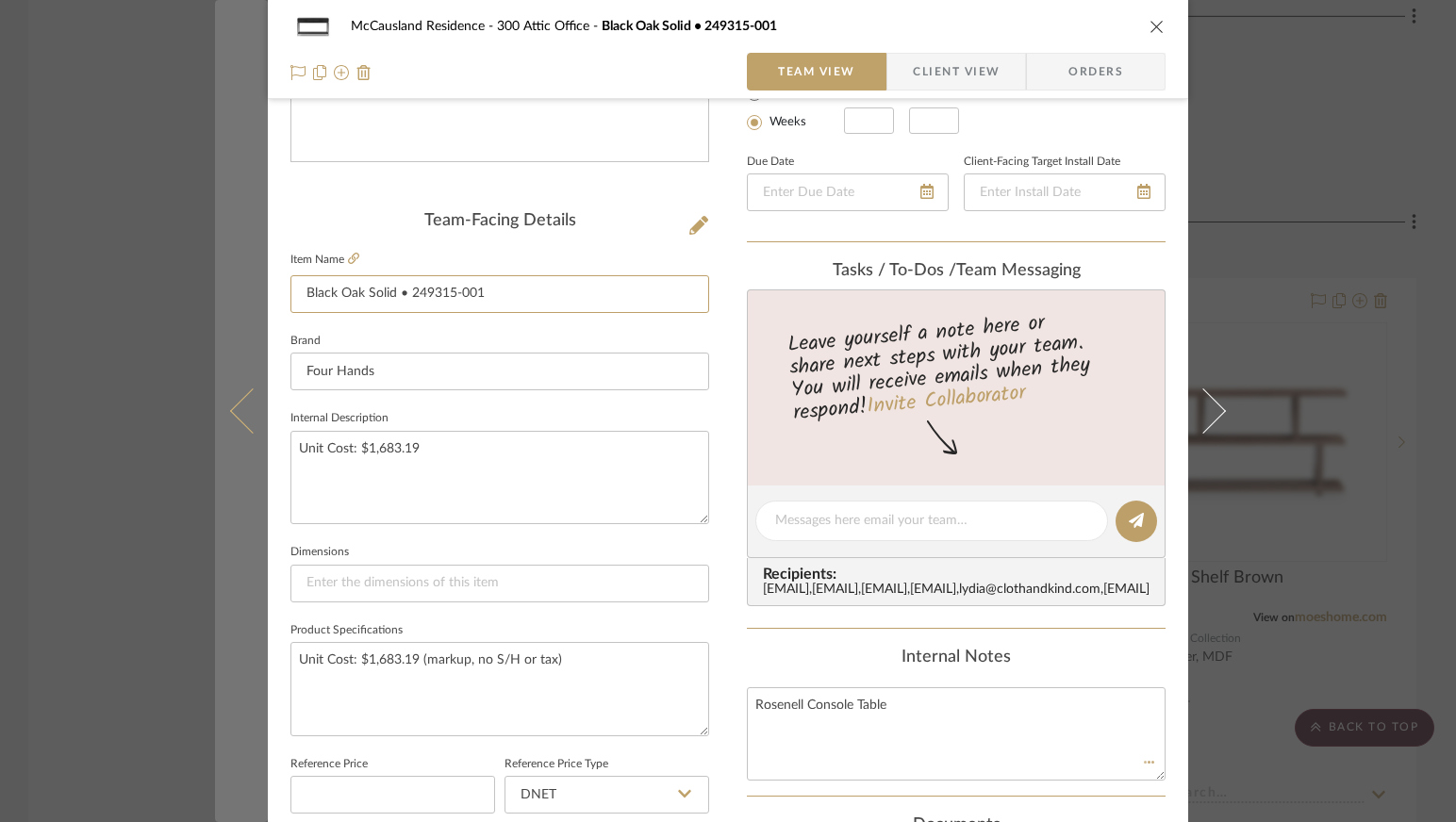 type 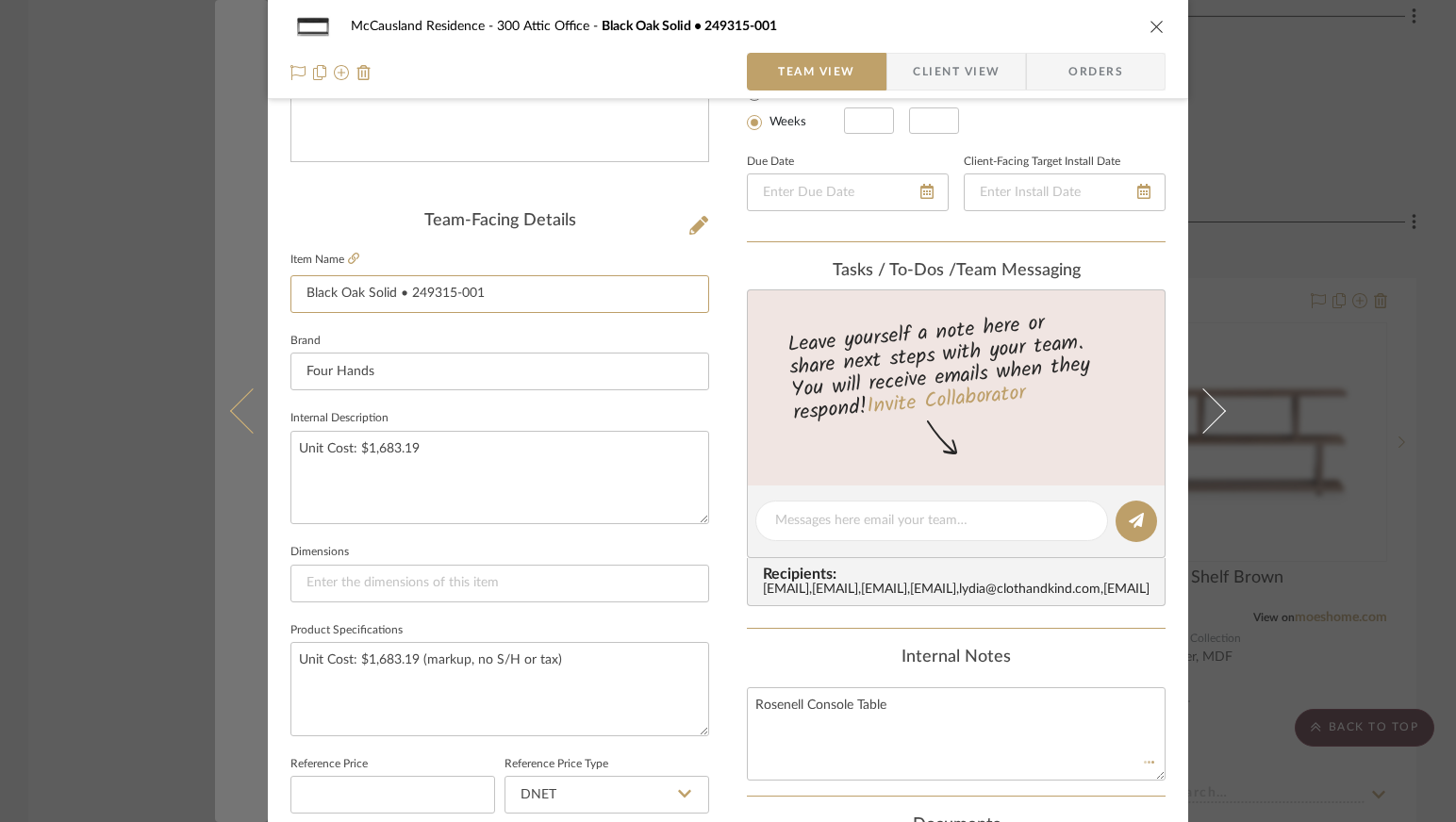 type 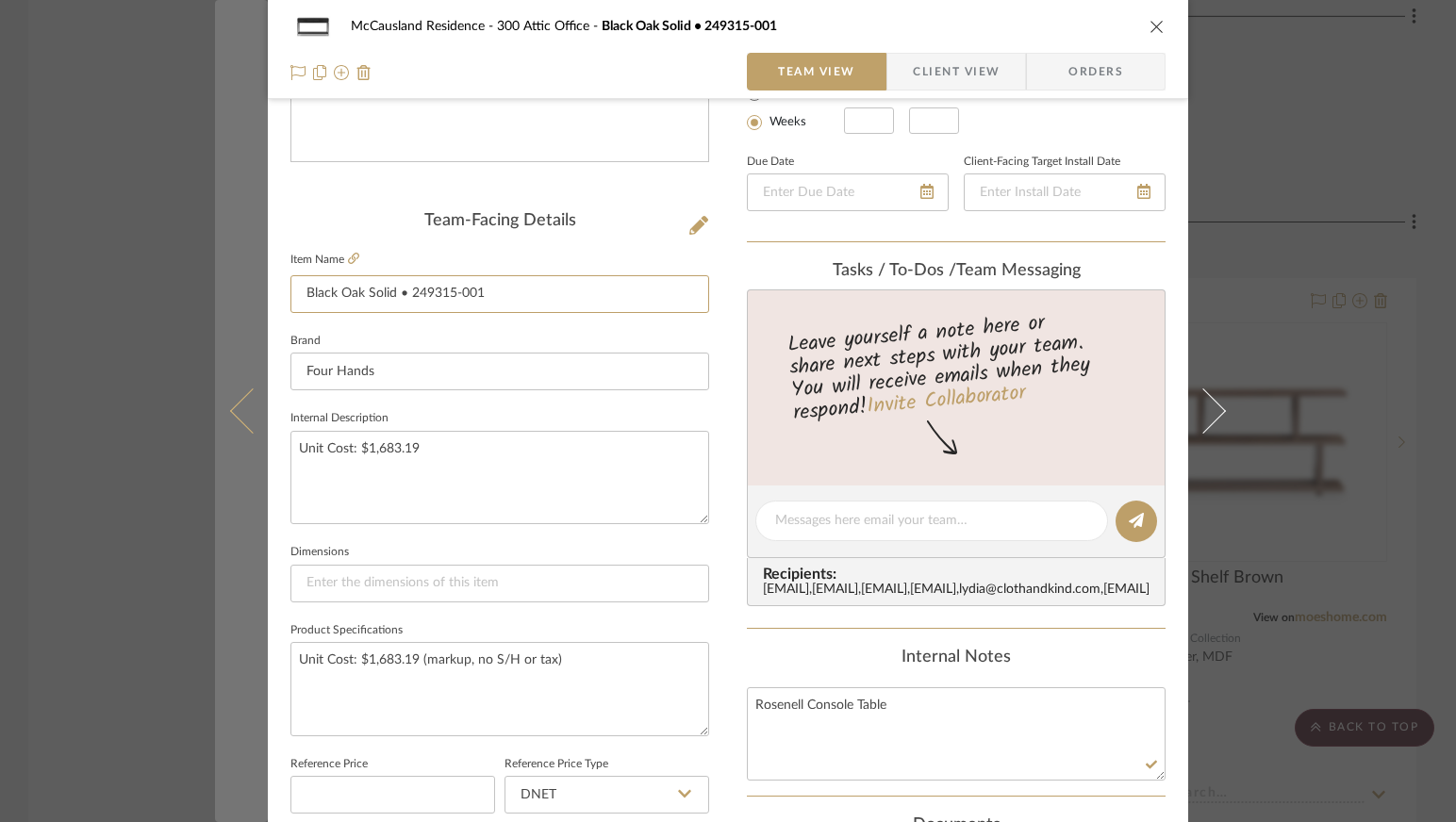 drag, startPoint x: 460, startPoint y: 302, endPoint x: 250, endPoint y: 294, distance: 210.15233 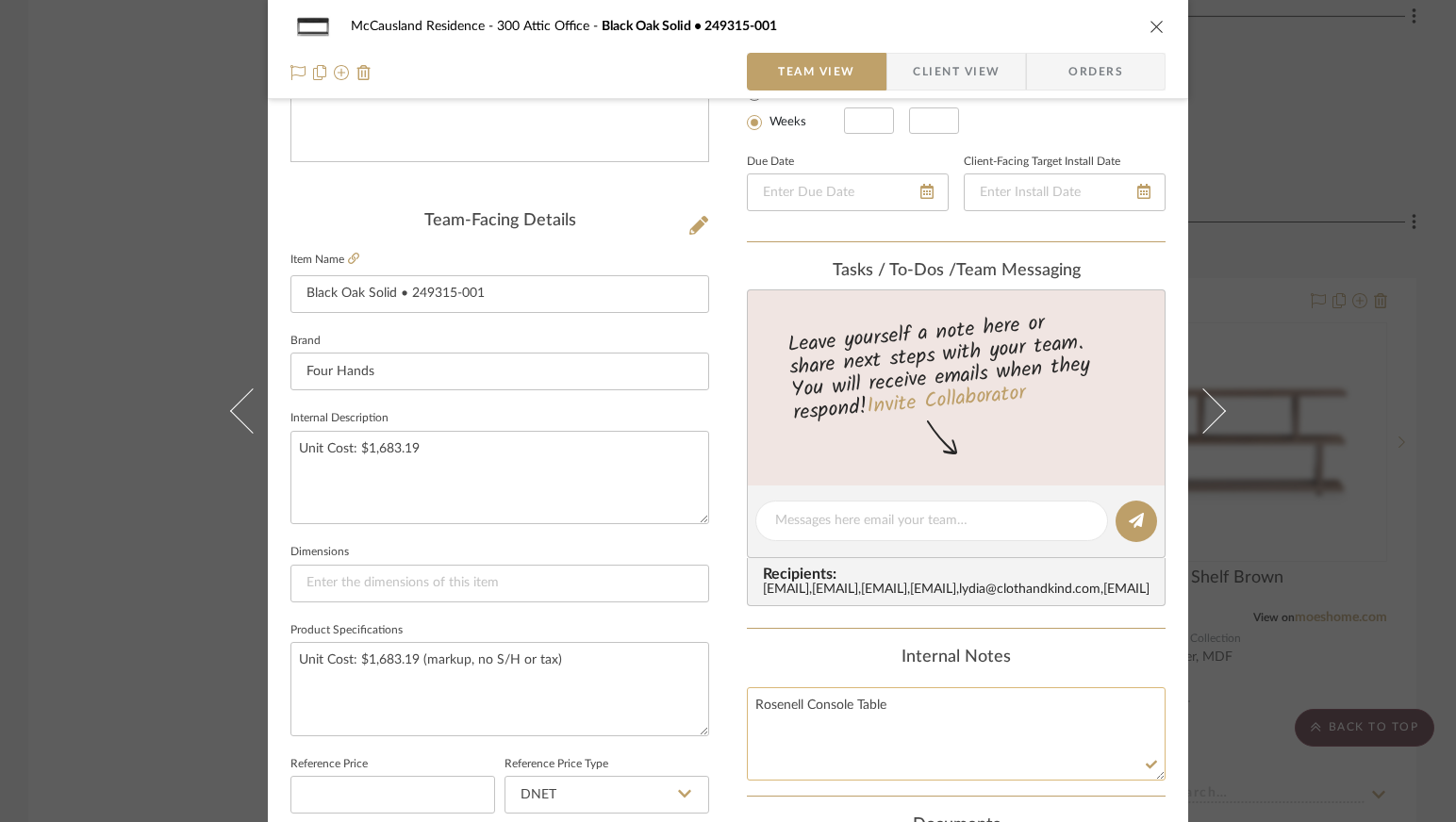 click on "Rosenell Console Table" 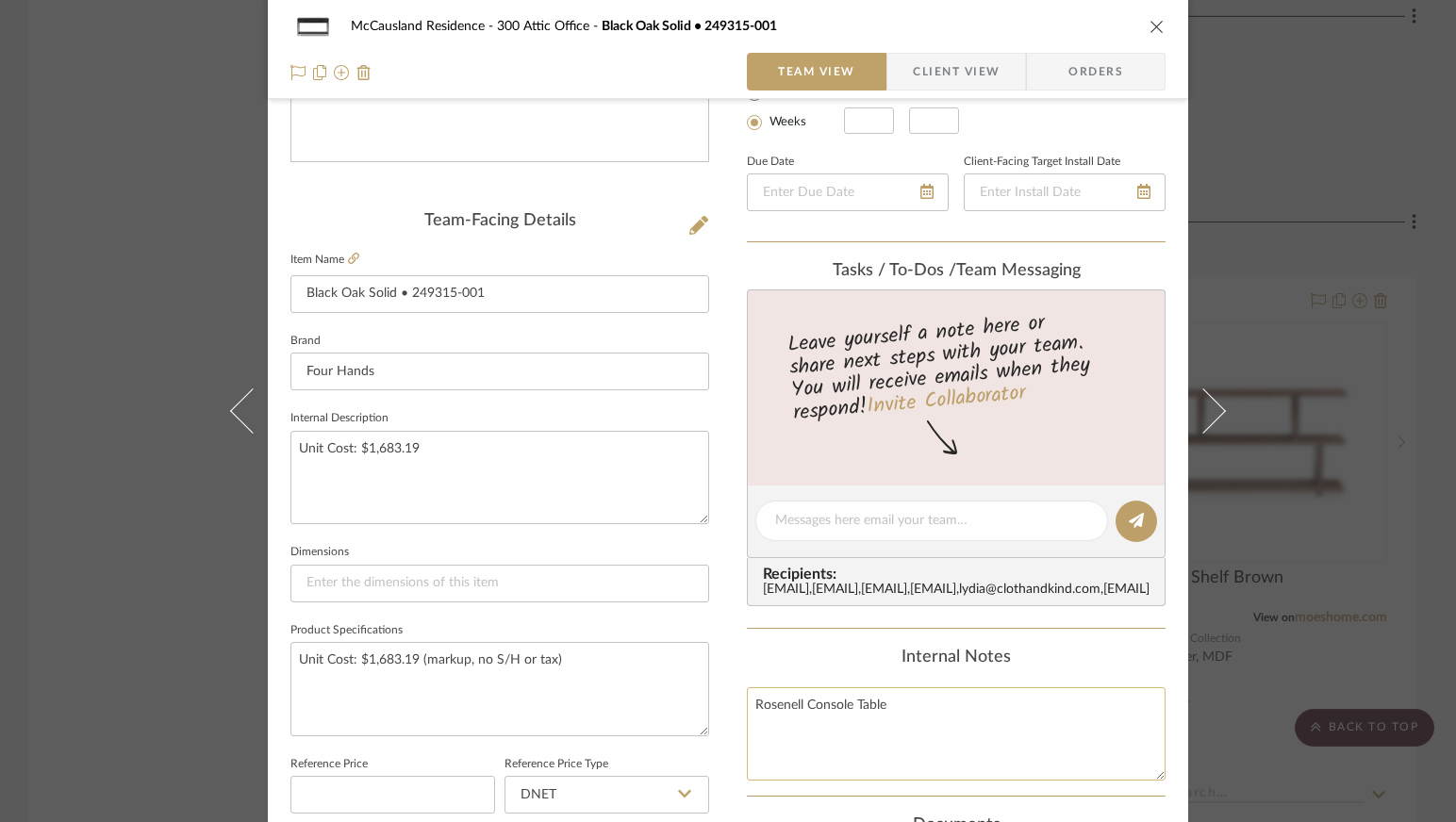paste on "Black Oak Solid • 249315-001" 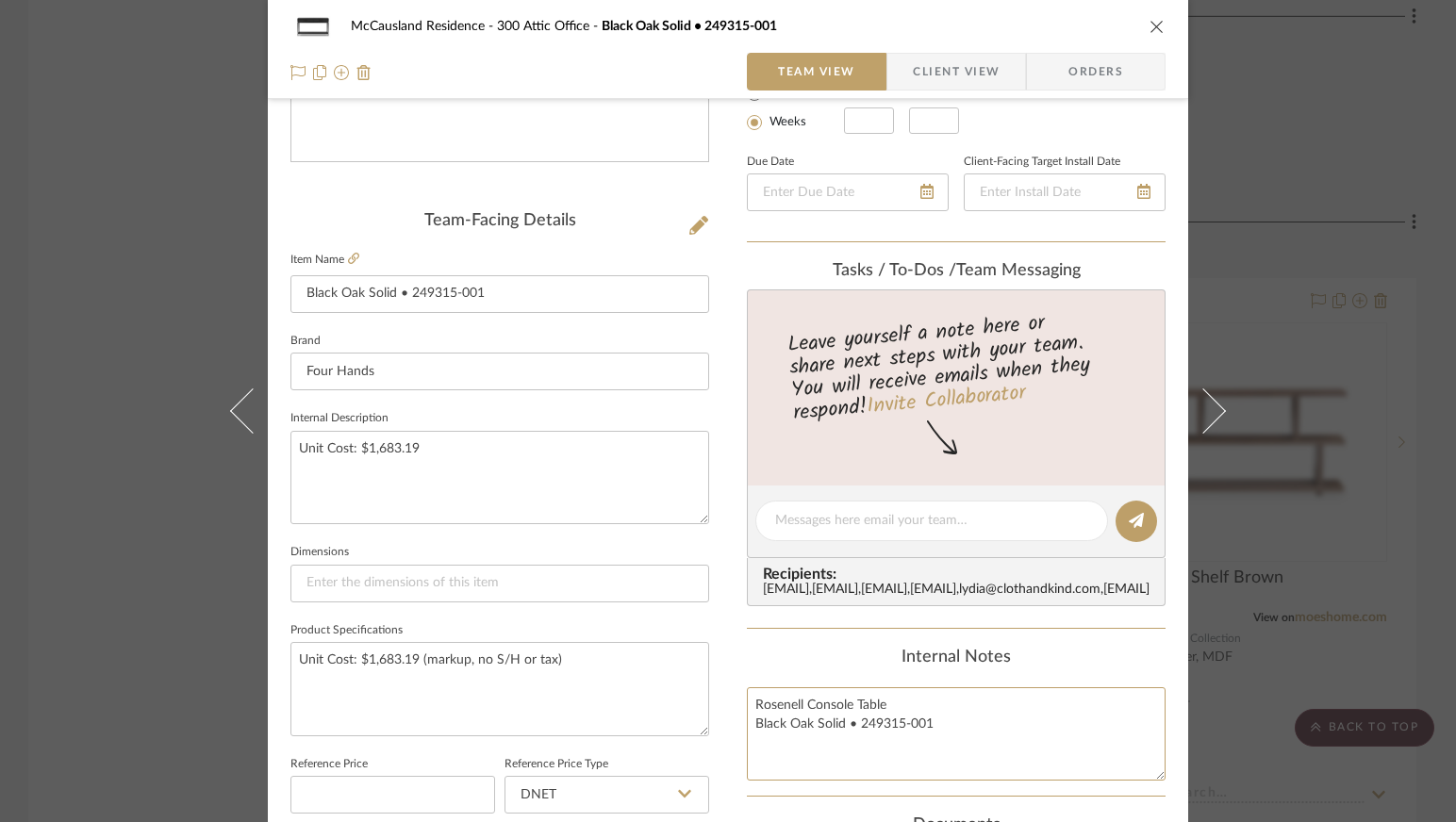 drag, startPoint x: 924, startPoint y: 726, endPoint x: 732, endPoint y: 725, distance: 192.0026 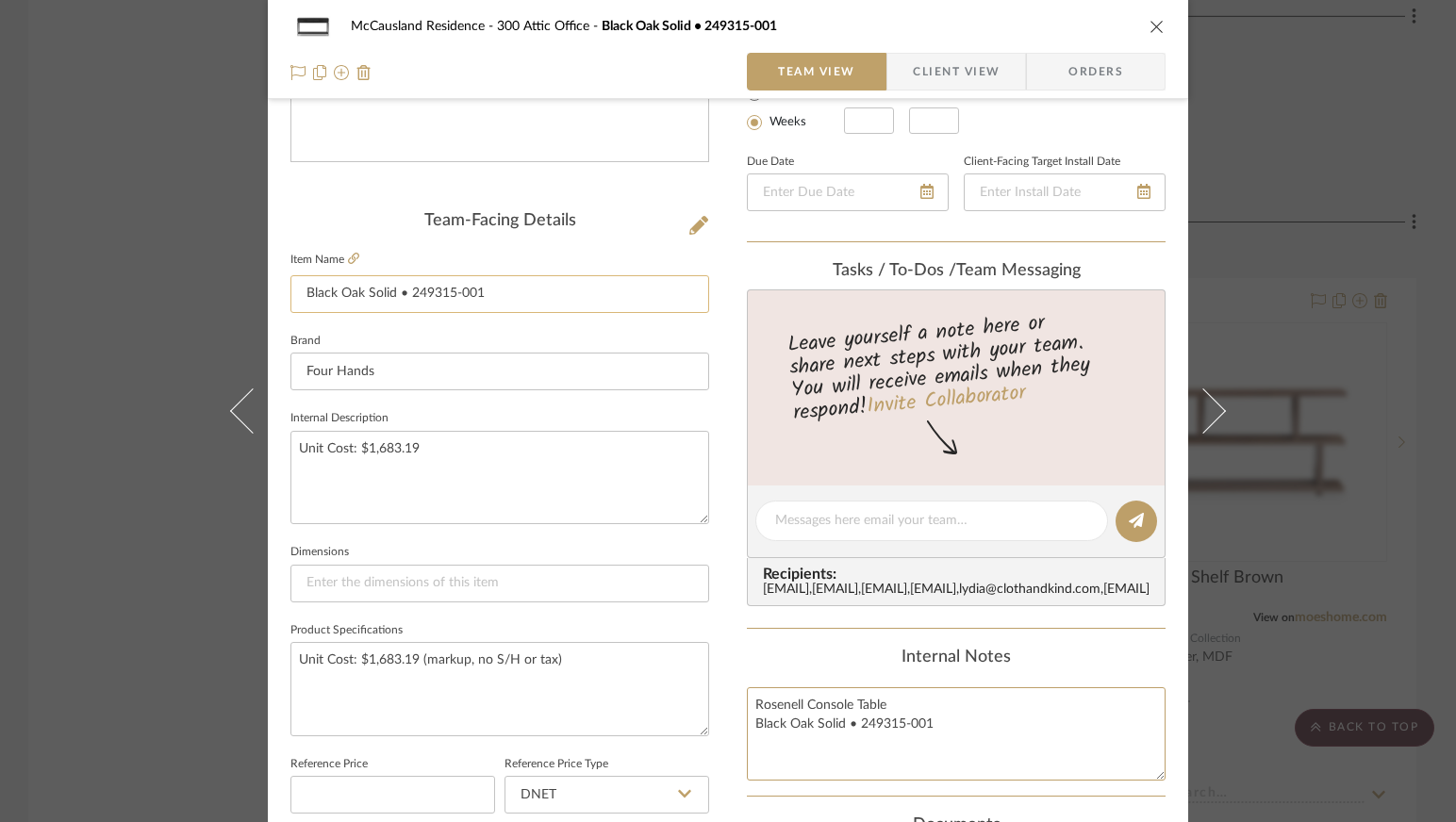 type on "Rosenell Console Table
Black Oak Solid • 249315-001" 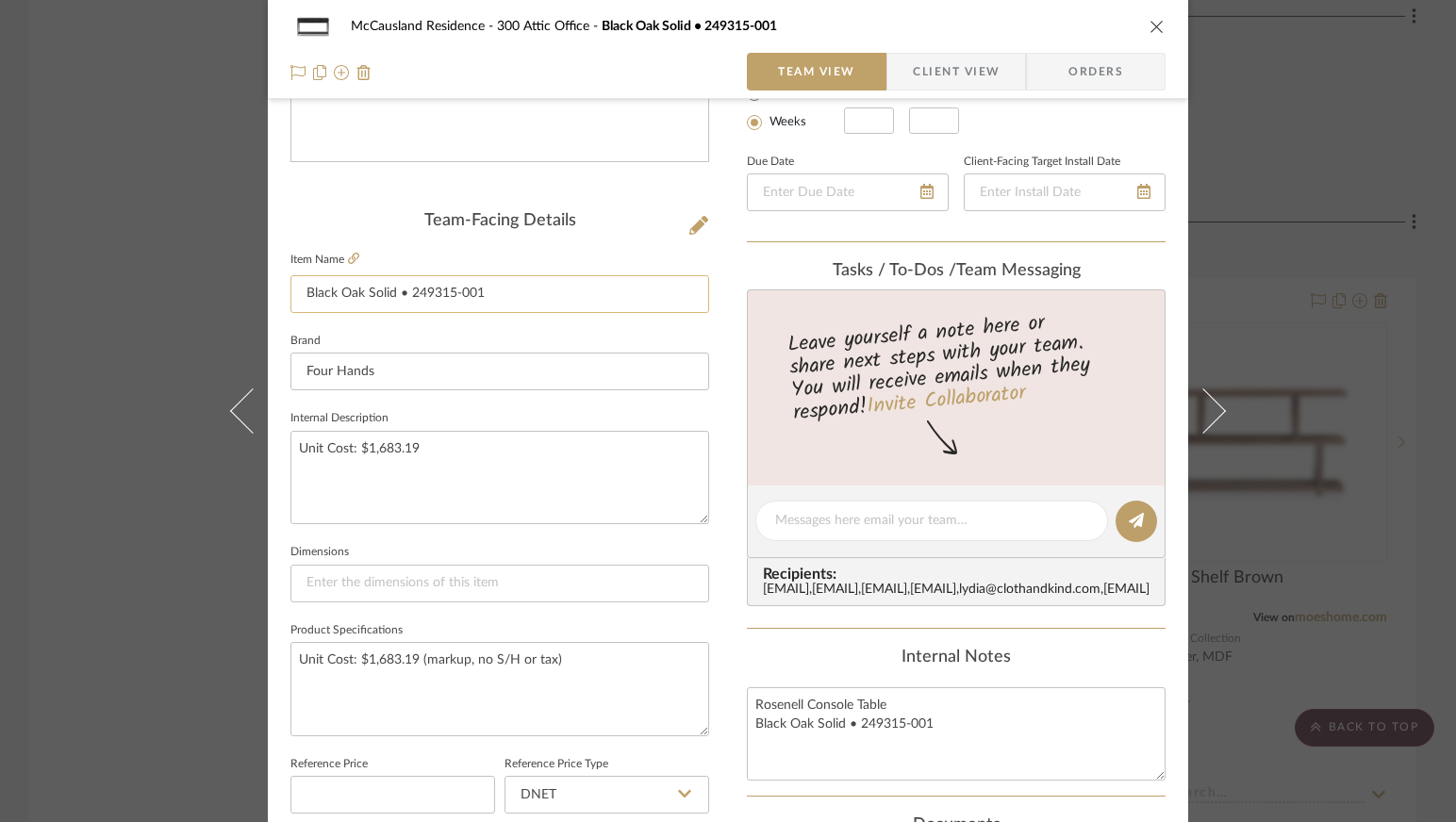 type 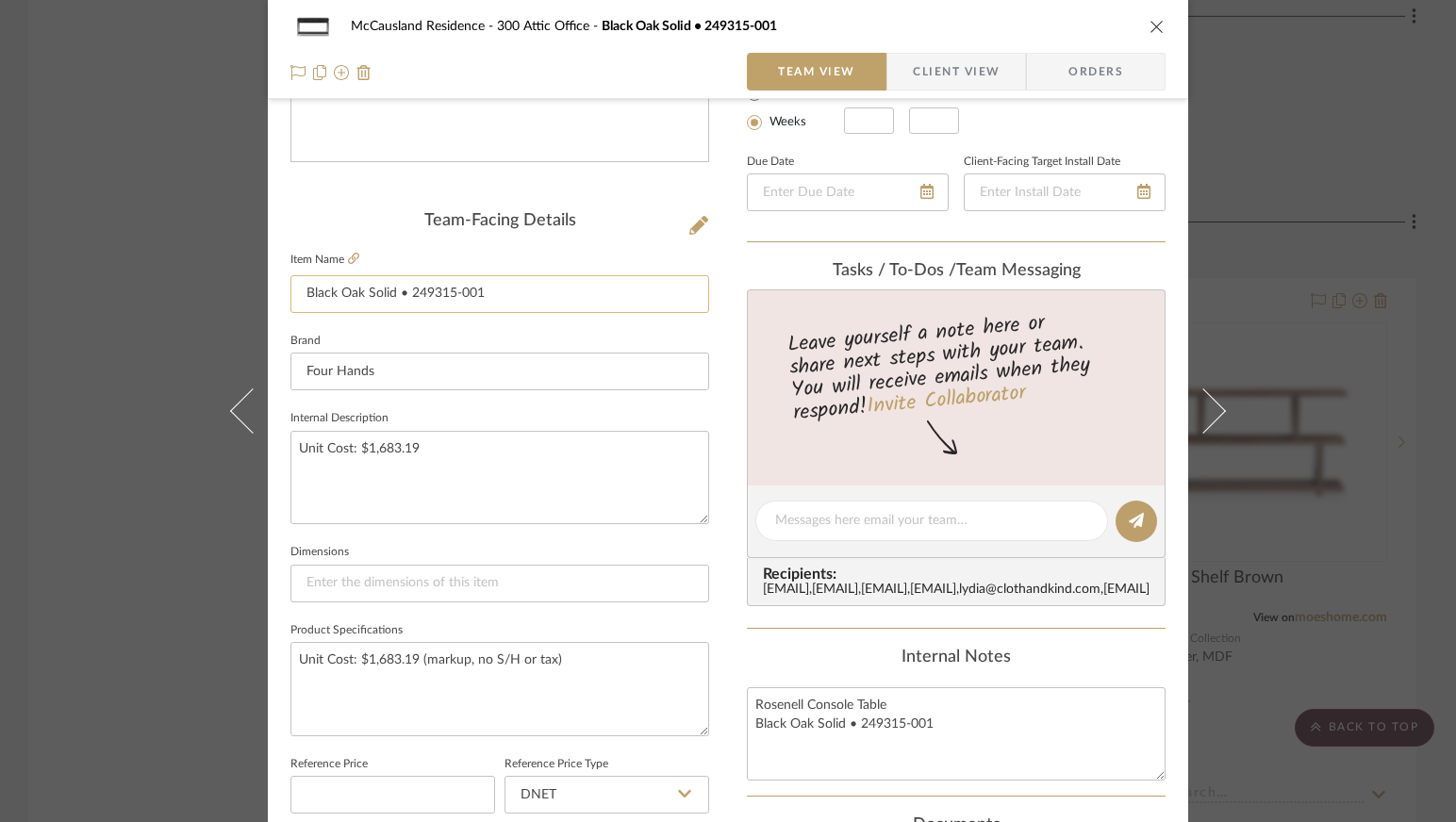 type 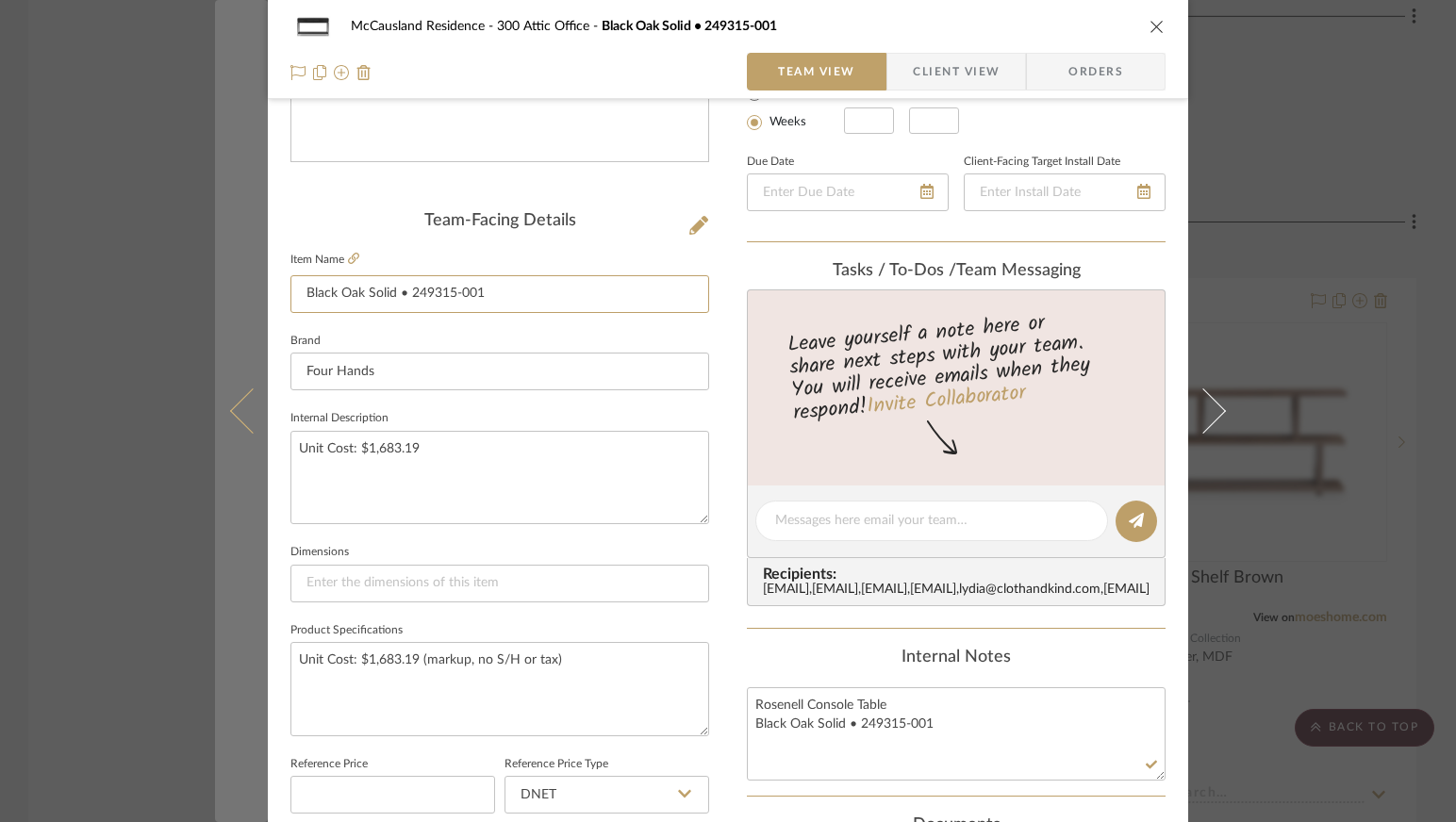 drag, startPoint x: 509, startPoint y: 286, endPoint x: 251, endPoint y: 290, distance: 258.03101 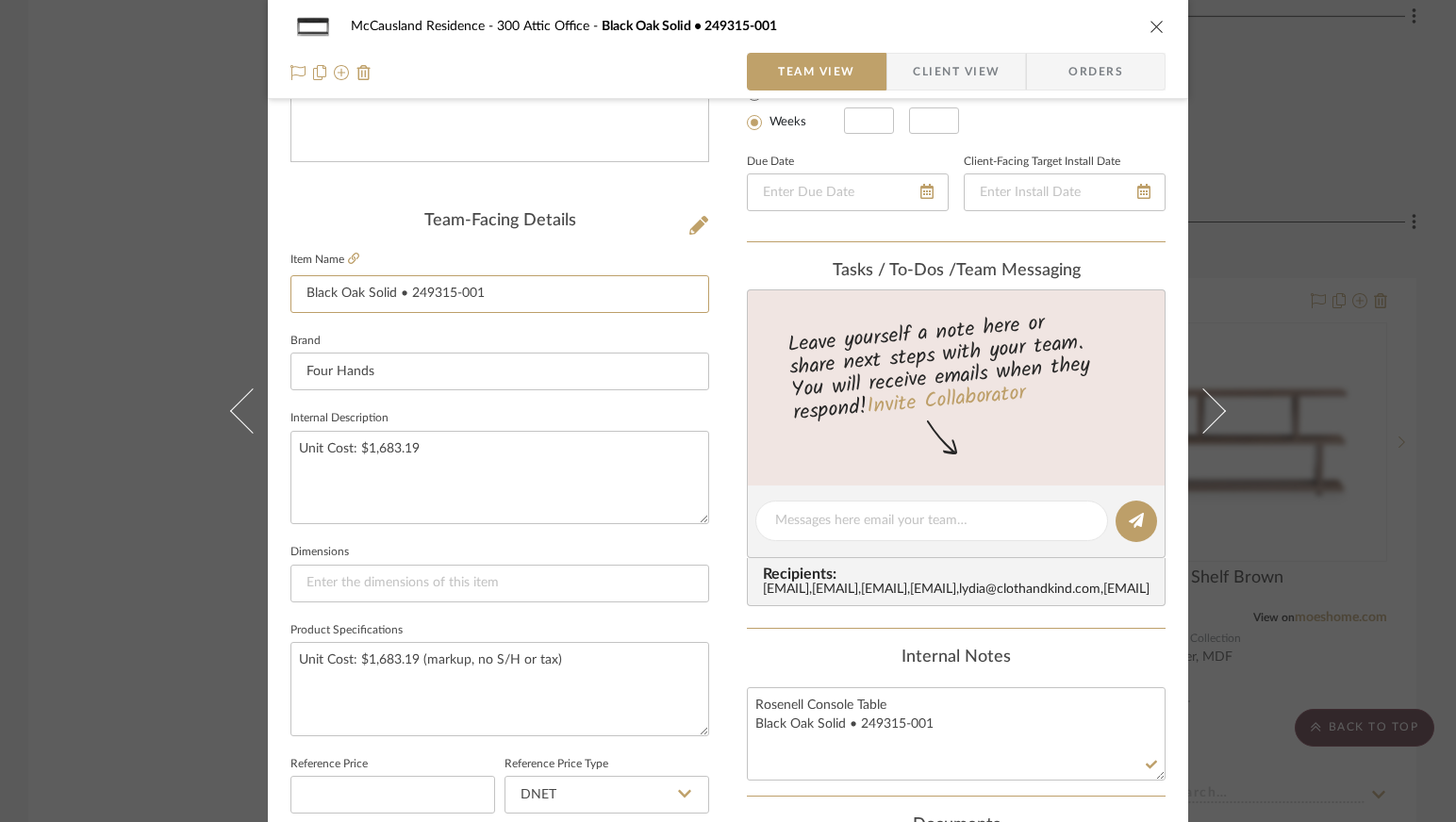paste on "Rosenell Console Table" 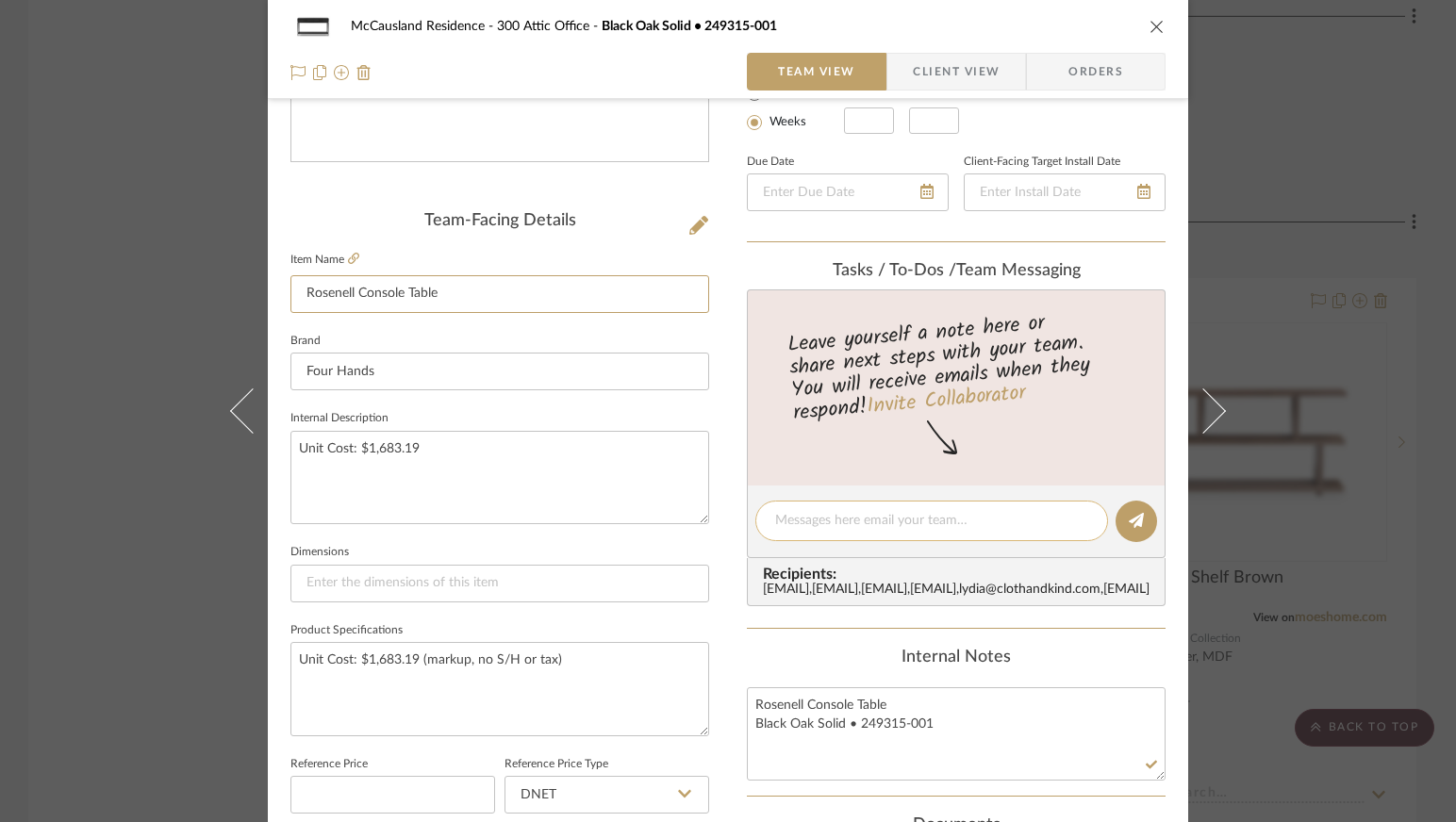 scroll, scrollTop: 0, scrollLeft: 0, axis: both 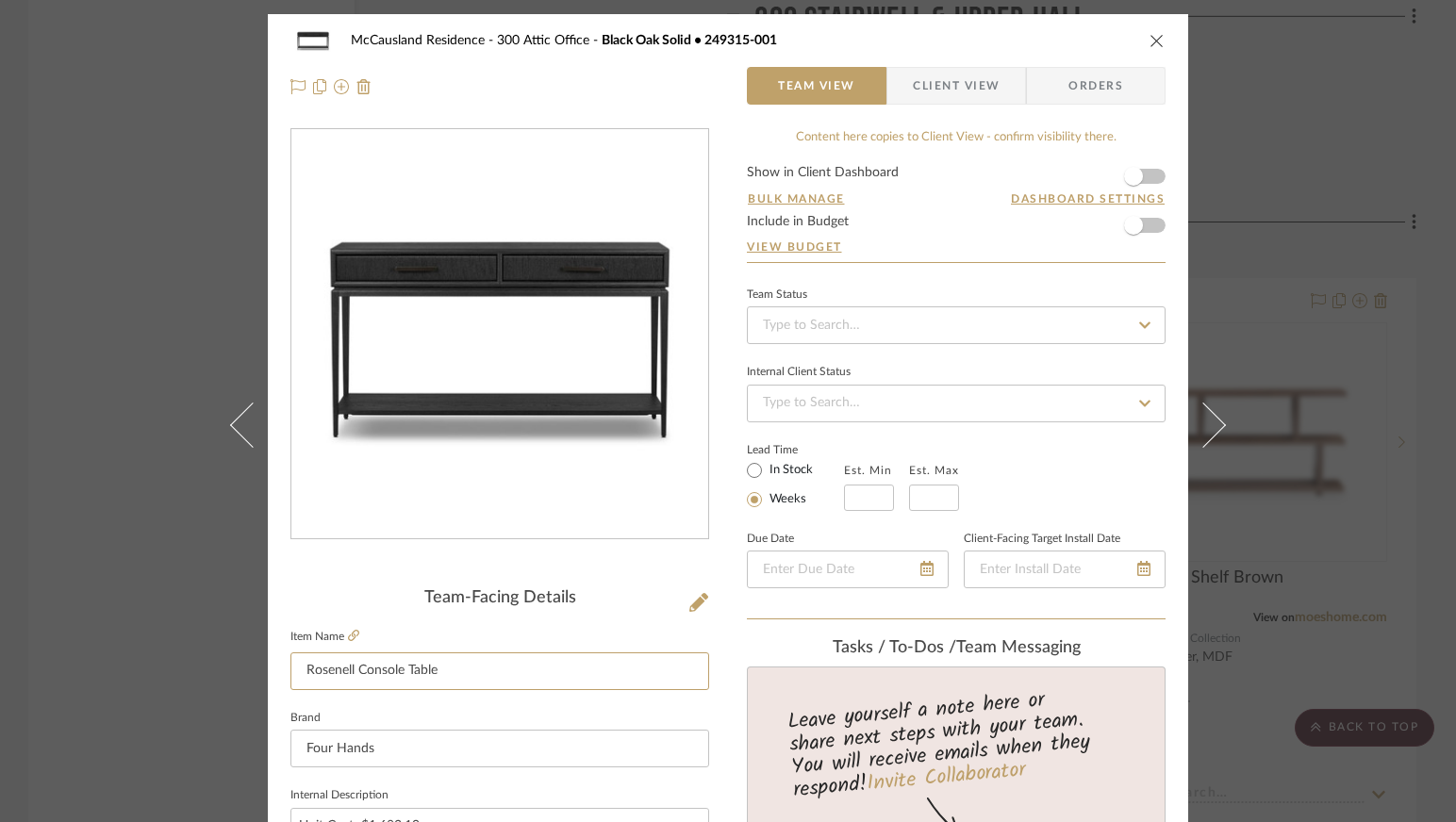 type on "Rosenell Console Table" 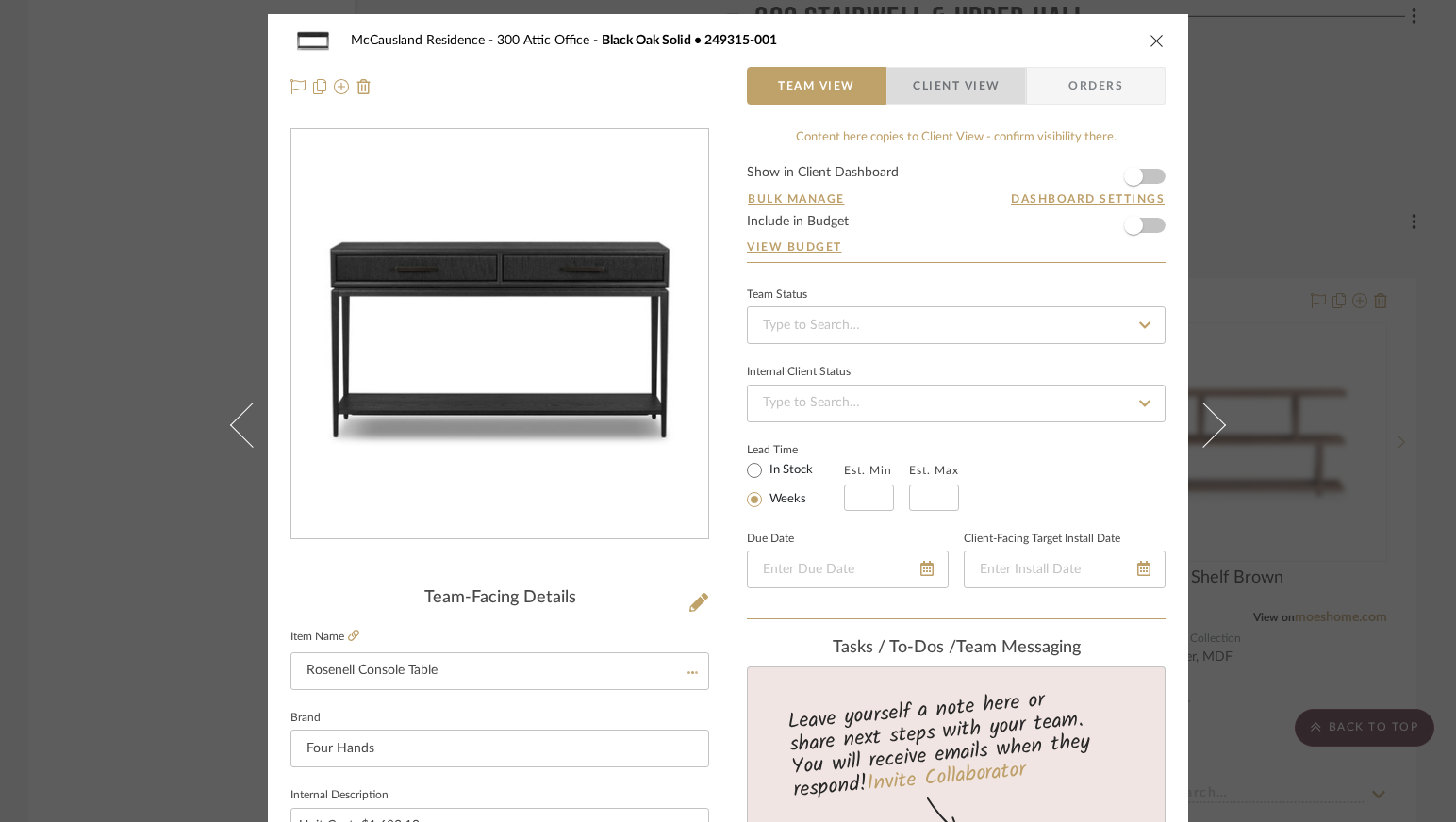 click on "Client View" at bounding box center [956, 86] 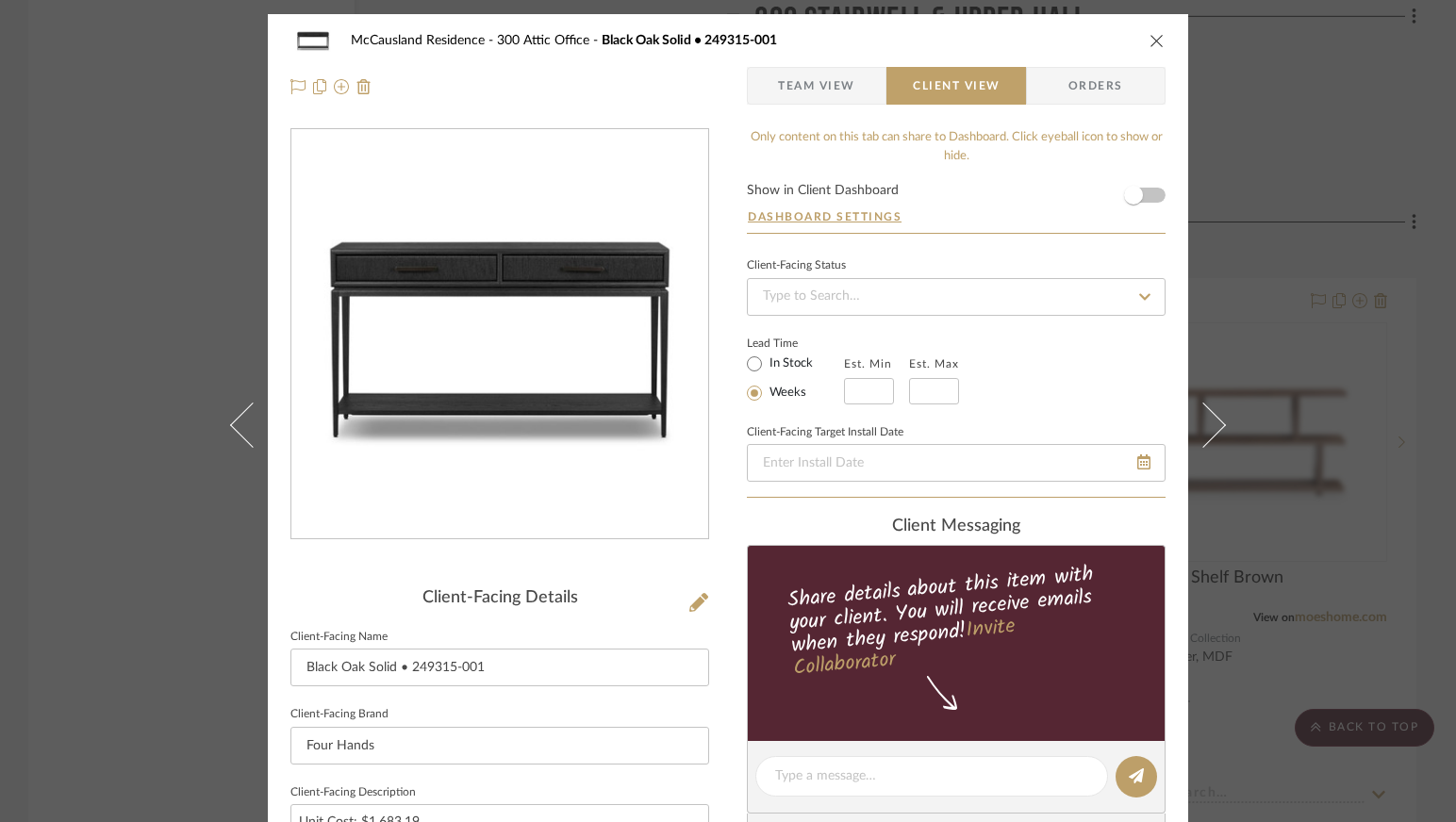 type on "Rosenell Console Table" 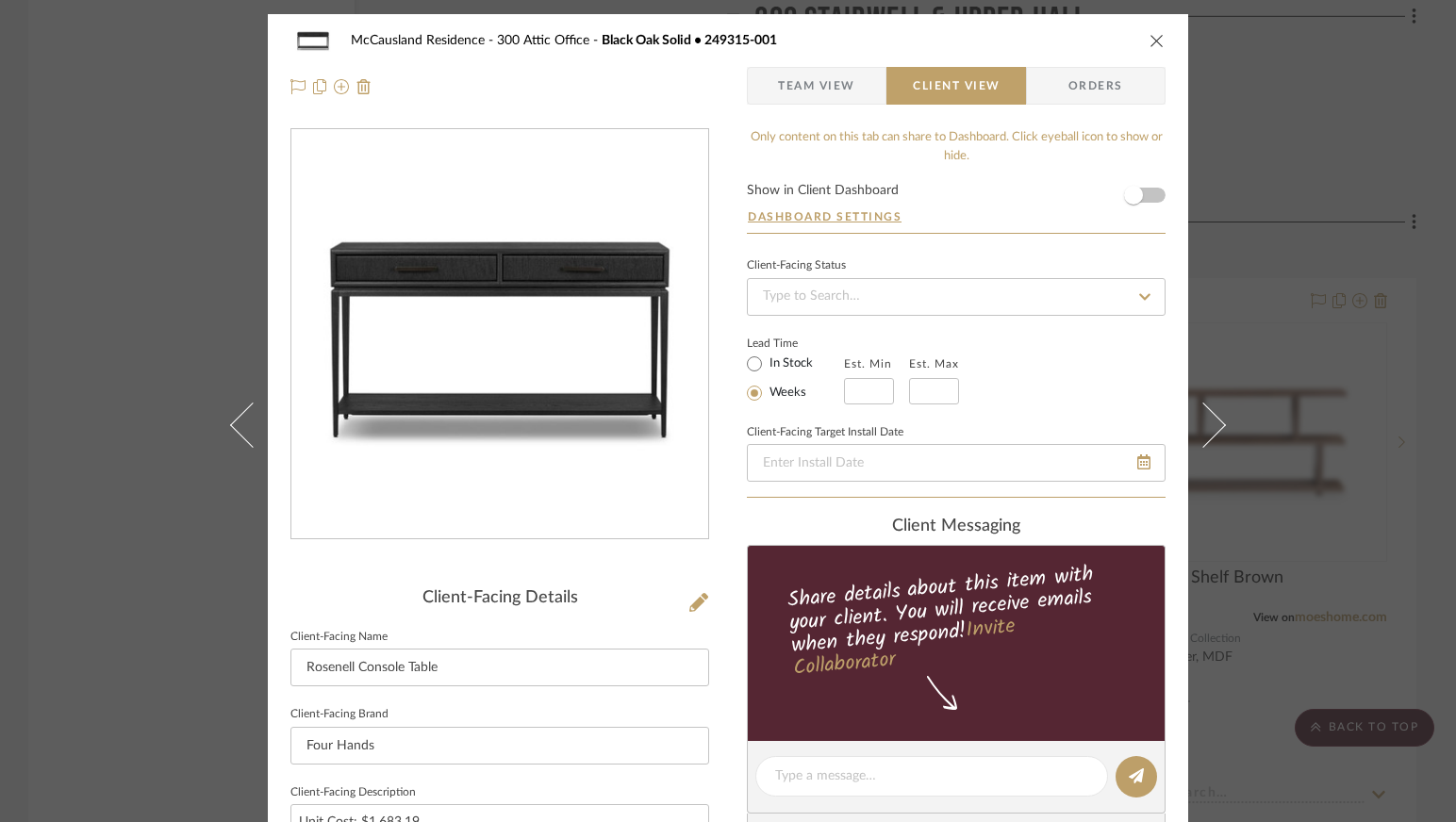 type 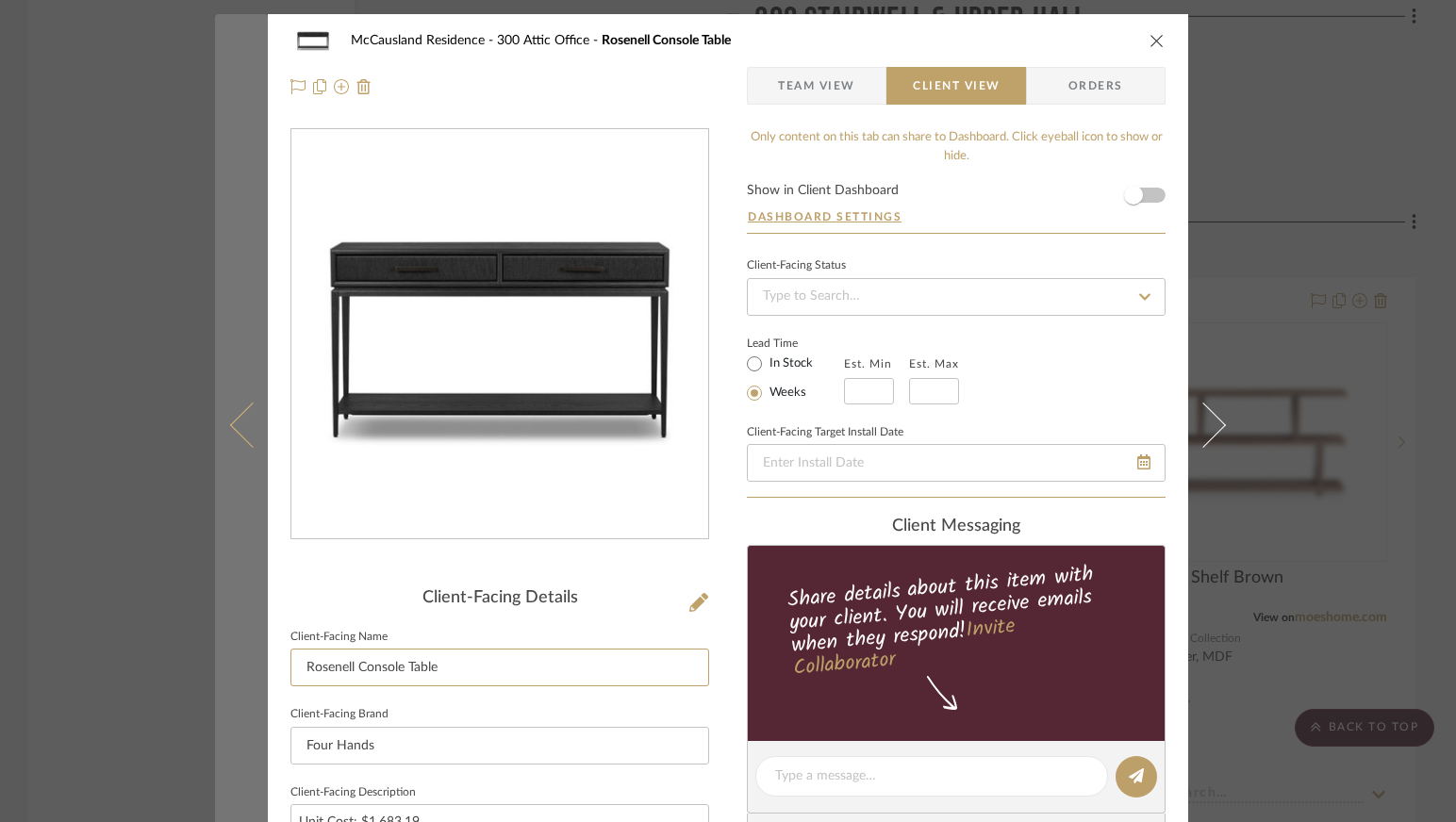 drag, startPoint x: 351, startPoint y: 666, endPoint x: 256, endPoint y: 670, distance: 95.08417 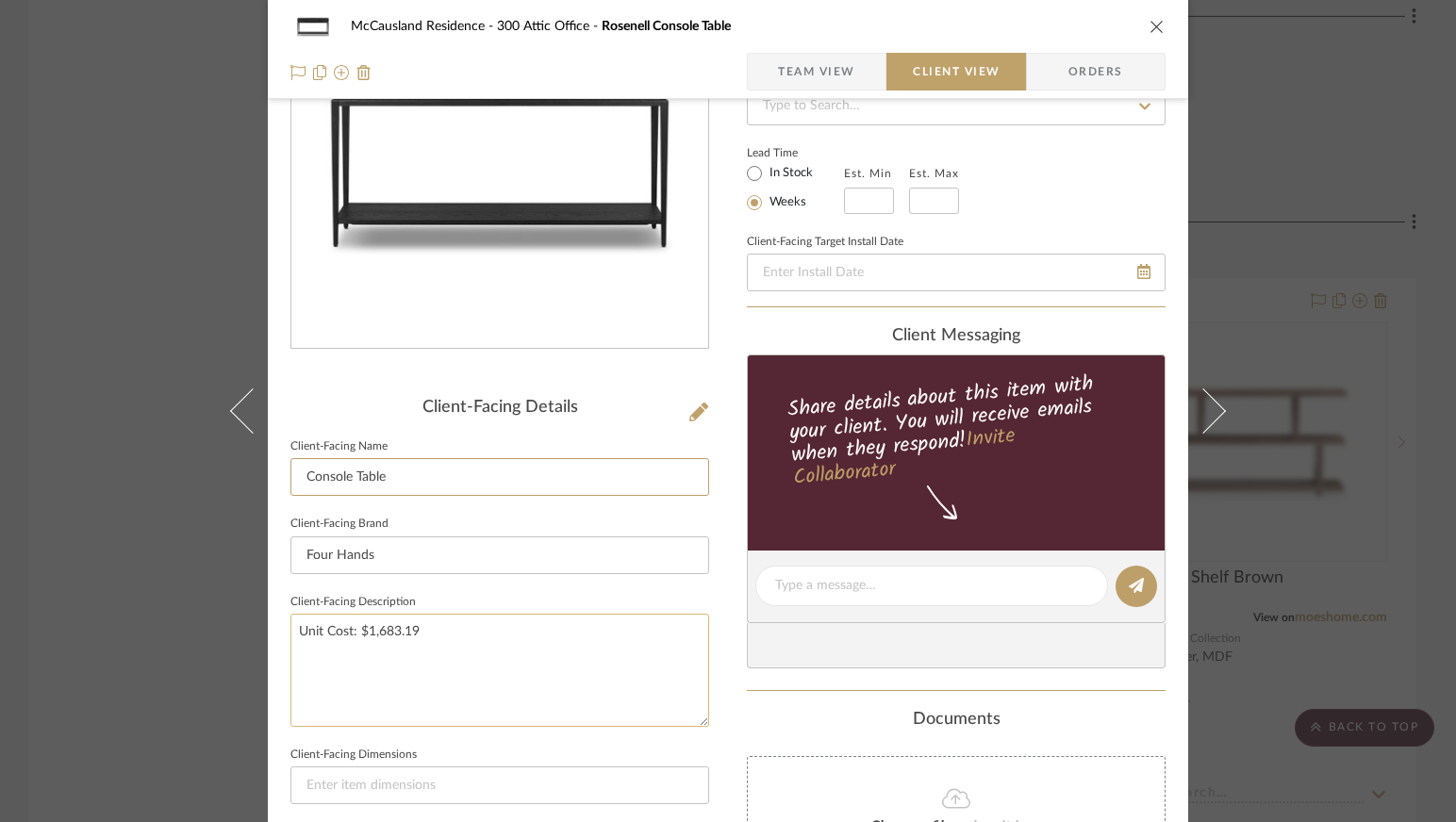 scroll, scrollTop: 377, scrollLeft: 0, axis: vertical 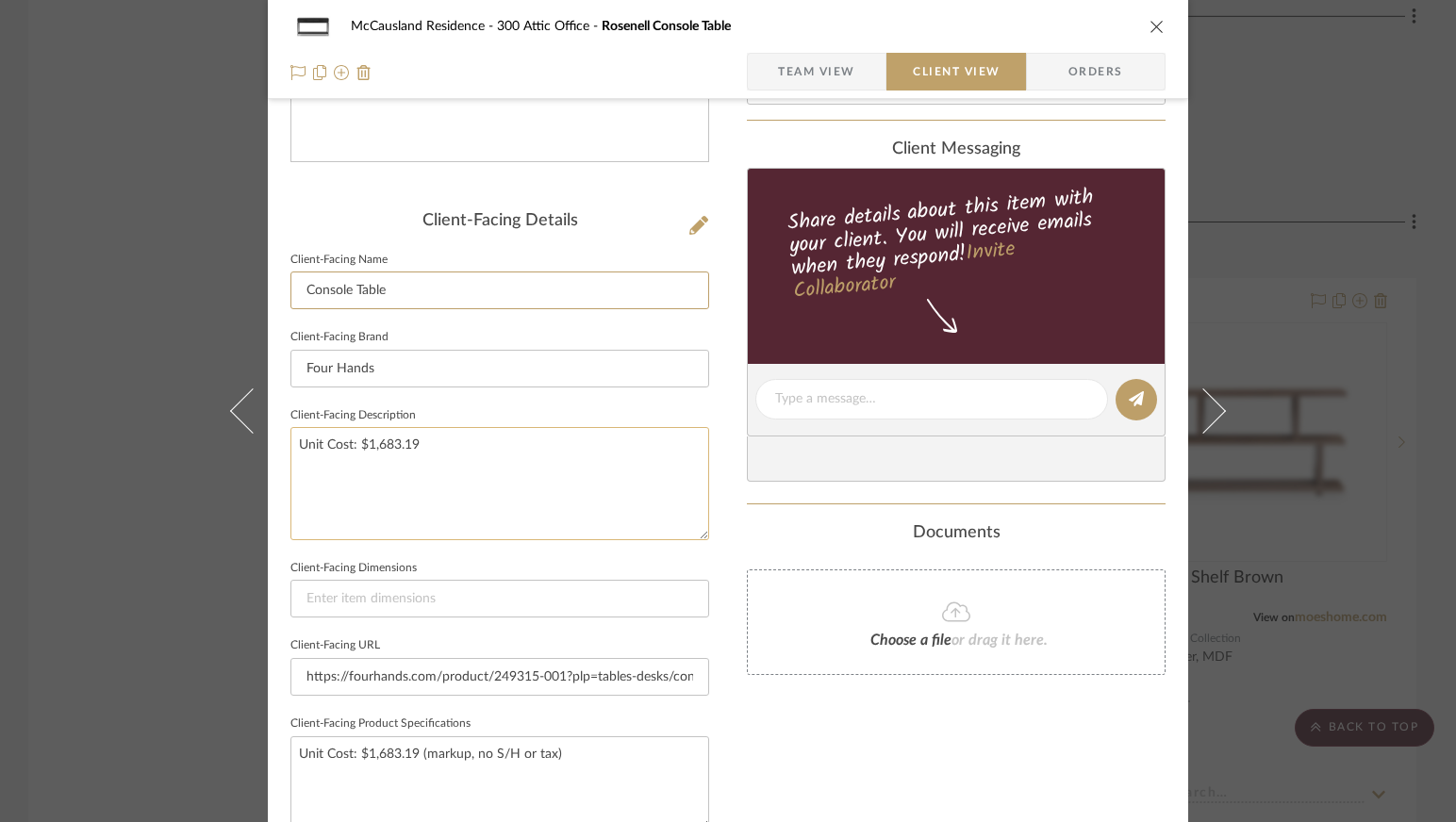 type on "Console Table" 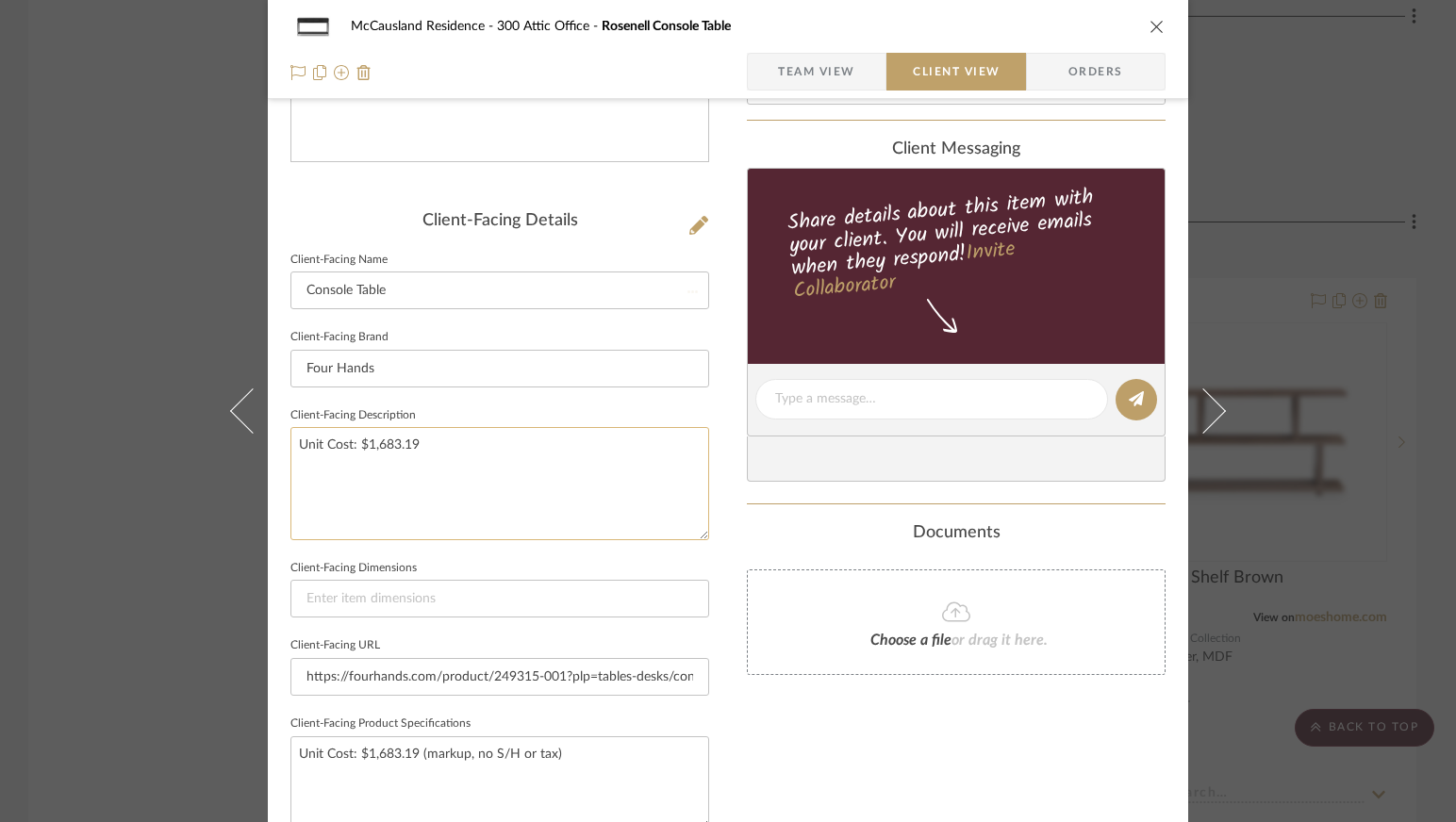 type 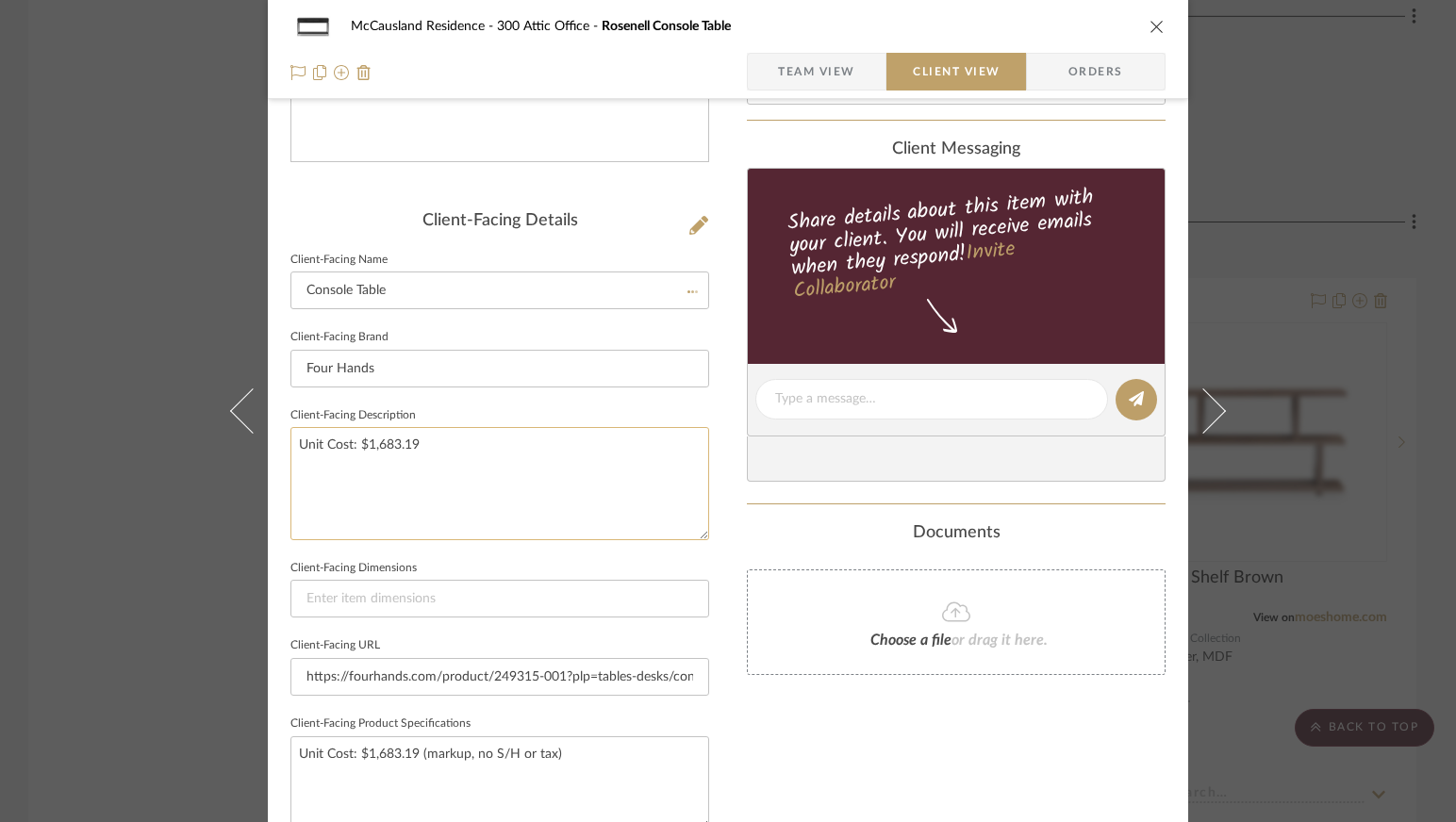 type 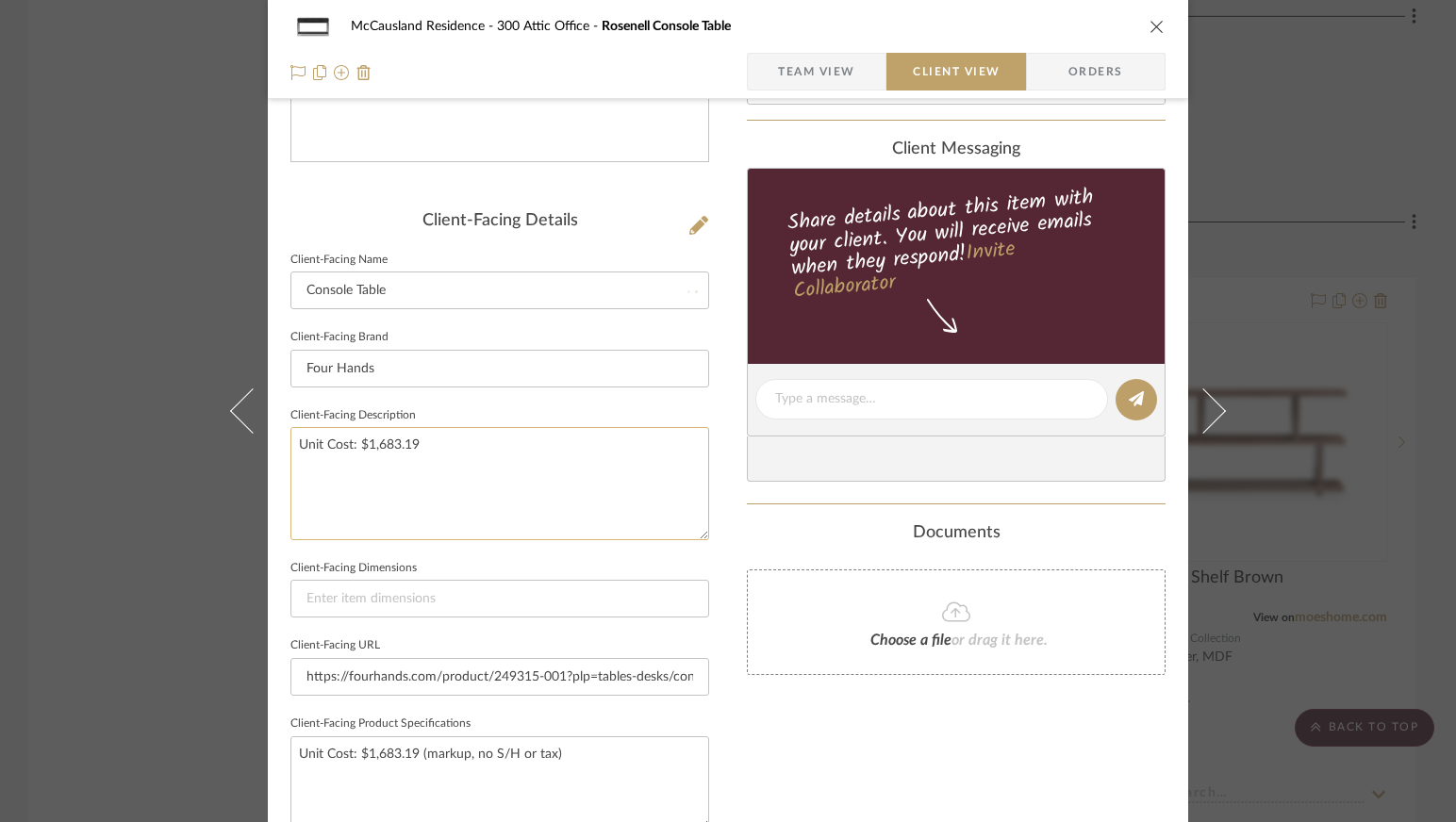 type 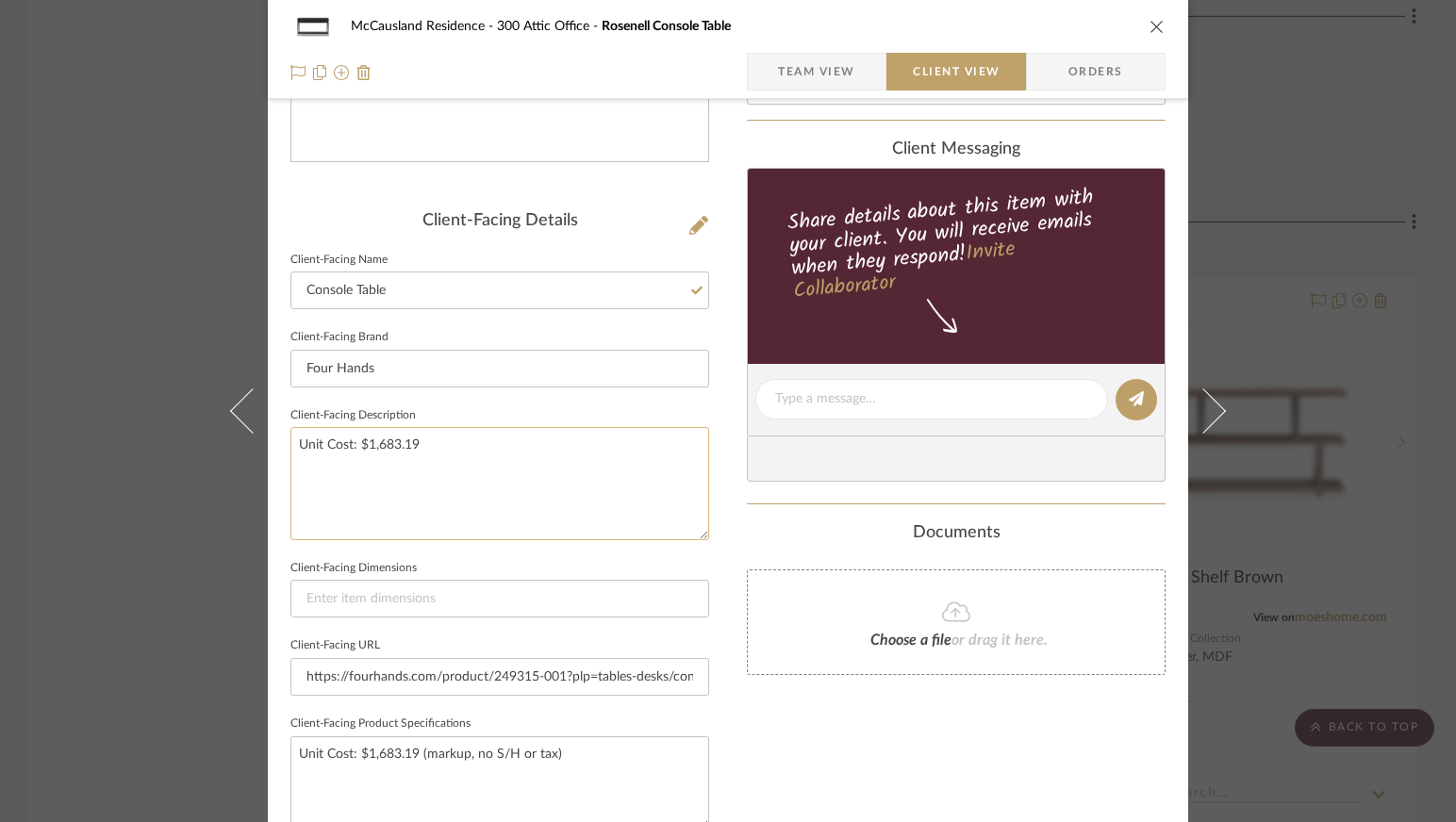 drag, startPoint x: 430, startPoint y: 436, endPoint x: 288, endPoint y: 436, distance: 142 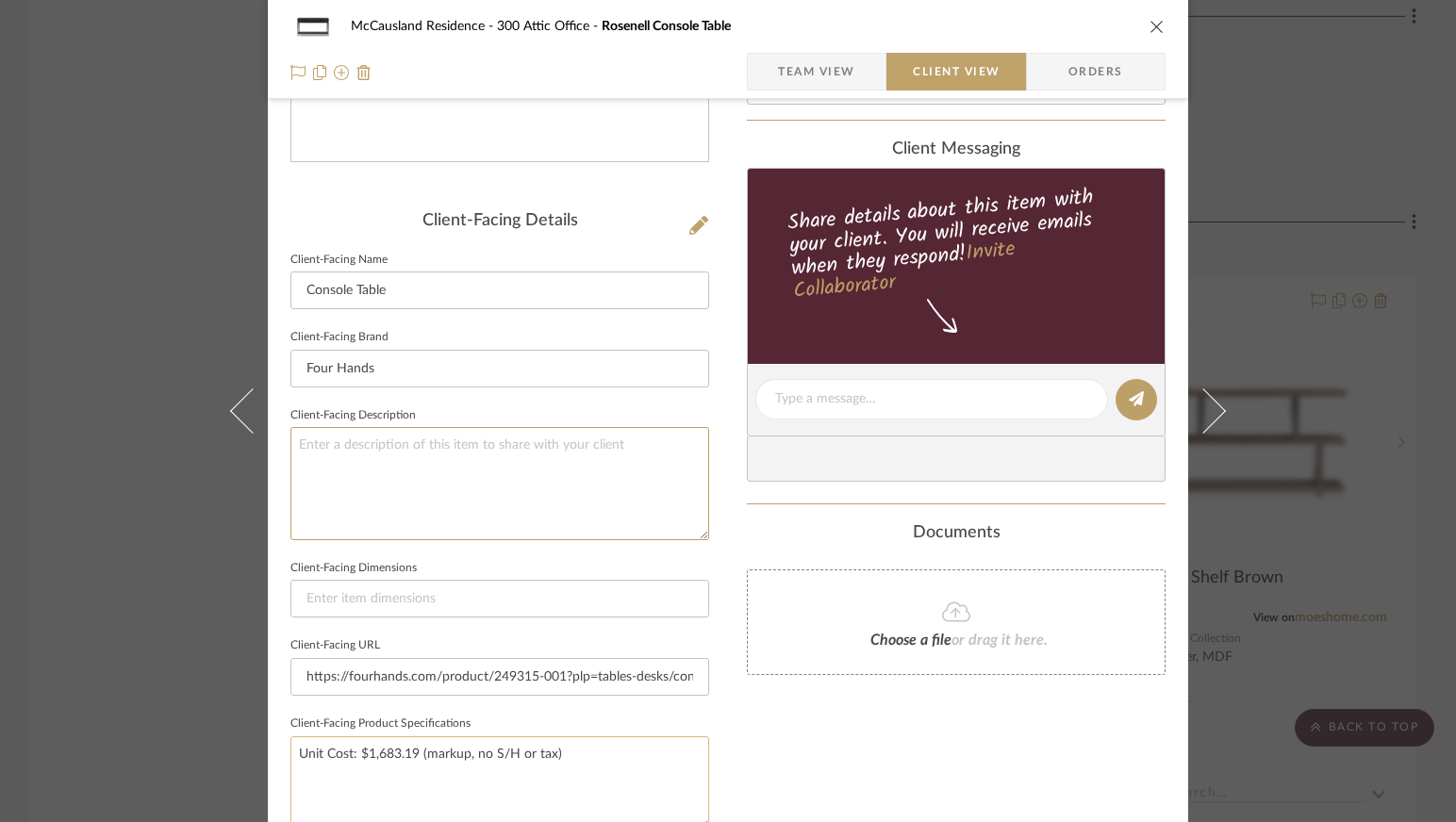 type 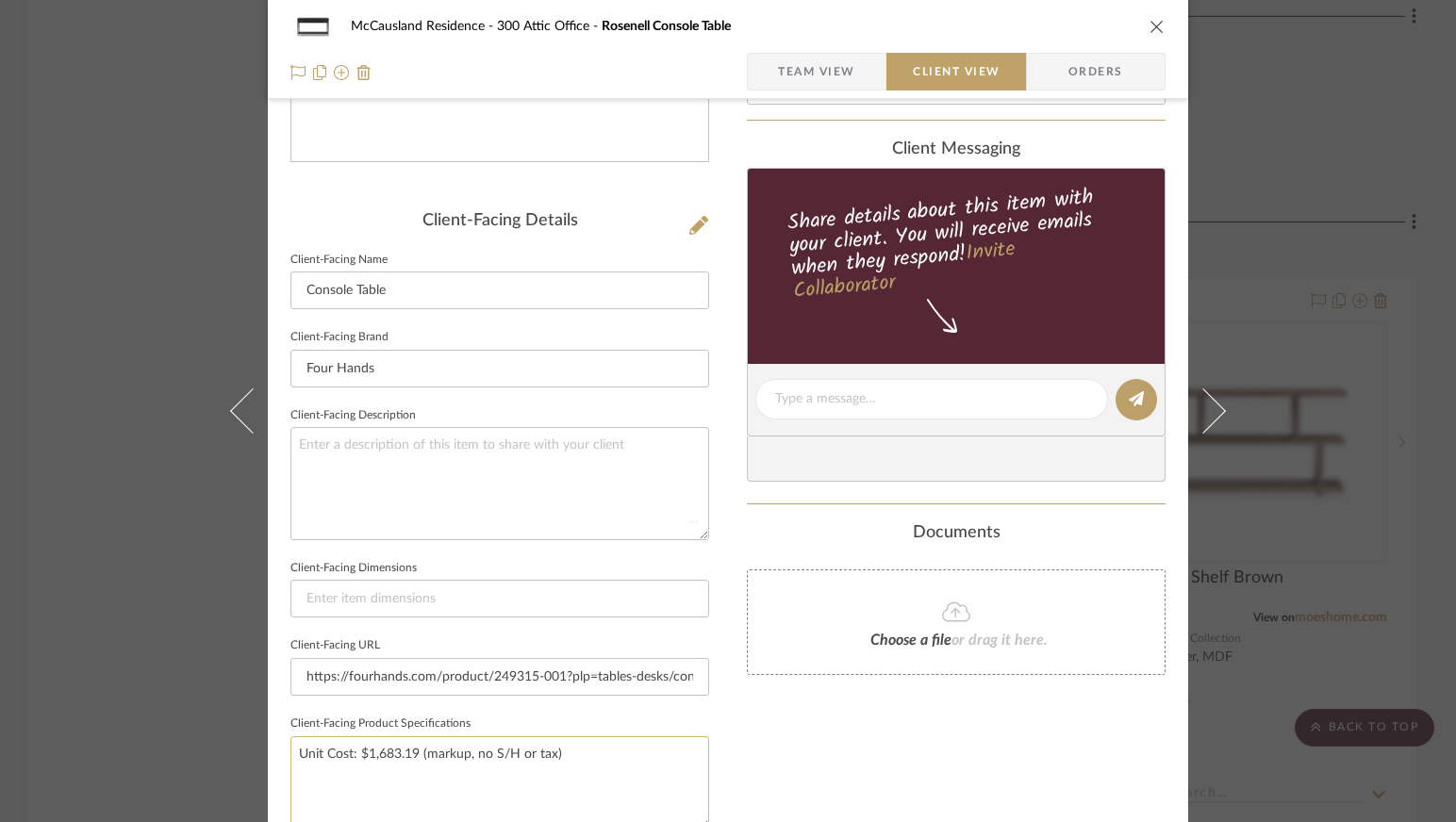 type 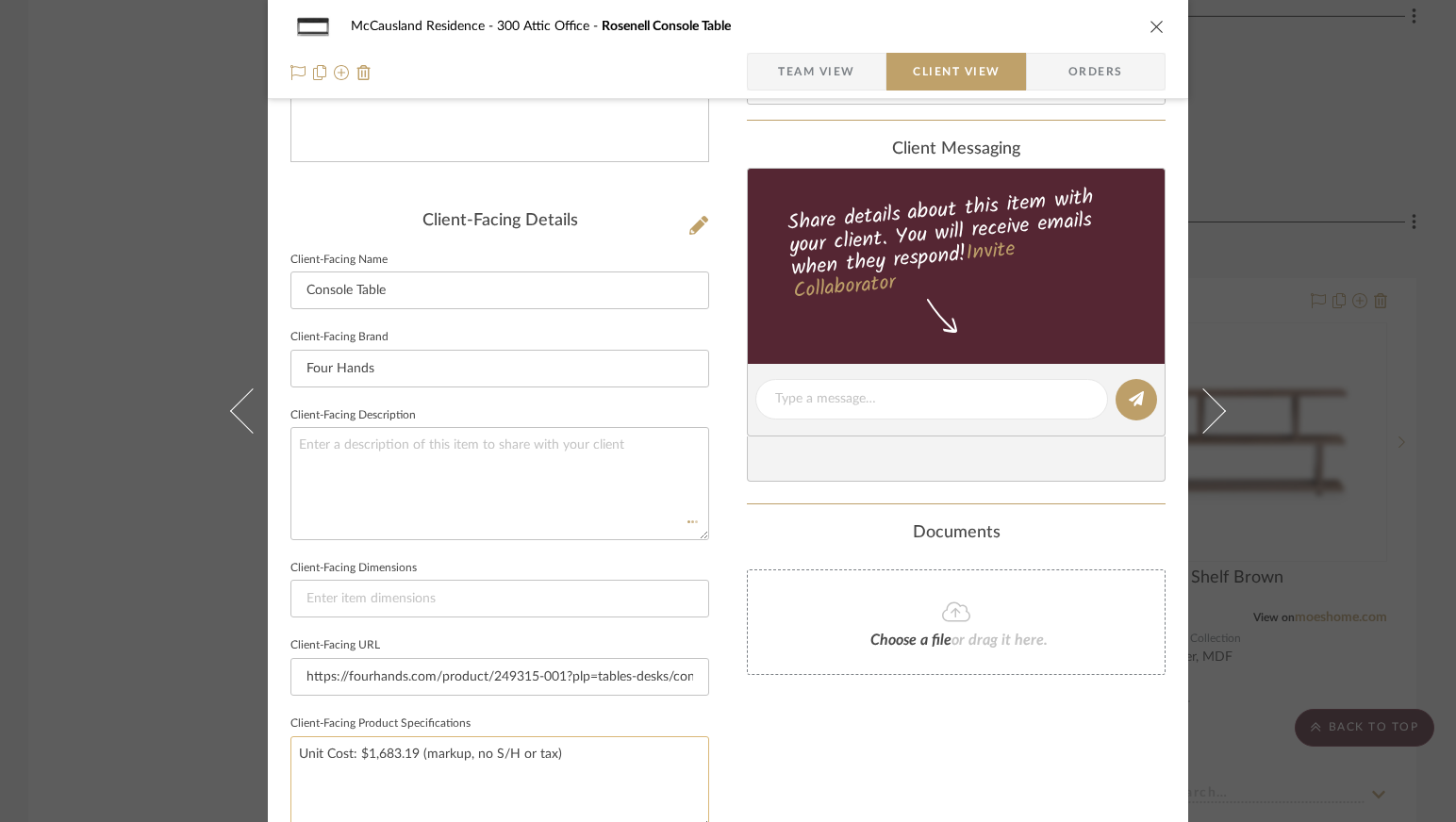 type 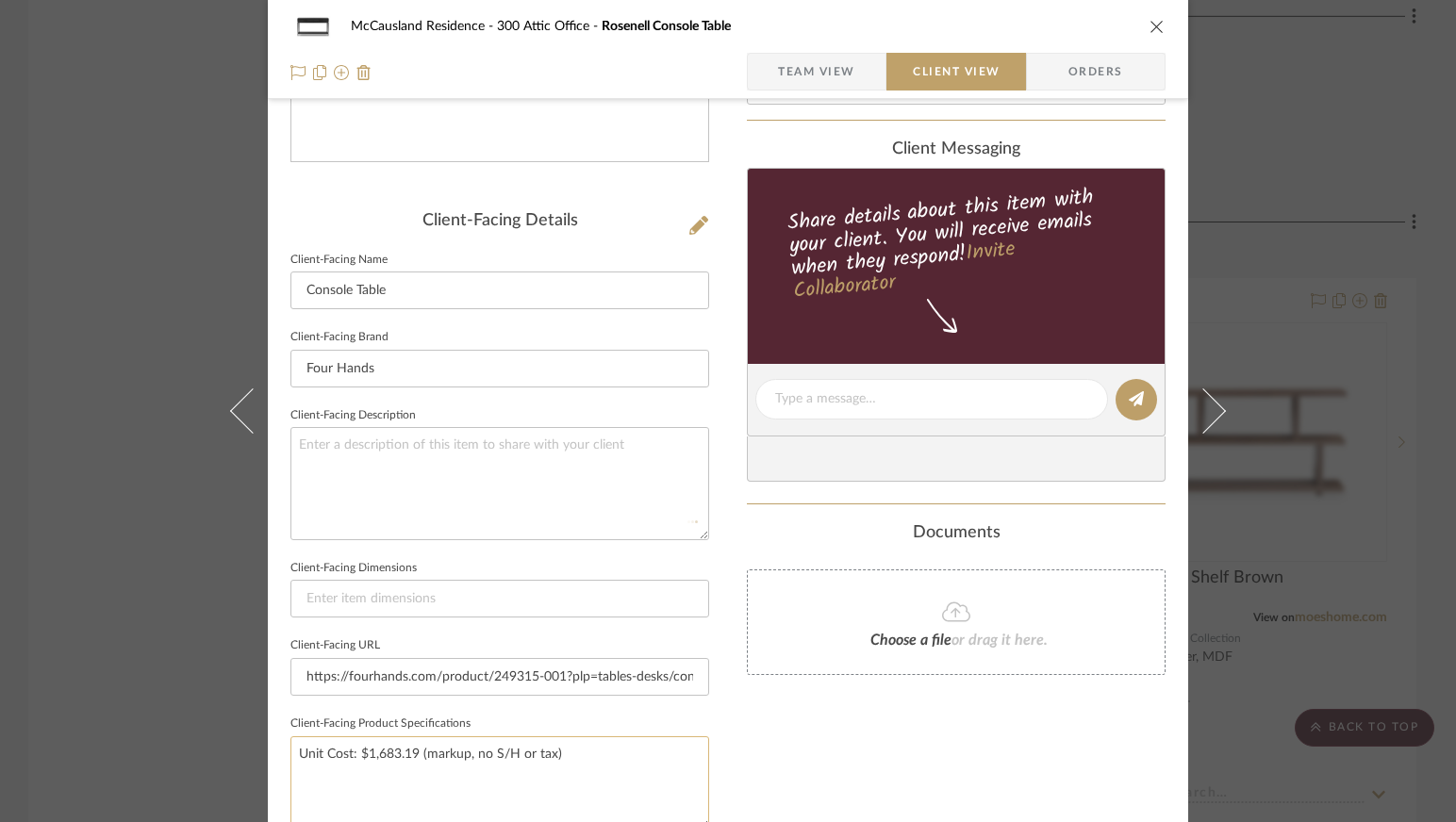 type 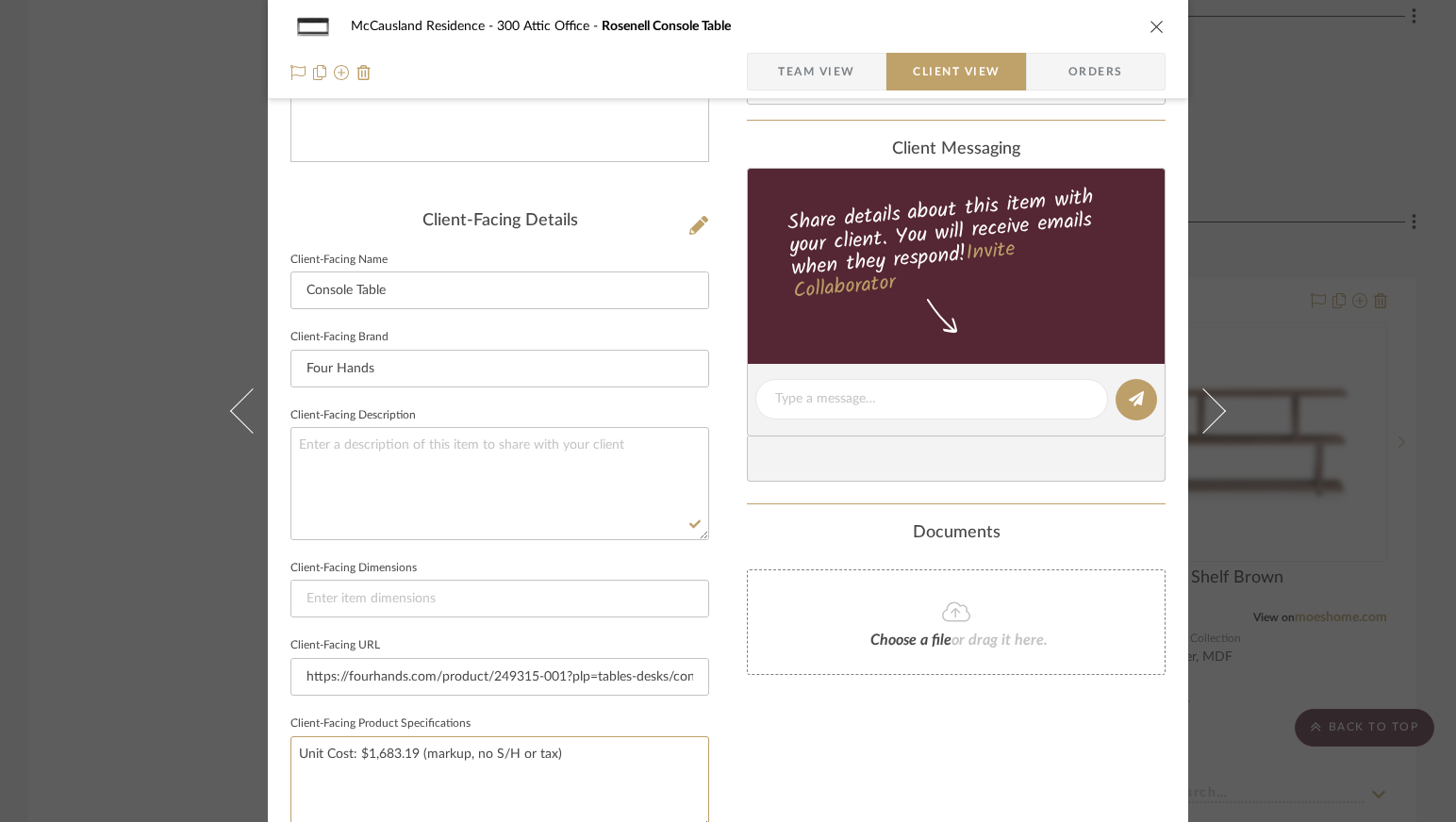 drag, startPoint x: 572, startPoint y: 746, endPoint x: 281, endPoint y: 744, distance: 291.00687 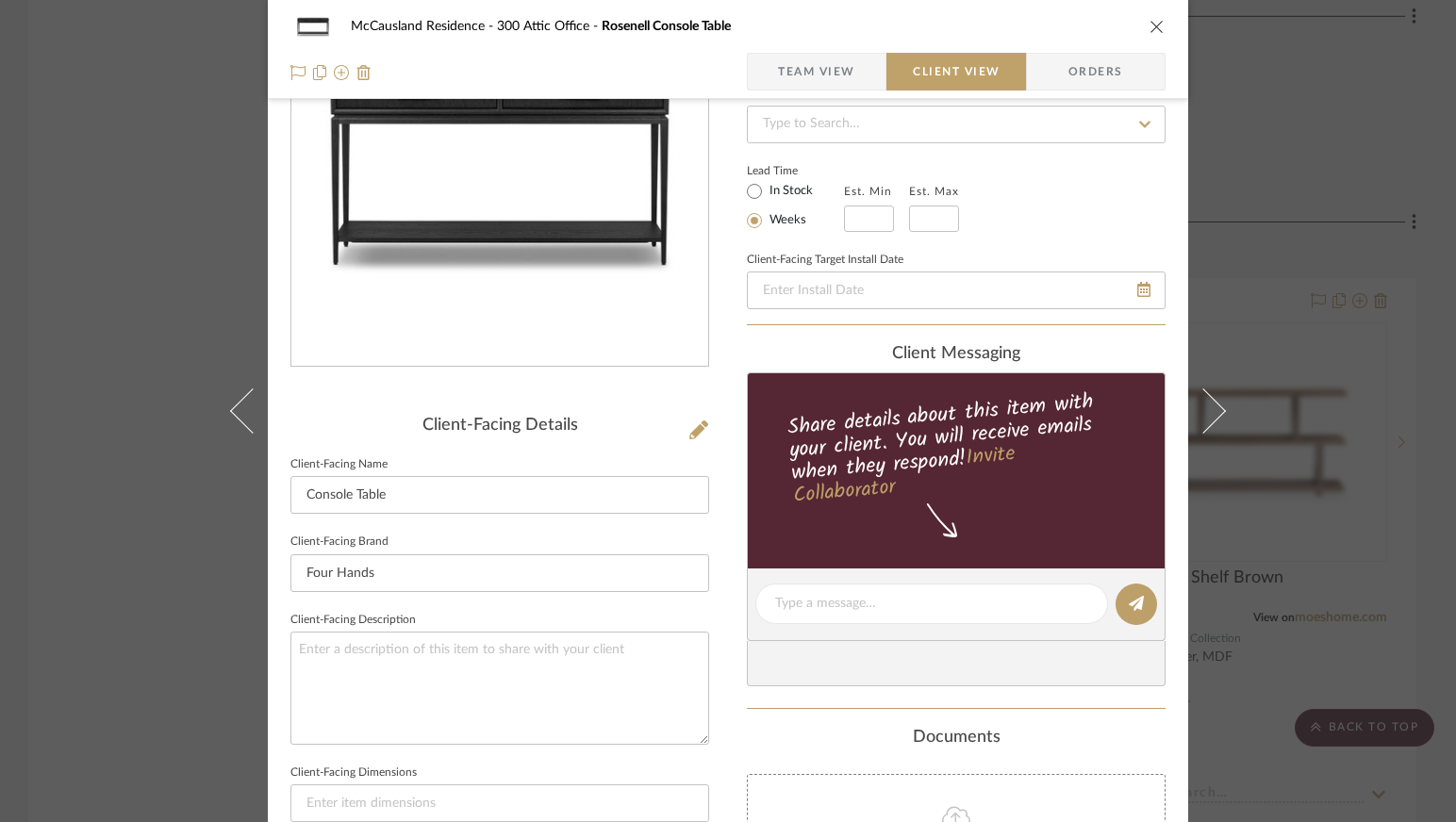 scroll, scrollTop: 0, scrollLeft: 0, axis: both 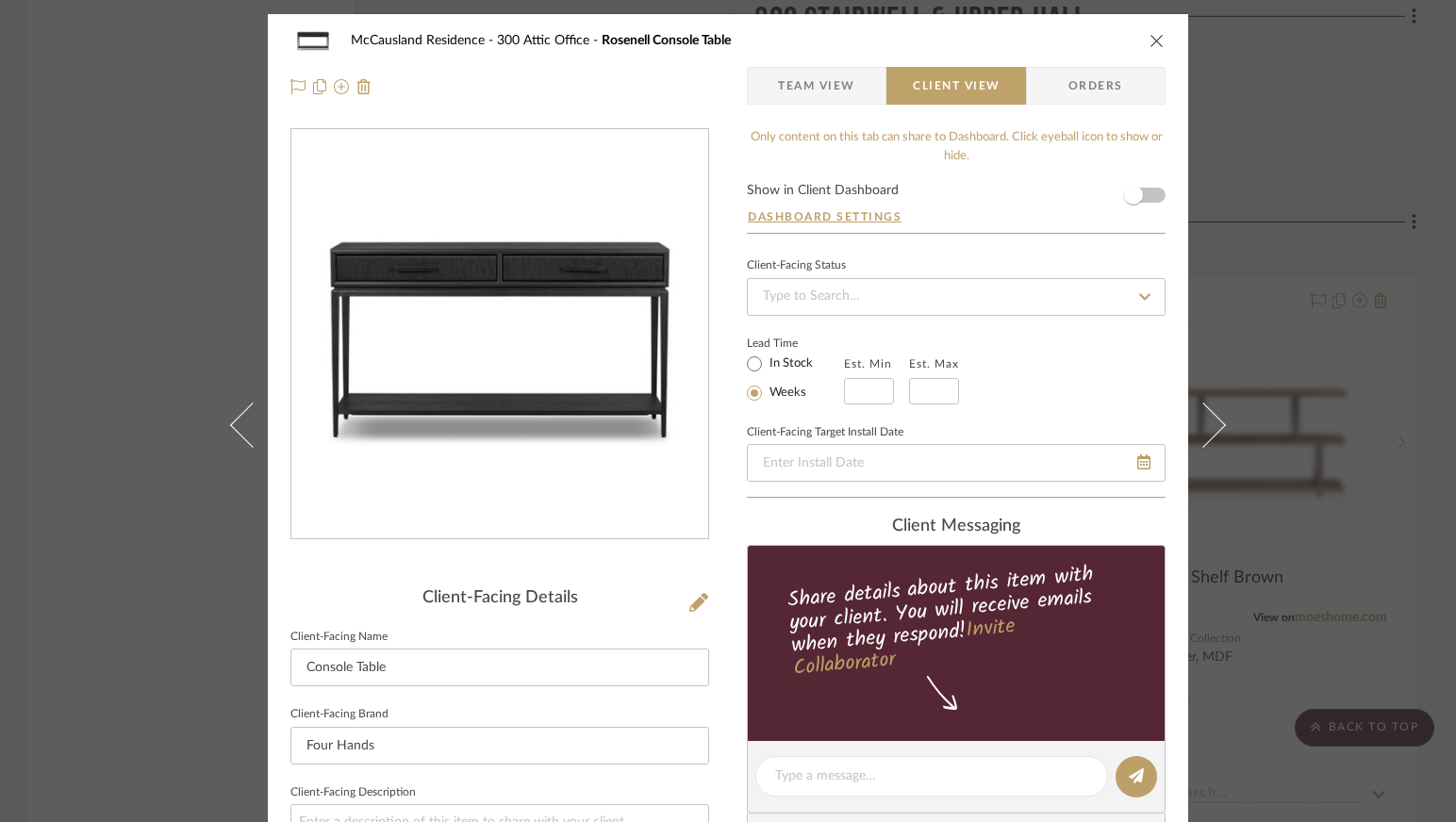 type 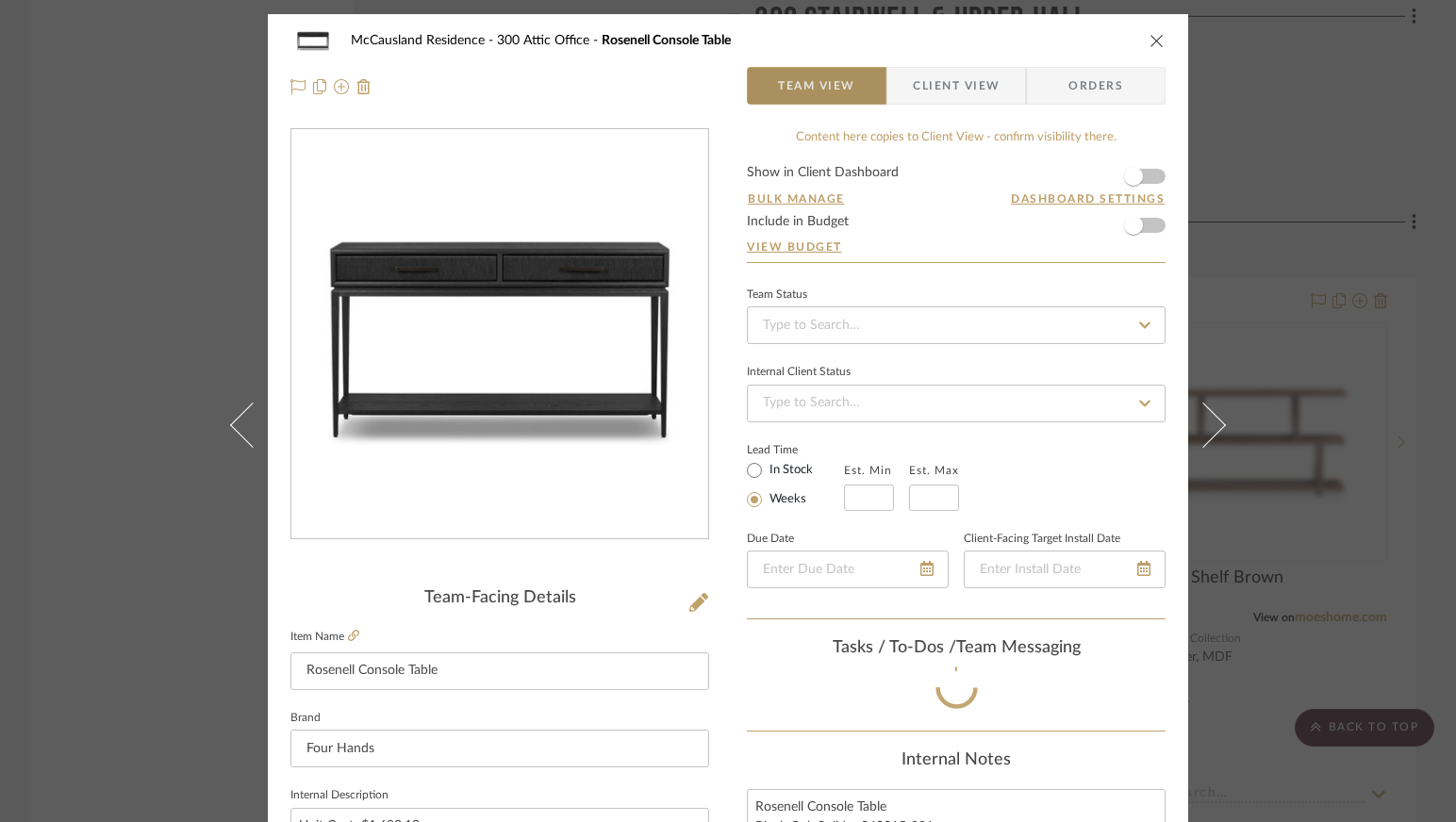 type 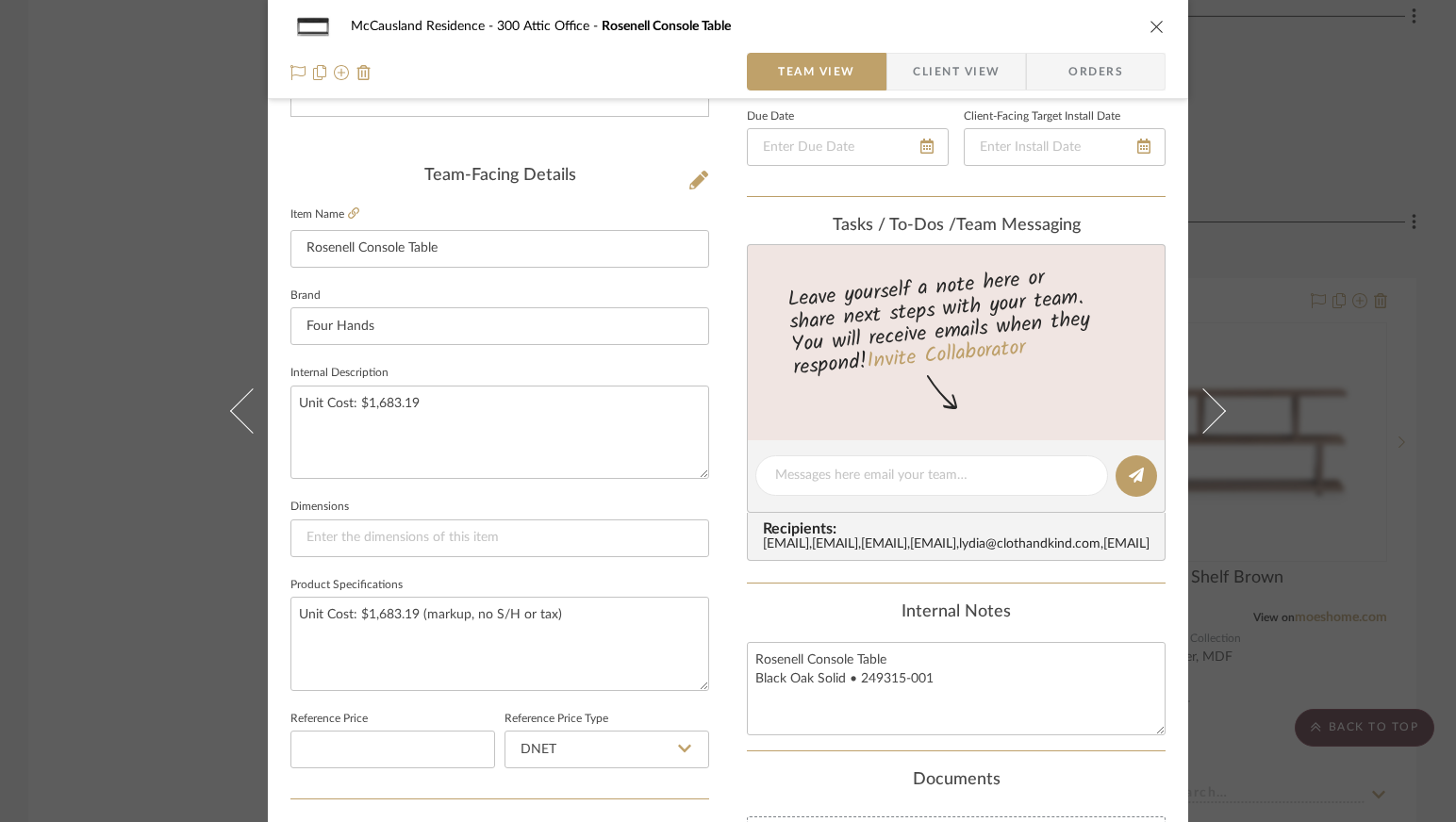 scroll, scrollTop: 471, scrollLeft: 0, axis: vertical 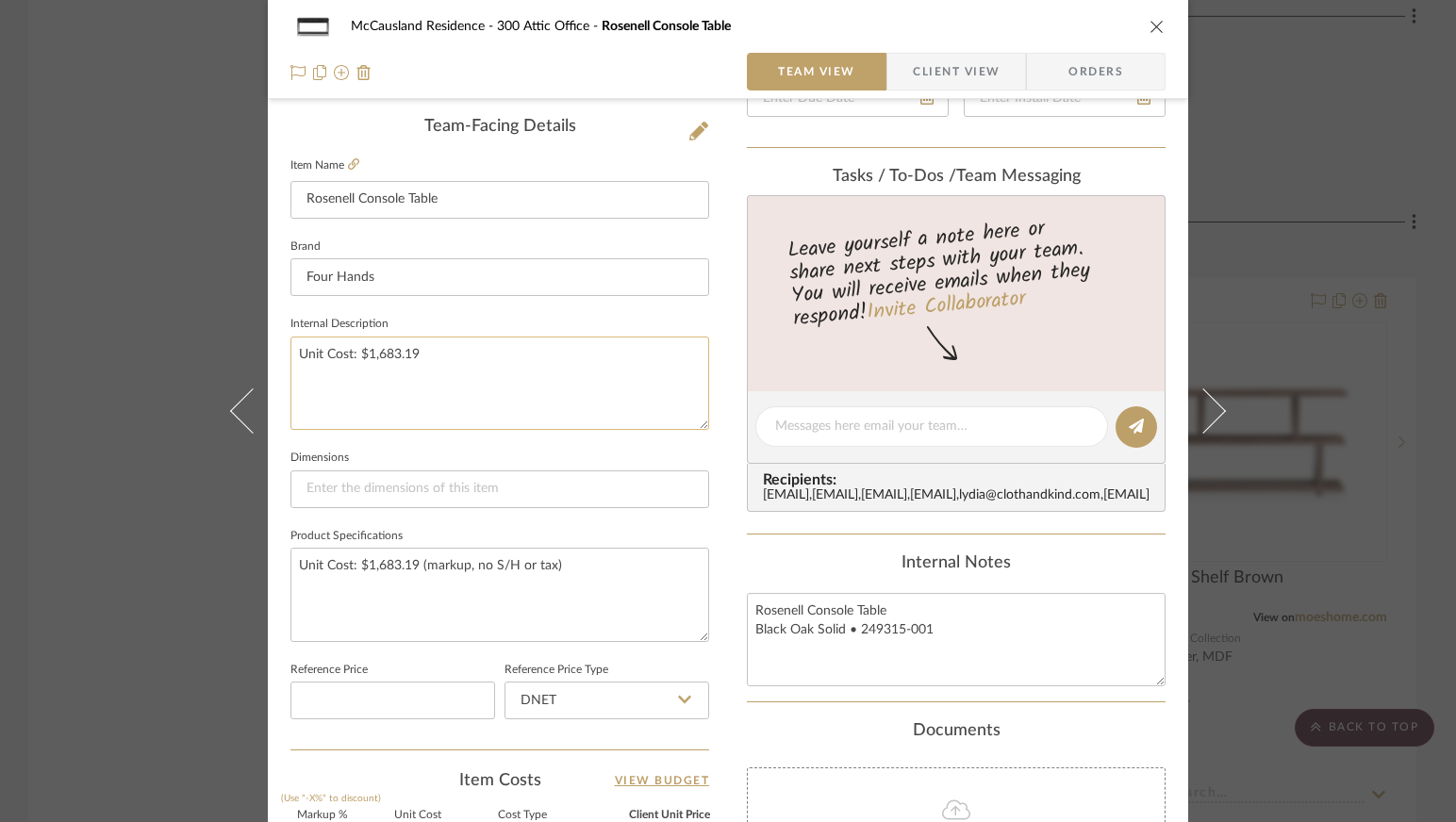 drag, startPoint x: 441, startPoint y: 353, endPoint x: 296, endPoint y: 350, distance: 145.03103 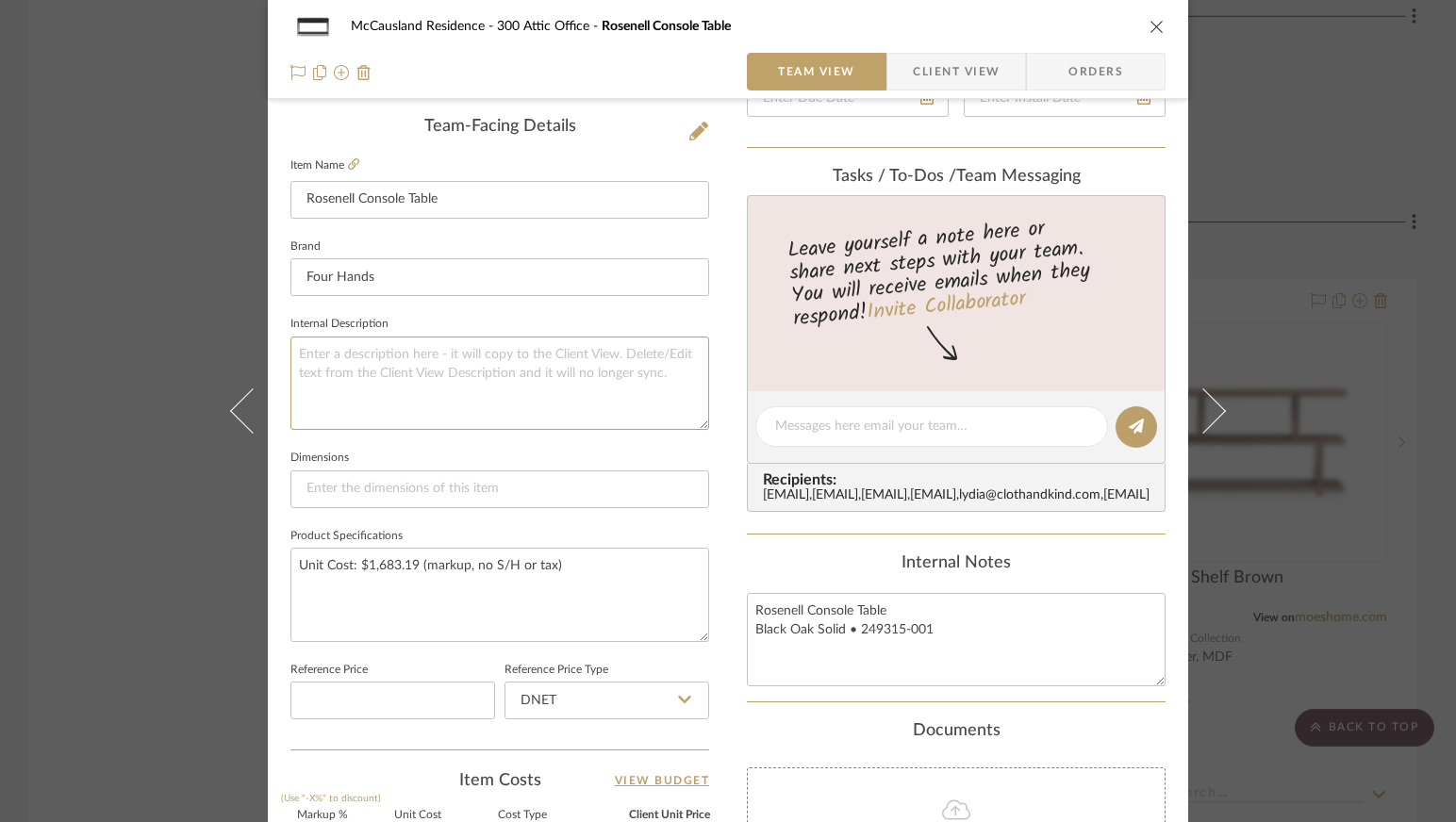 type 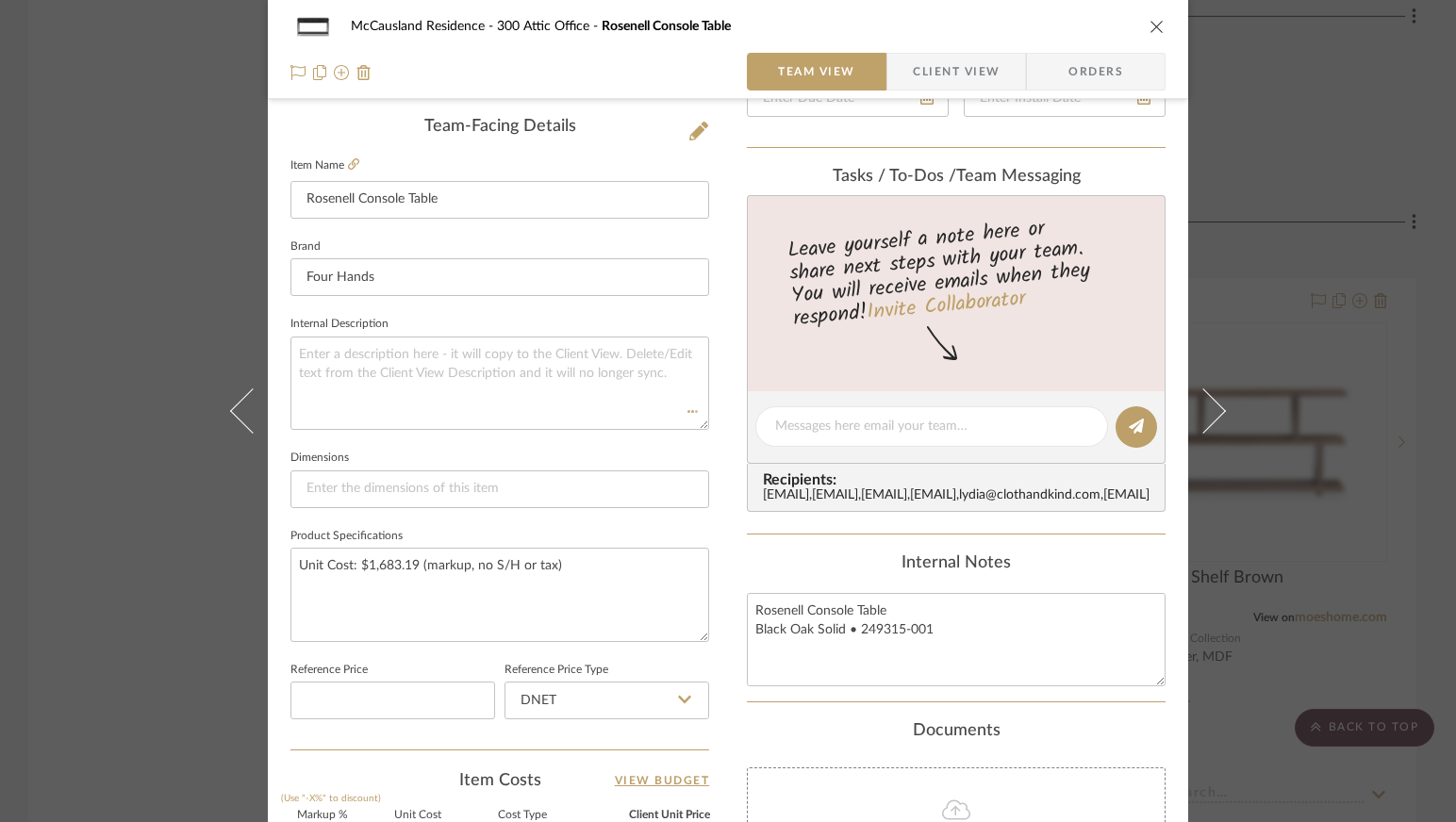 click on "Dimensions" 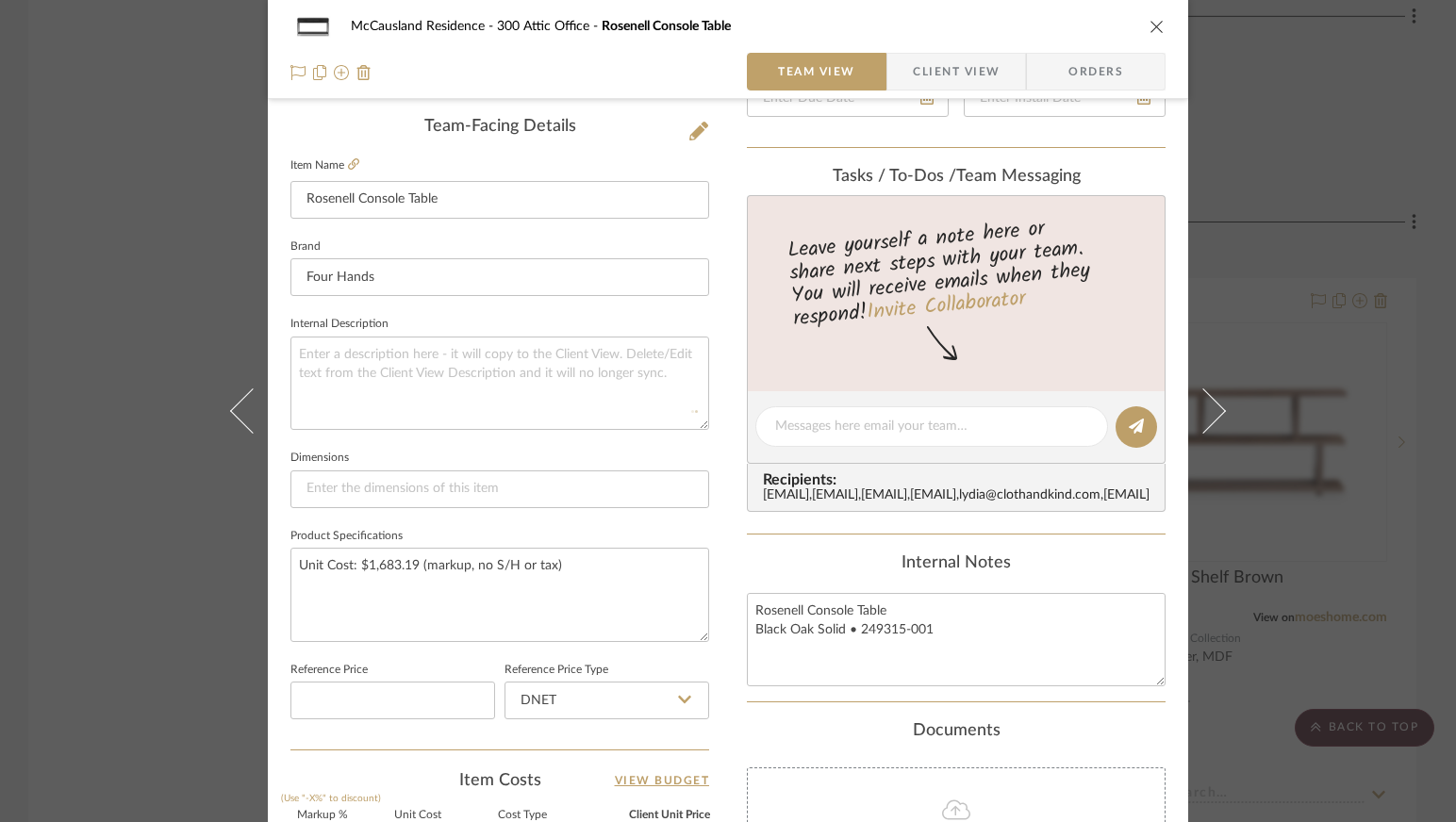 type 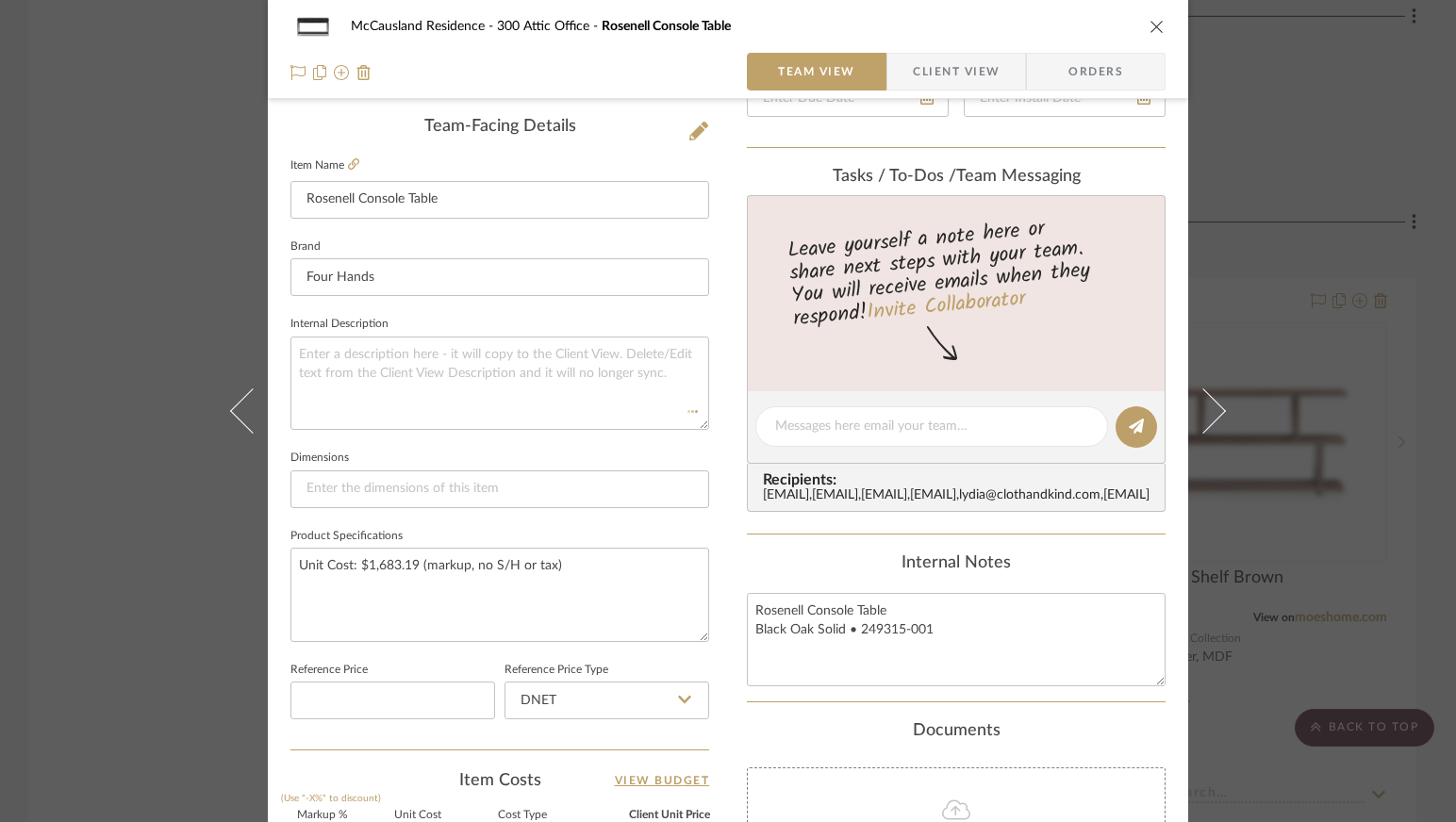 type 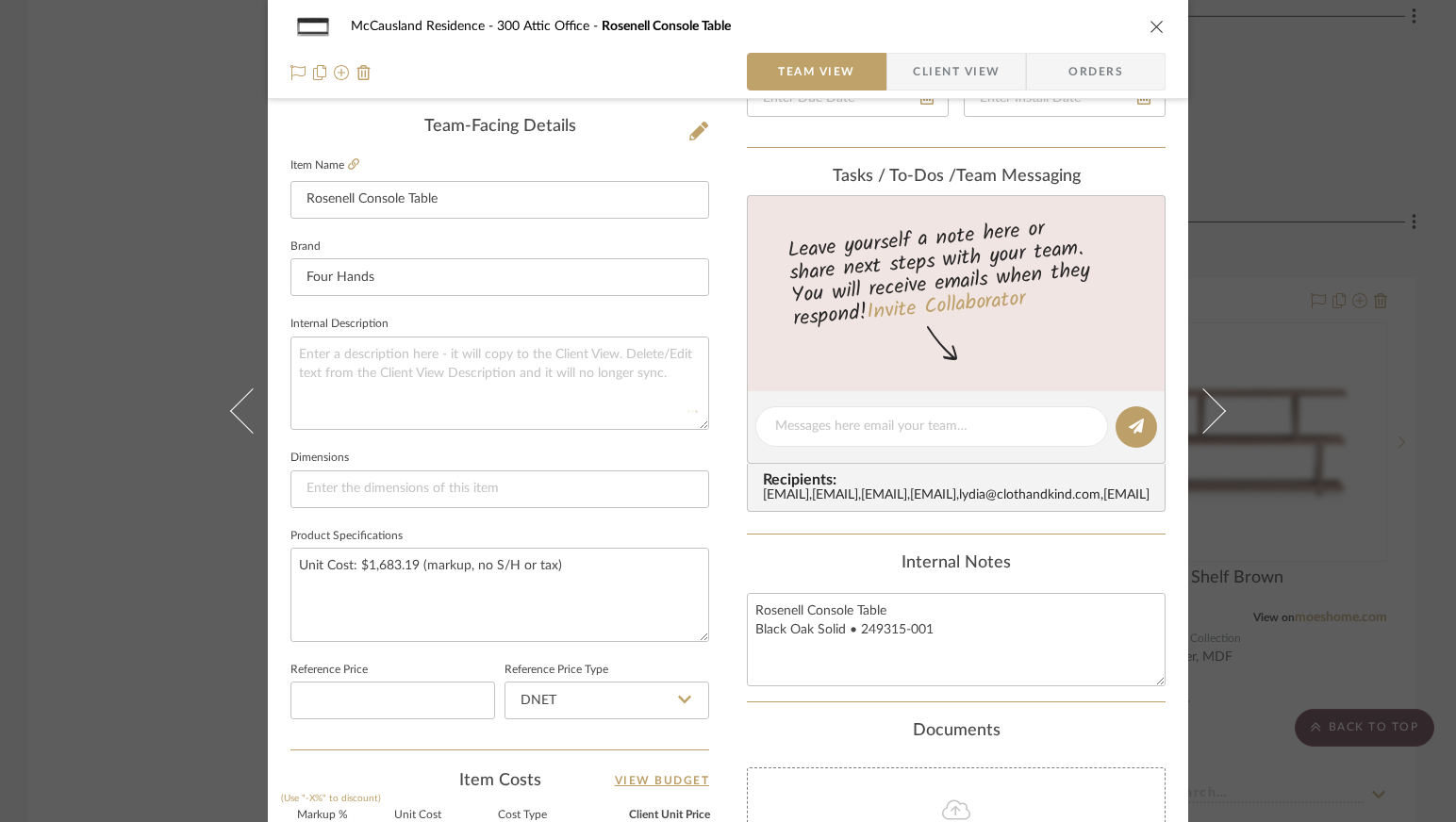 type 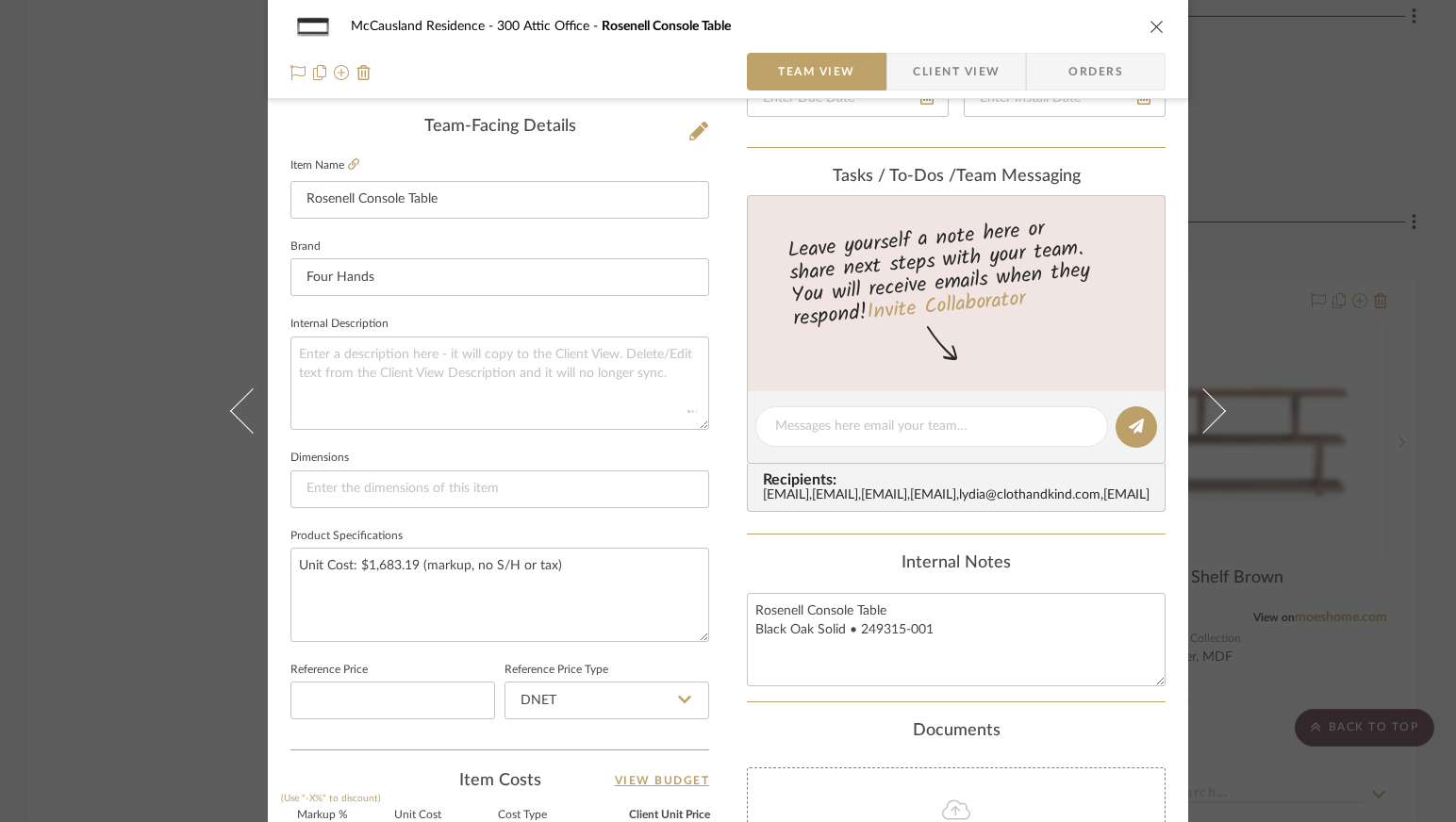 type 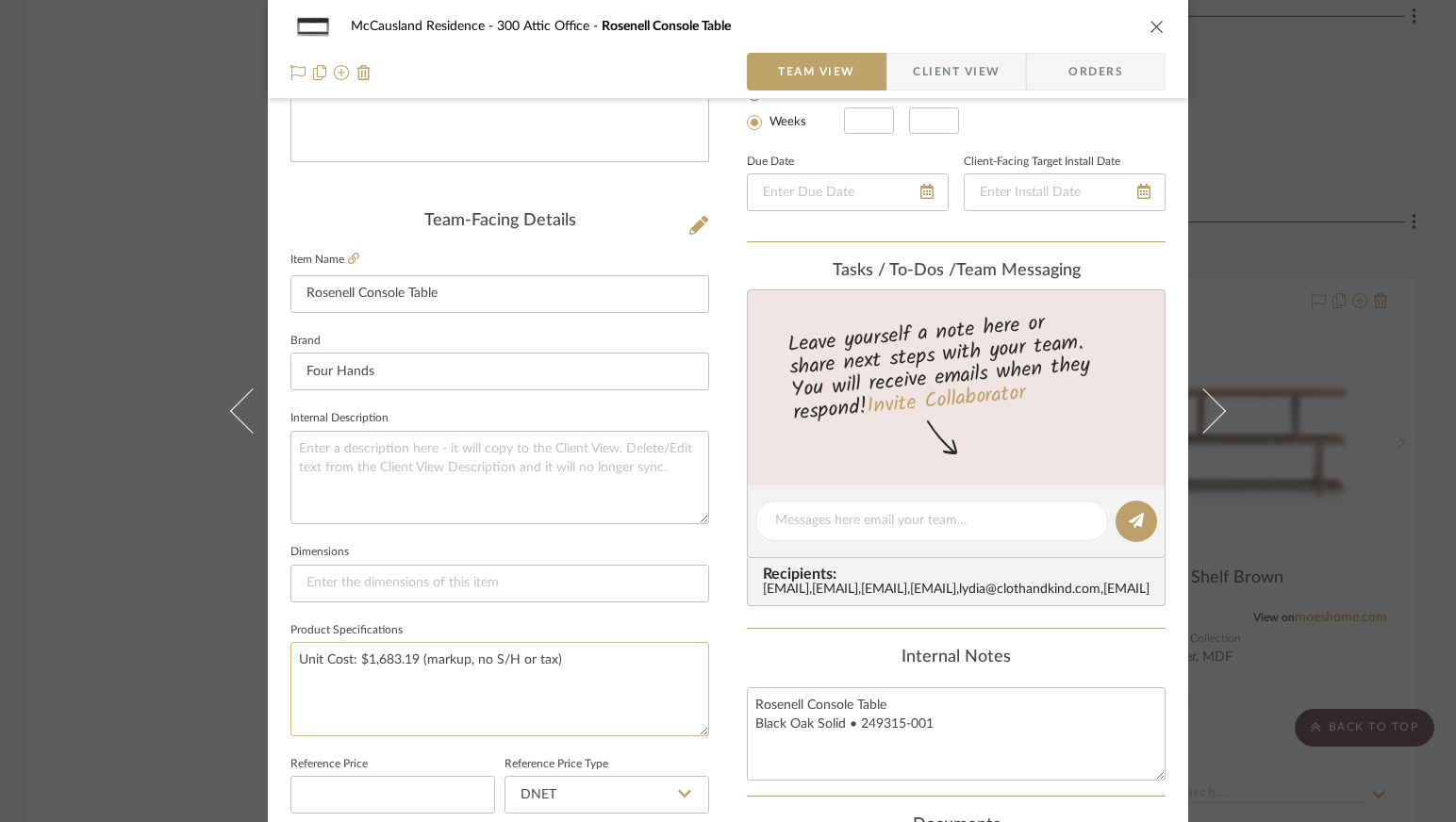 scroll, scrollTop: 566, scrollLeft: 0, axis: vertical 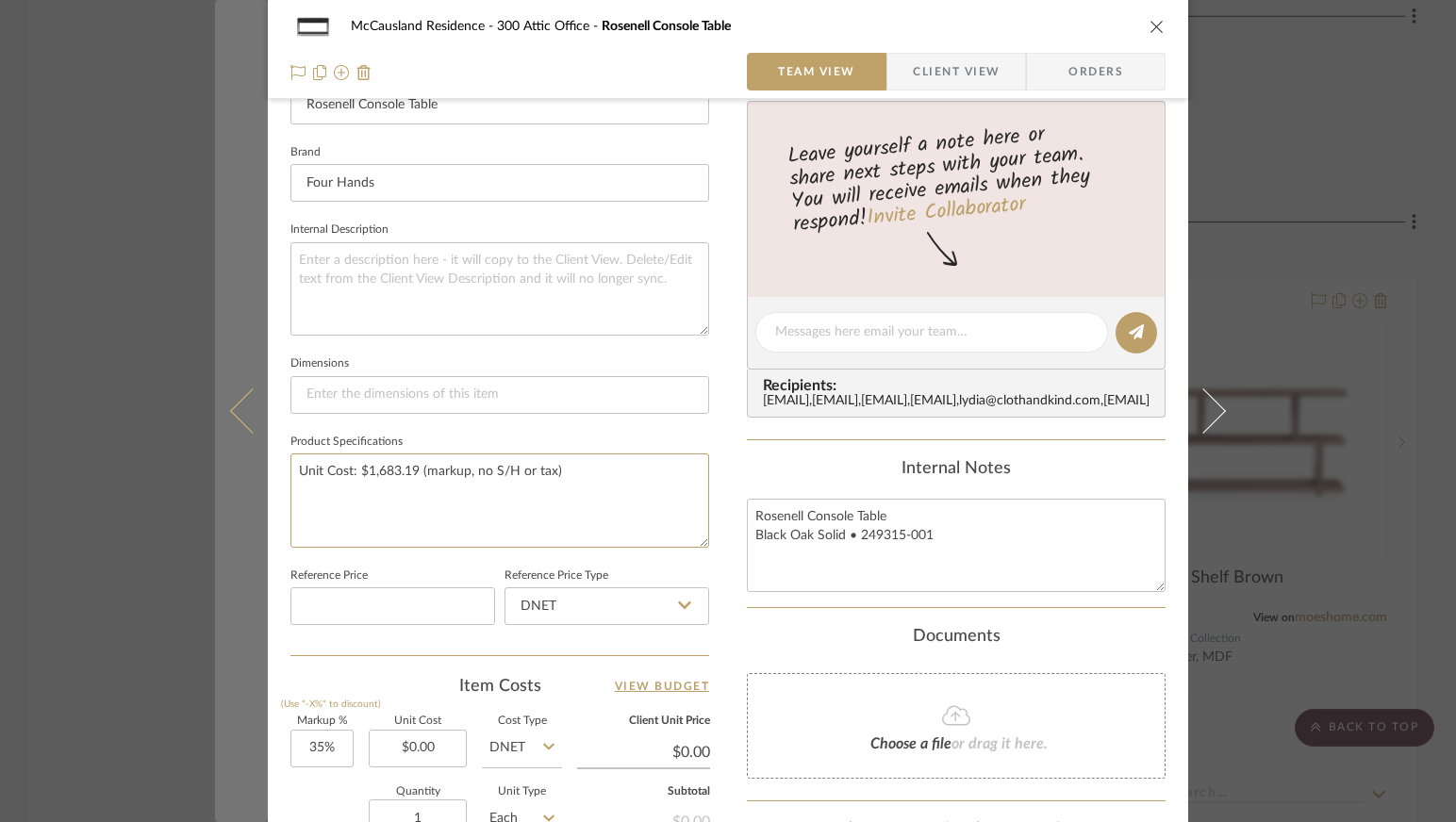 drag, startPoint x: 573, startPoint y: 470, endPoint x: 215, endPoint y: 467, distance: 358.01257 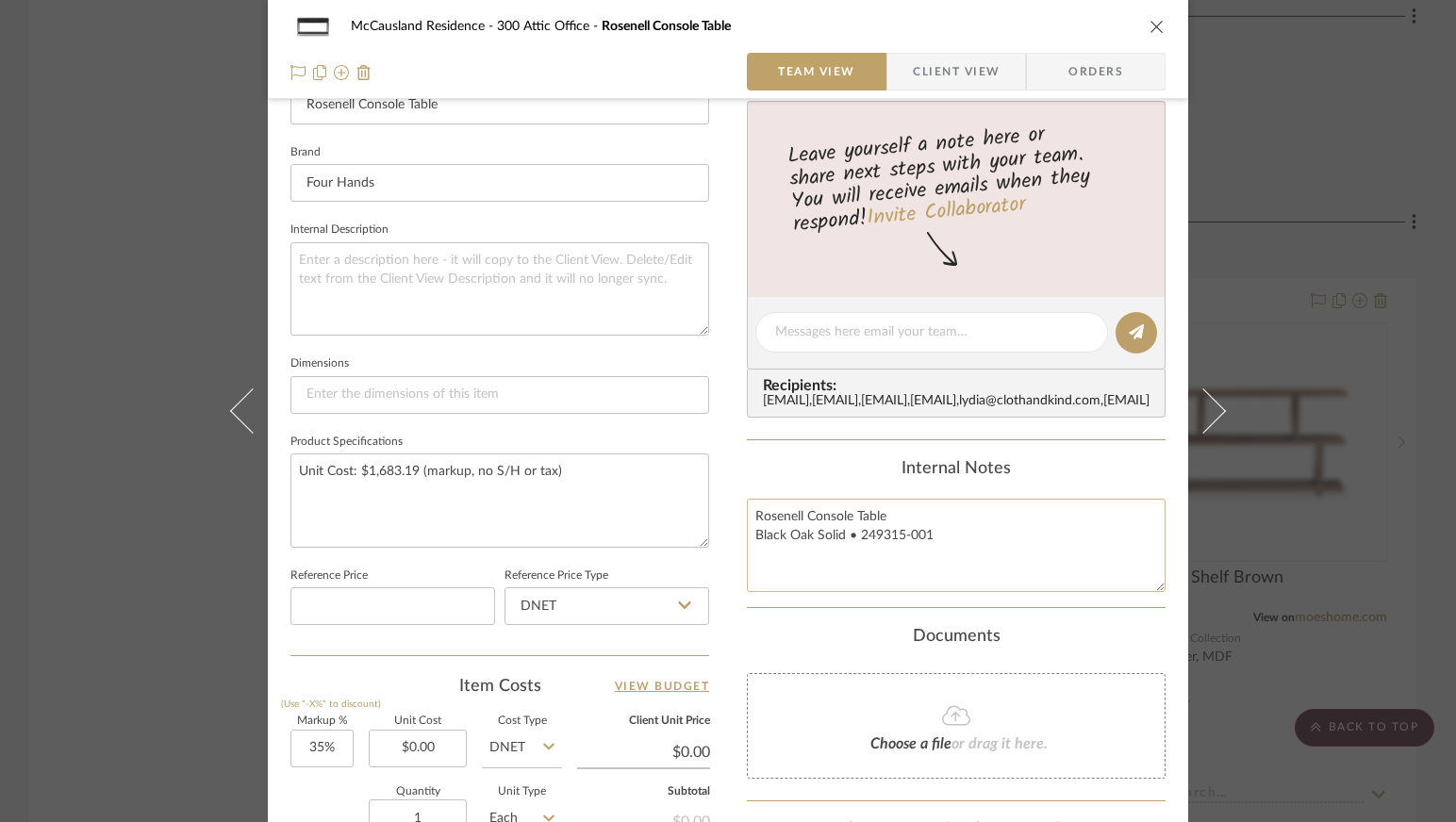click on "Rosenell Console Table
Black Oak Solid • 249315-001" 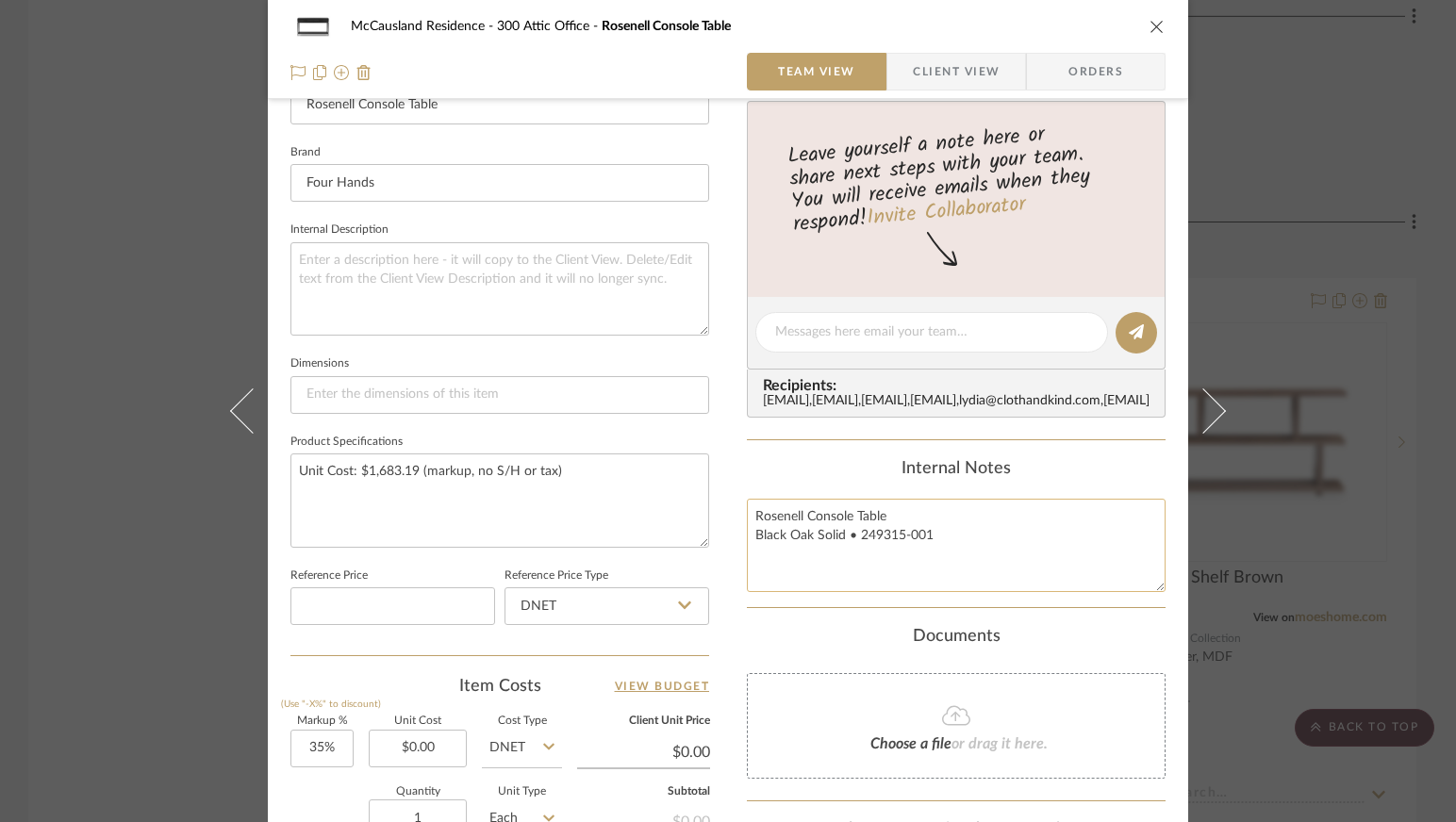 paste on "Unit Cost: $1,683.19 (markup, no S/H or tax)" 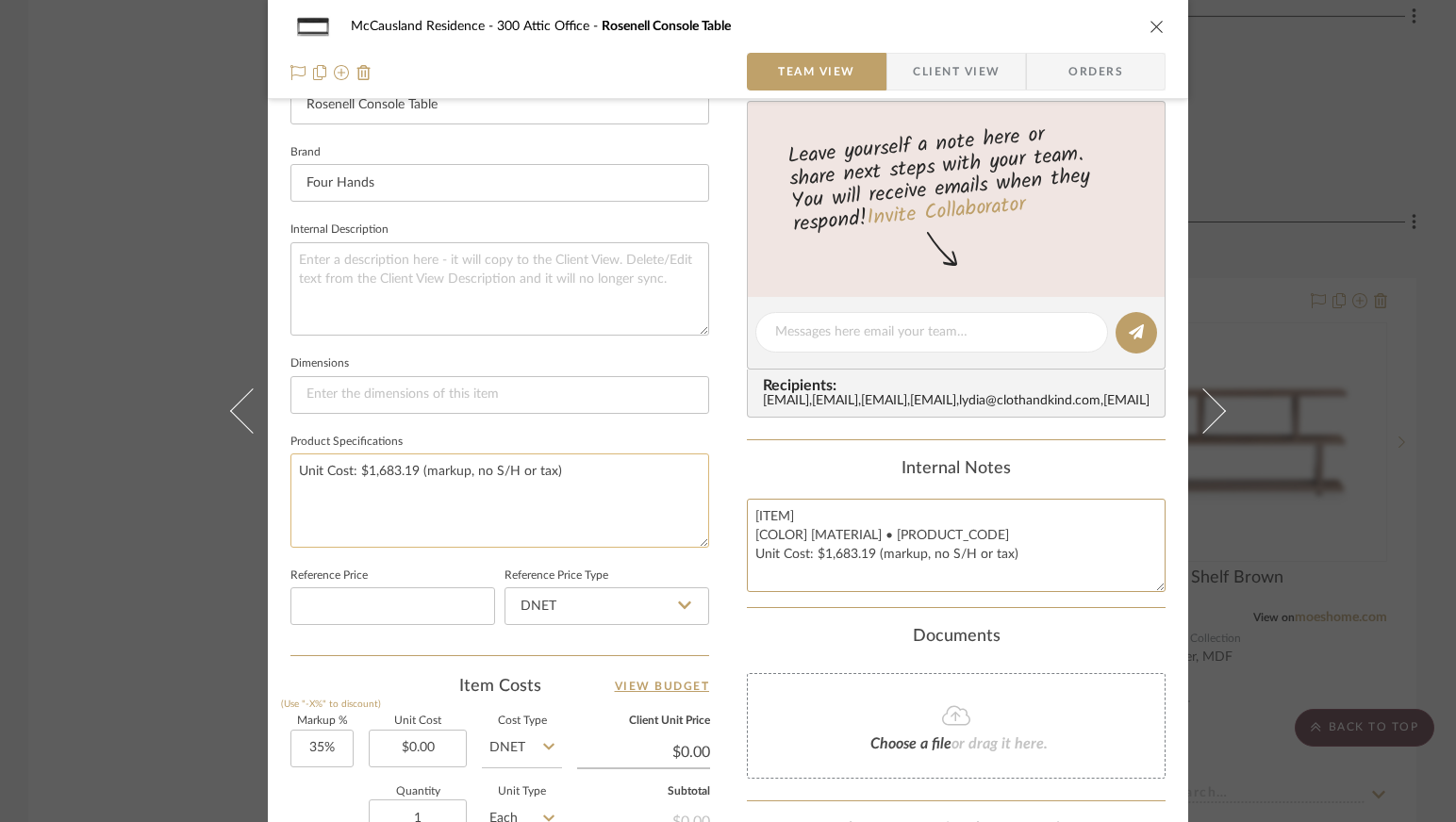 type on "Rosenell Console Table
Black Oak Solid • 249315-001
Unit Cost: $1,683.19 (markup, no S/H or tax)" 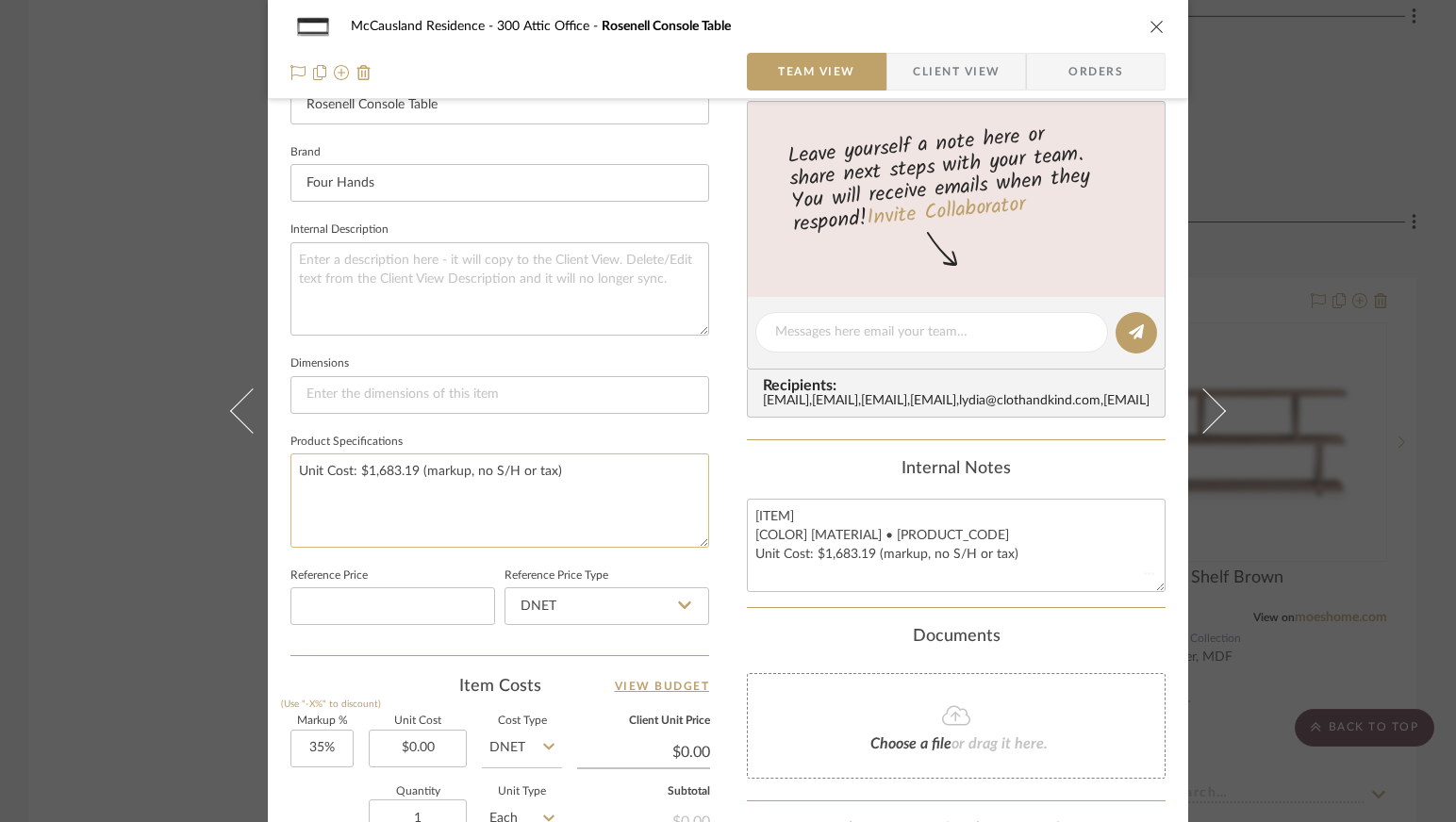 type 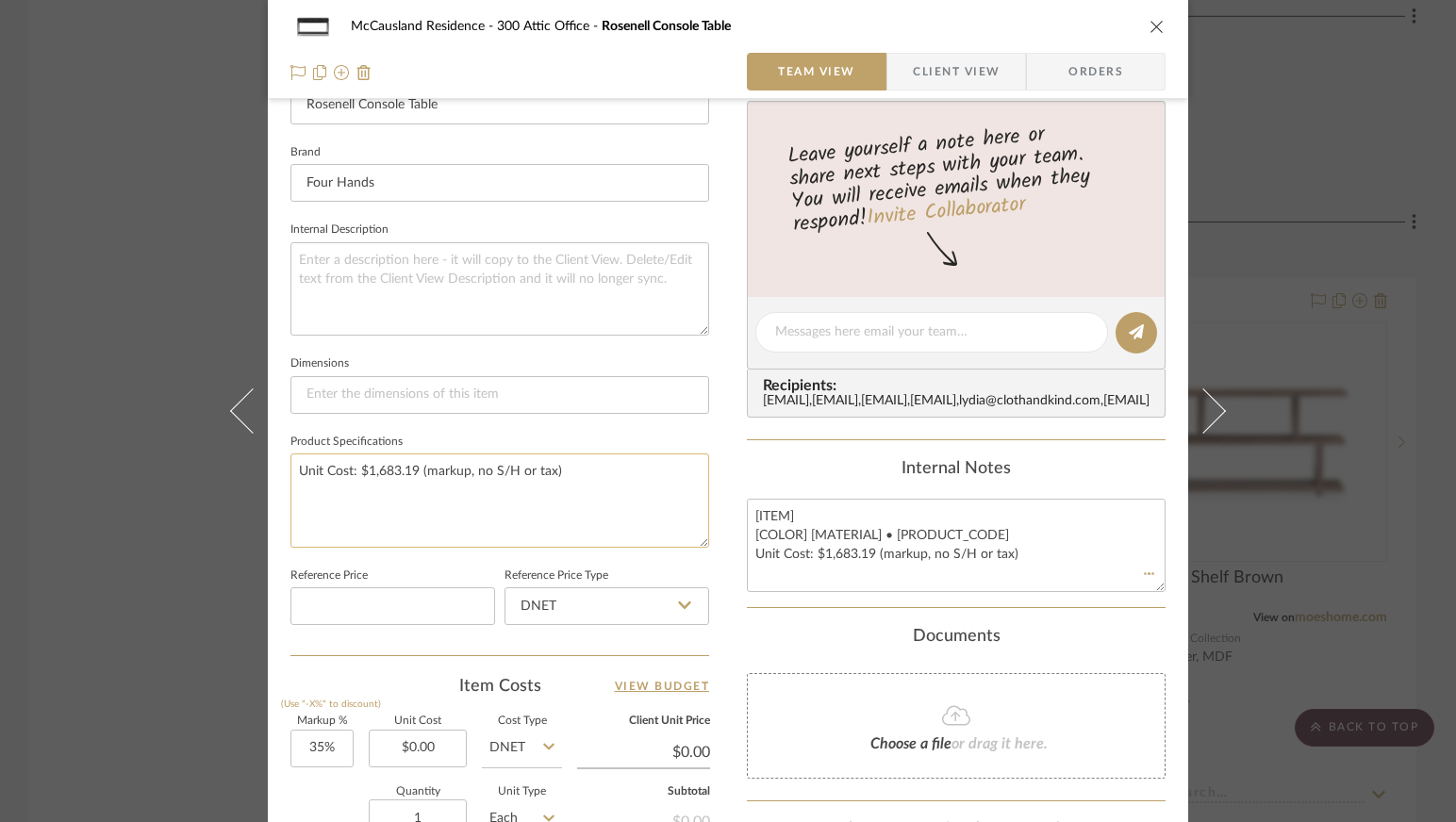 type 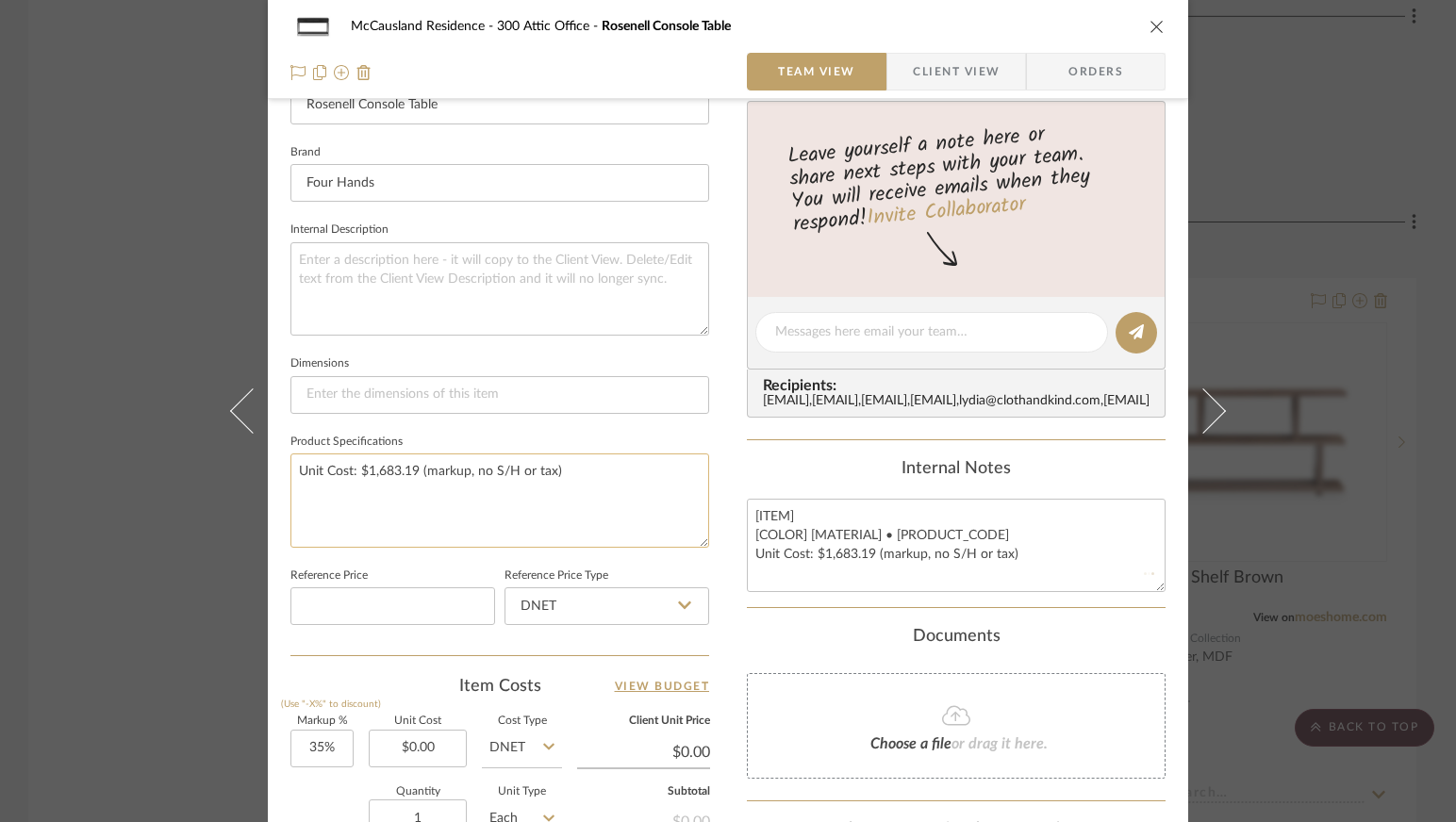 type 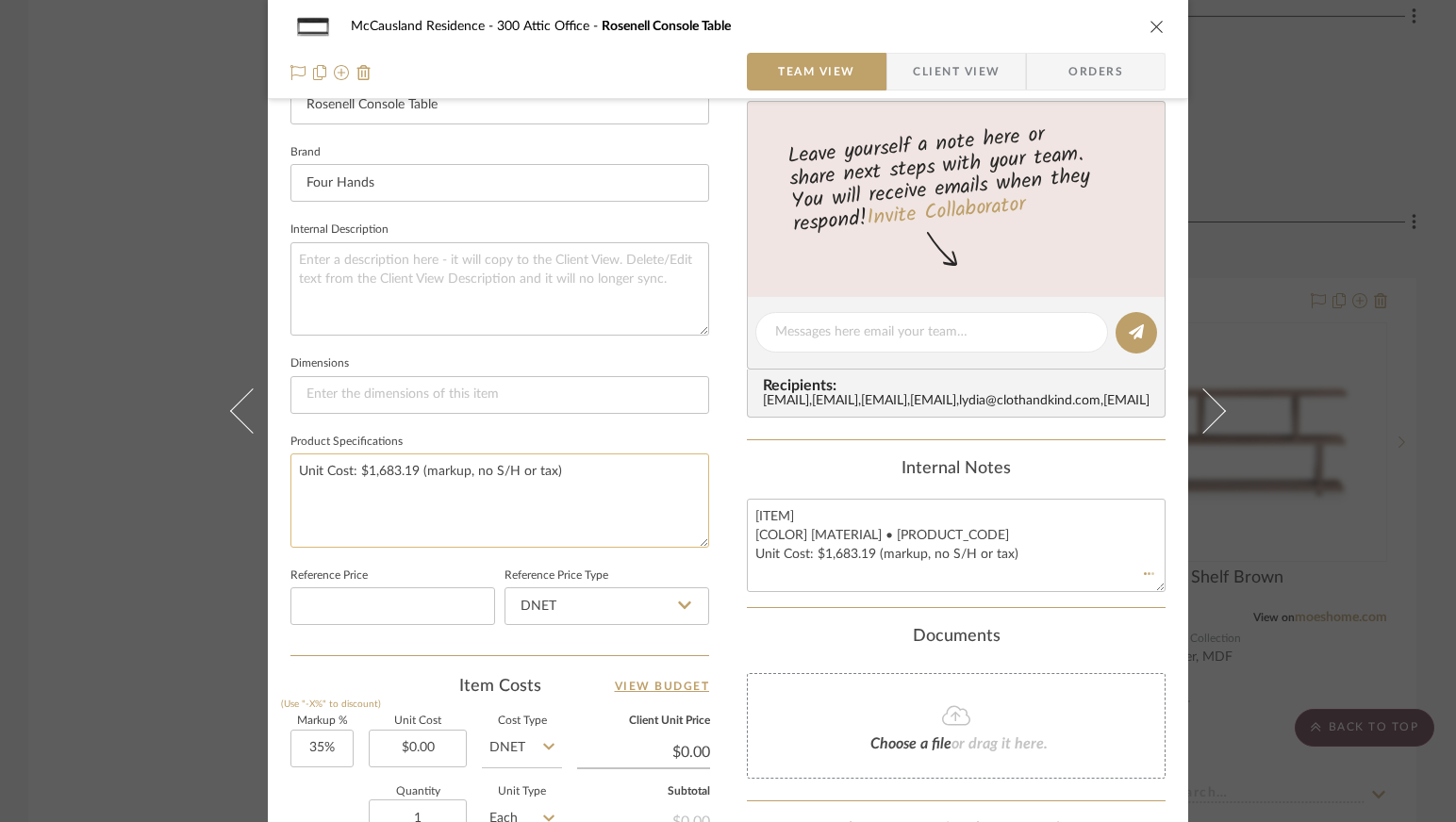 type 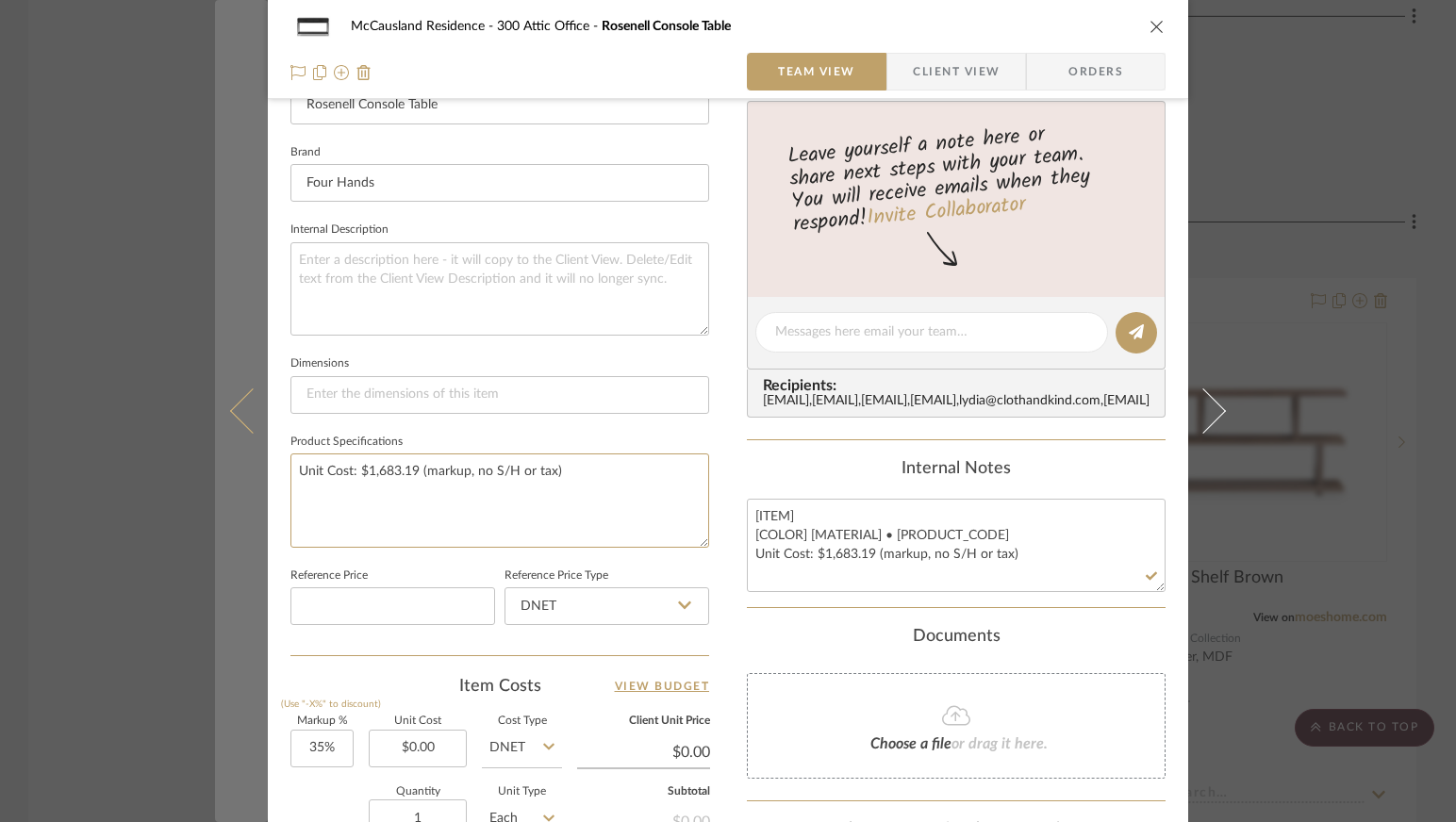 drag, startPoint x: 494, startPoint y: 455, endPoint x: 260, endPoint y: 457, distance: 234.00855 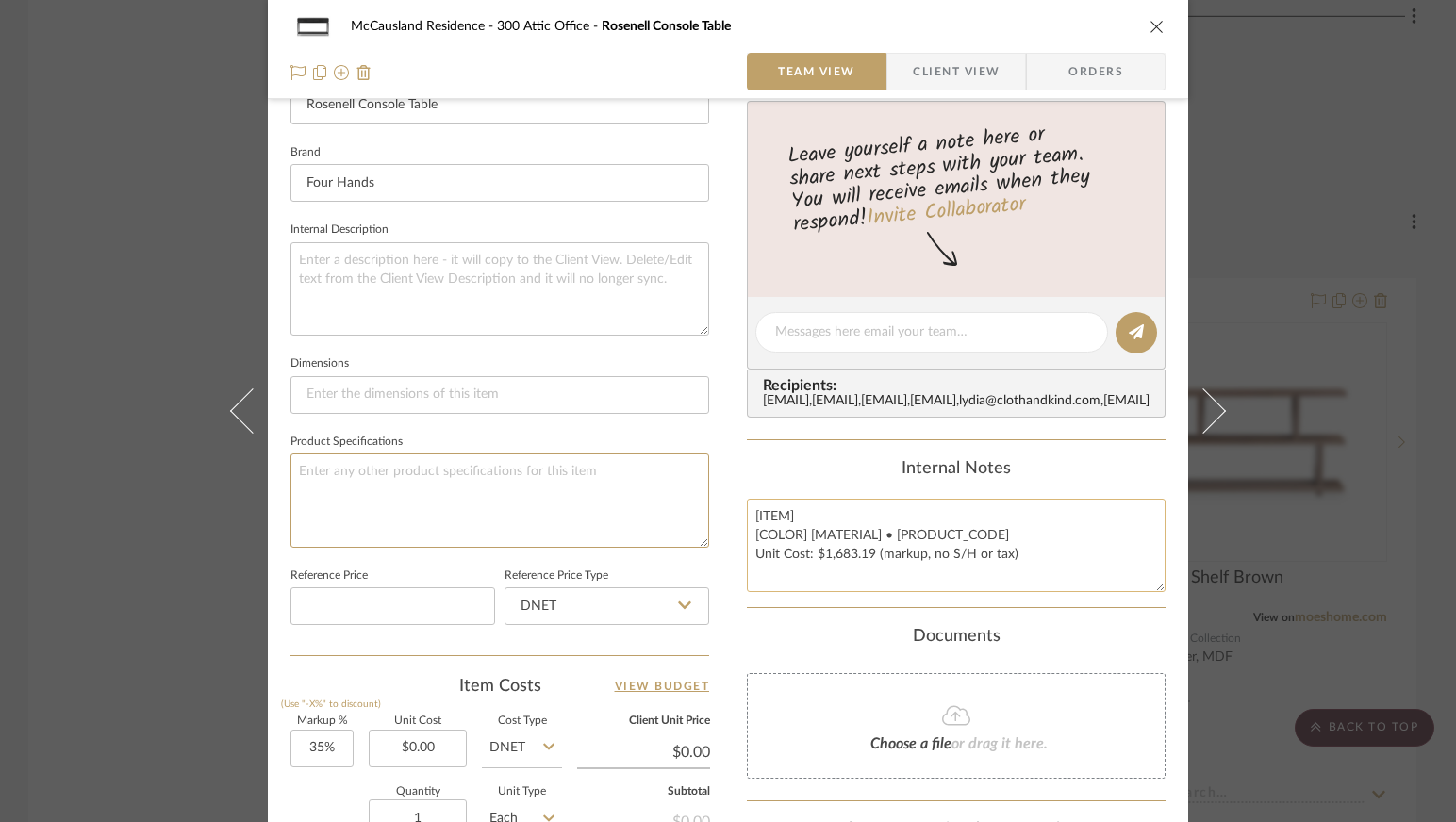 type 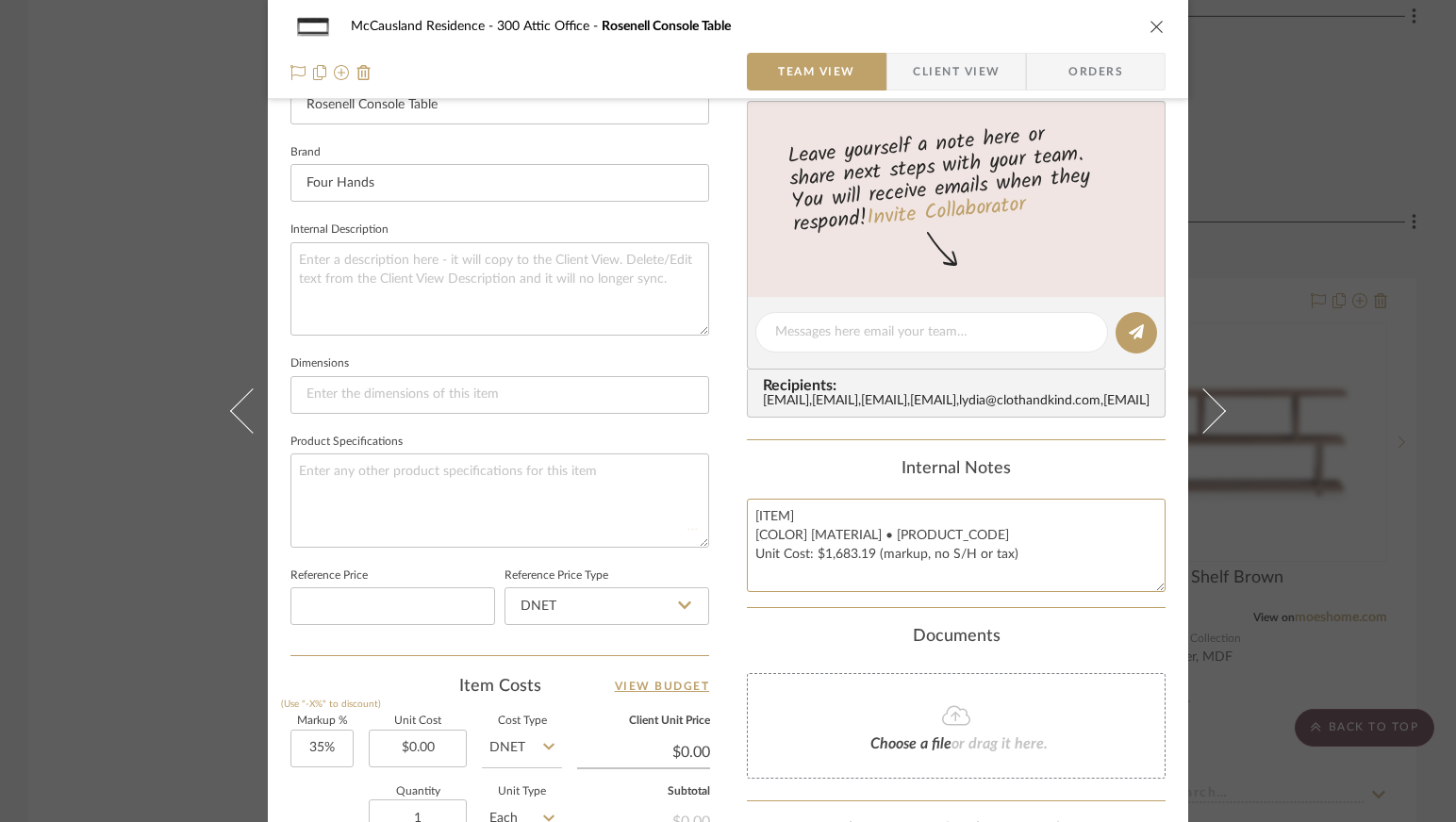 type 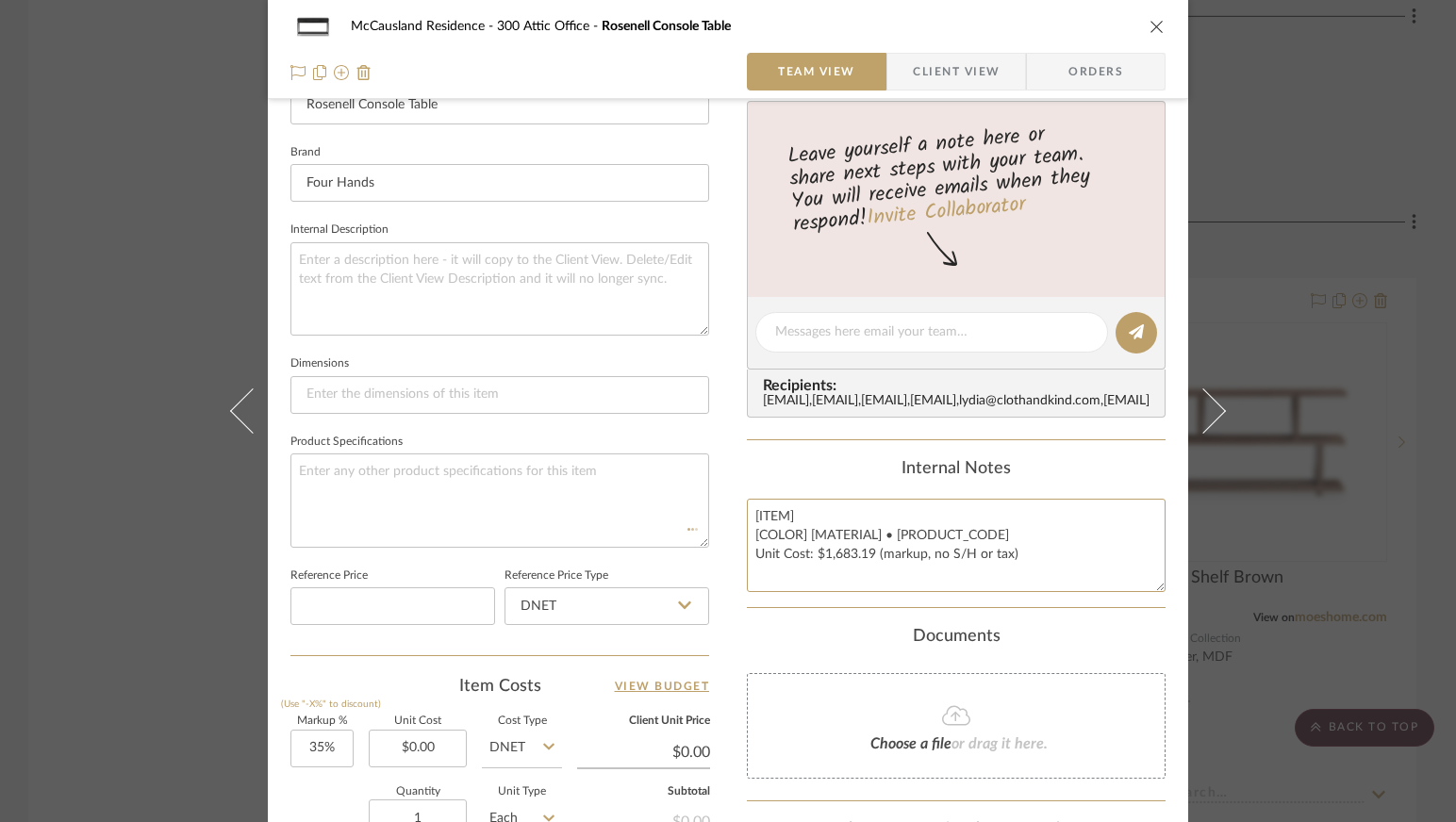 type 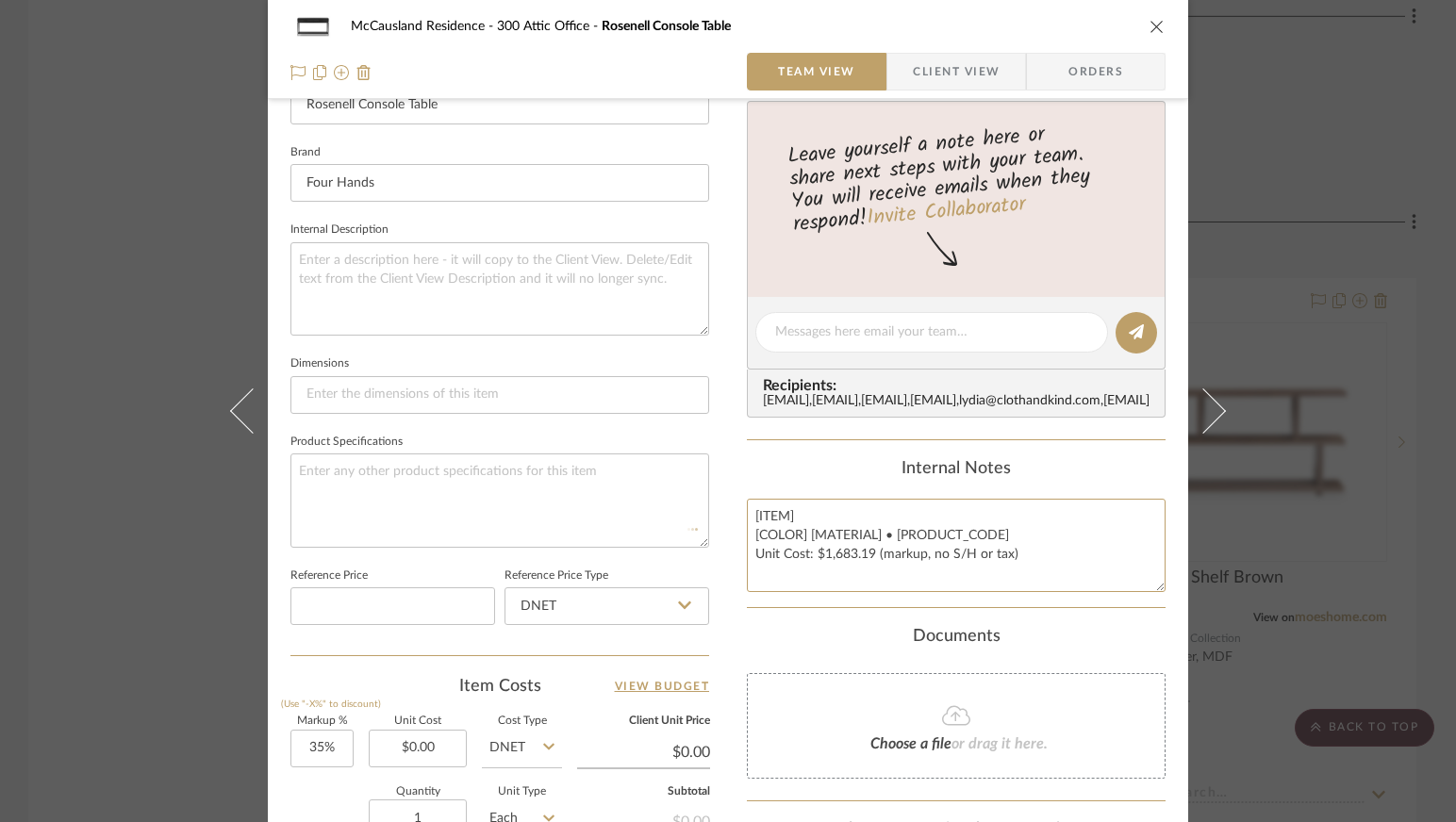type 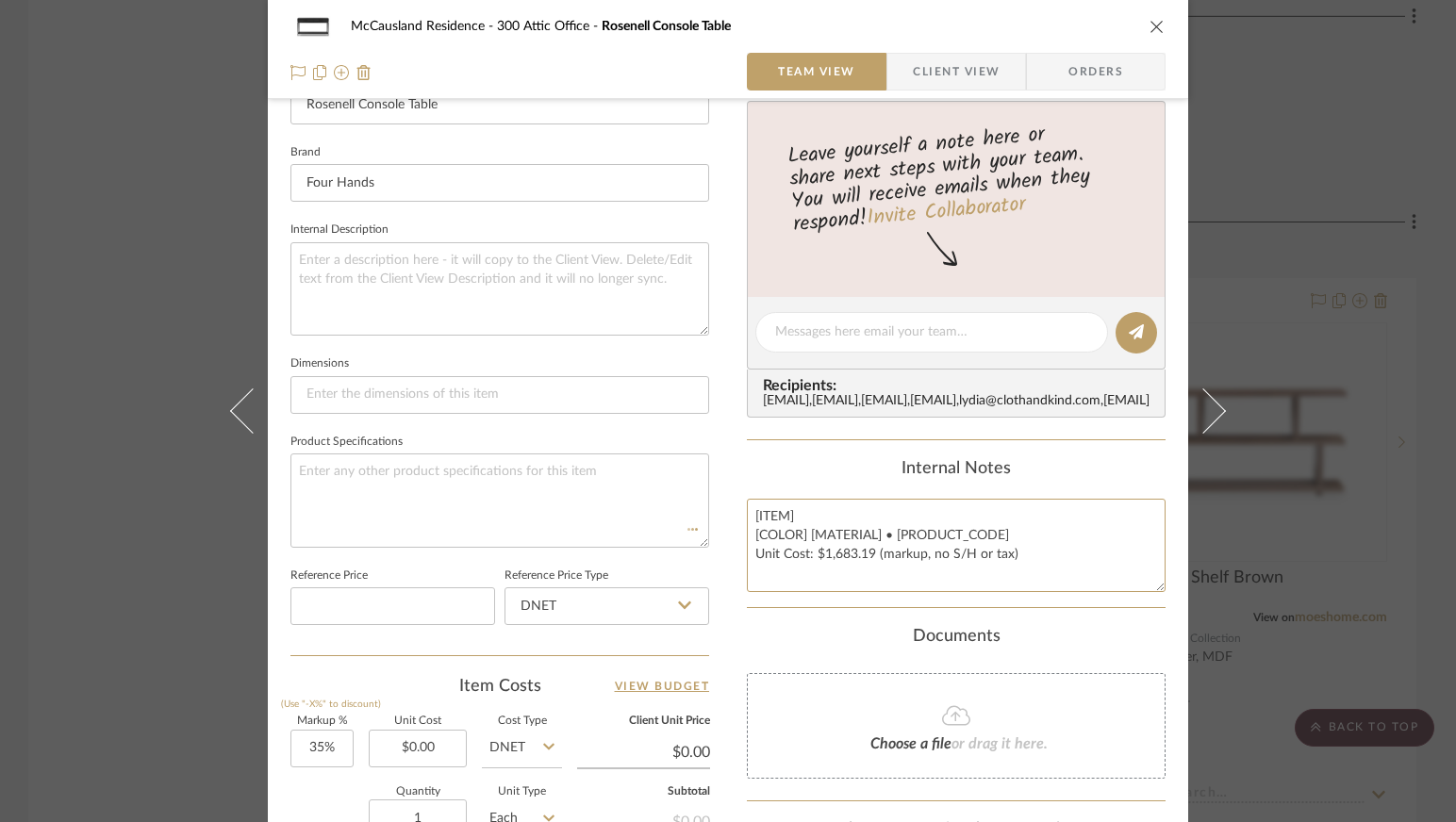 type 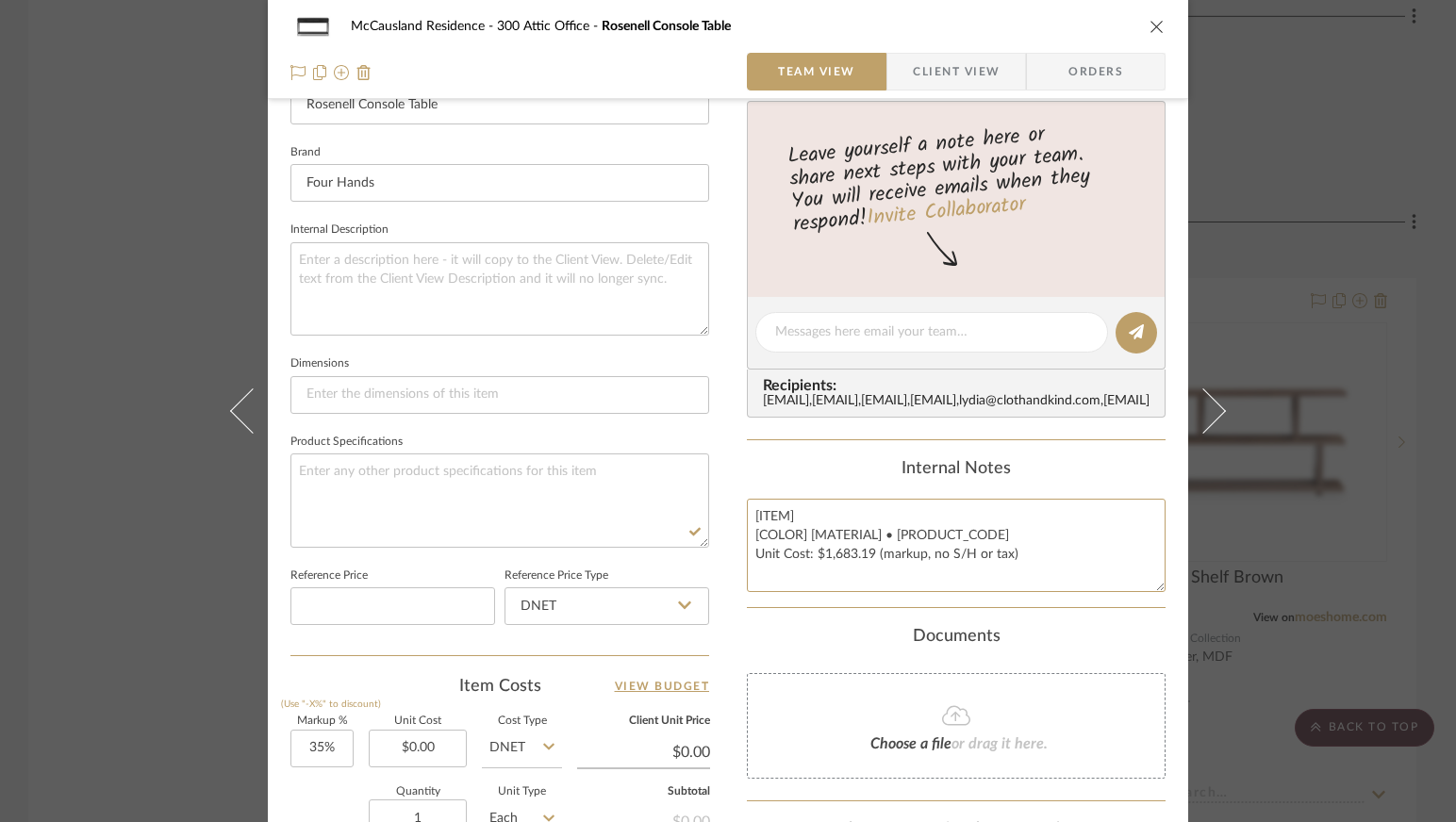 drag, startPoint x: 836, startPoint y: 562, endPoint x: 715, endPoint y: 562, distance: 121 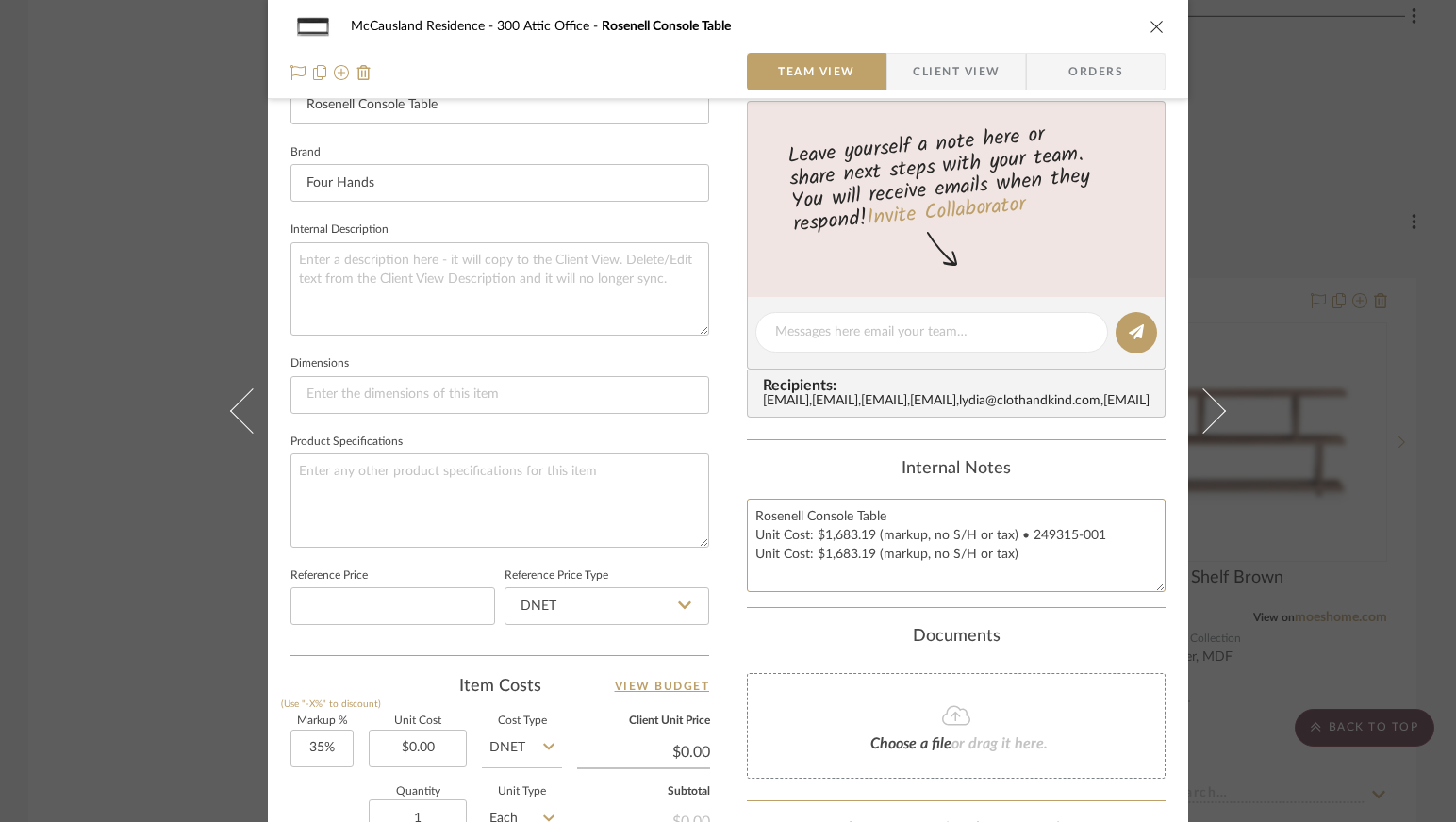 type on "Rosenell Console Table
Black Oak Solid • 249315-001
Unit Cost: $1,683.19 (markup, no S/H or tax)" 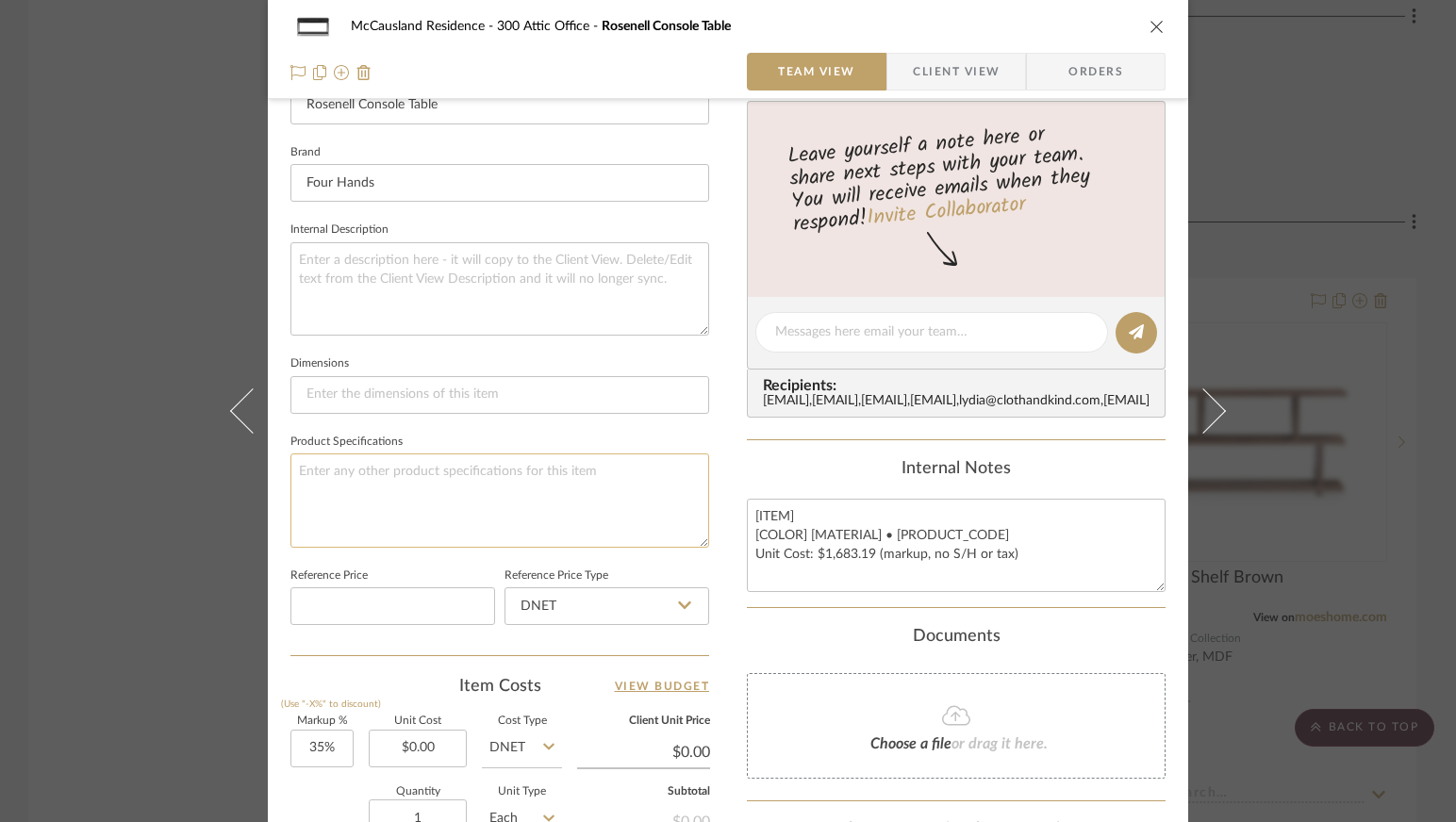 click 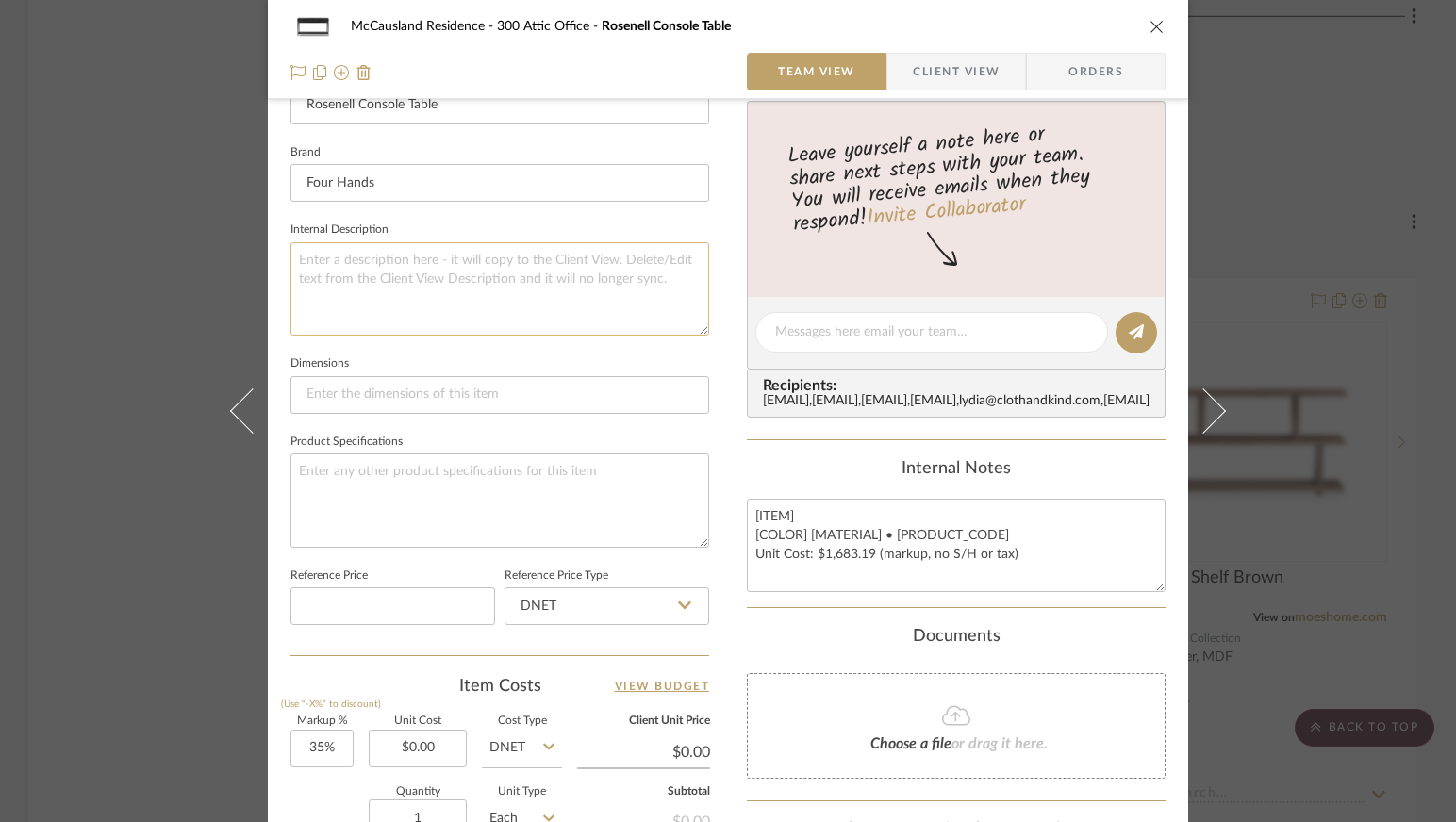 click 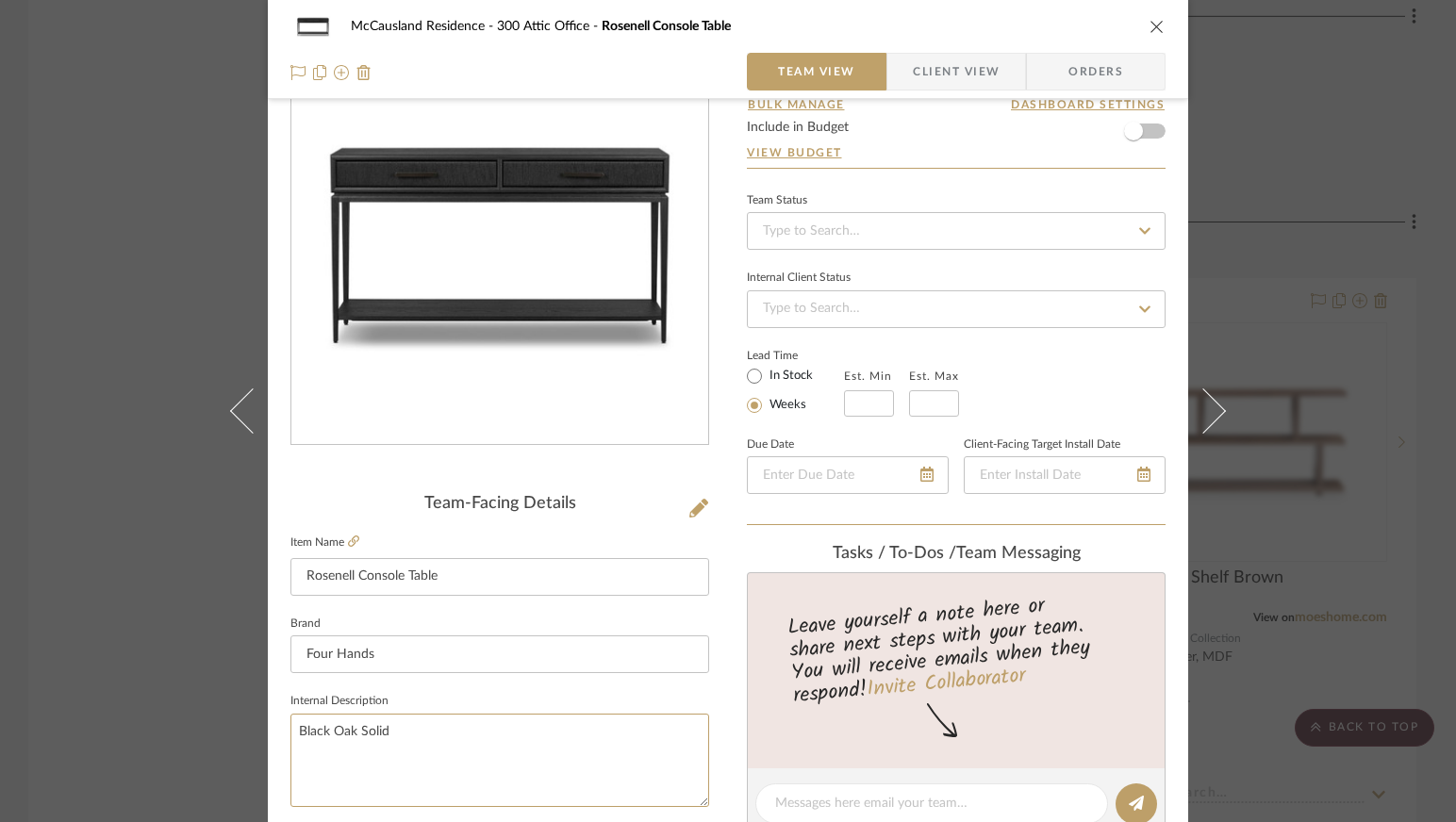 scroll, scrollTop: 0, scrollLeft: 0, axis: both 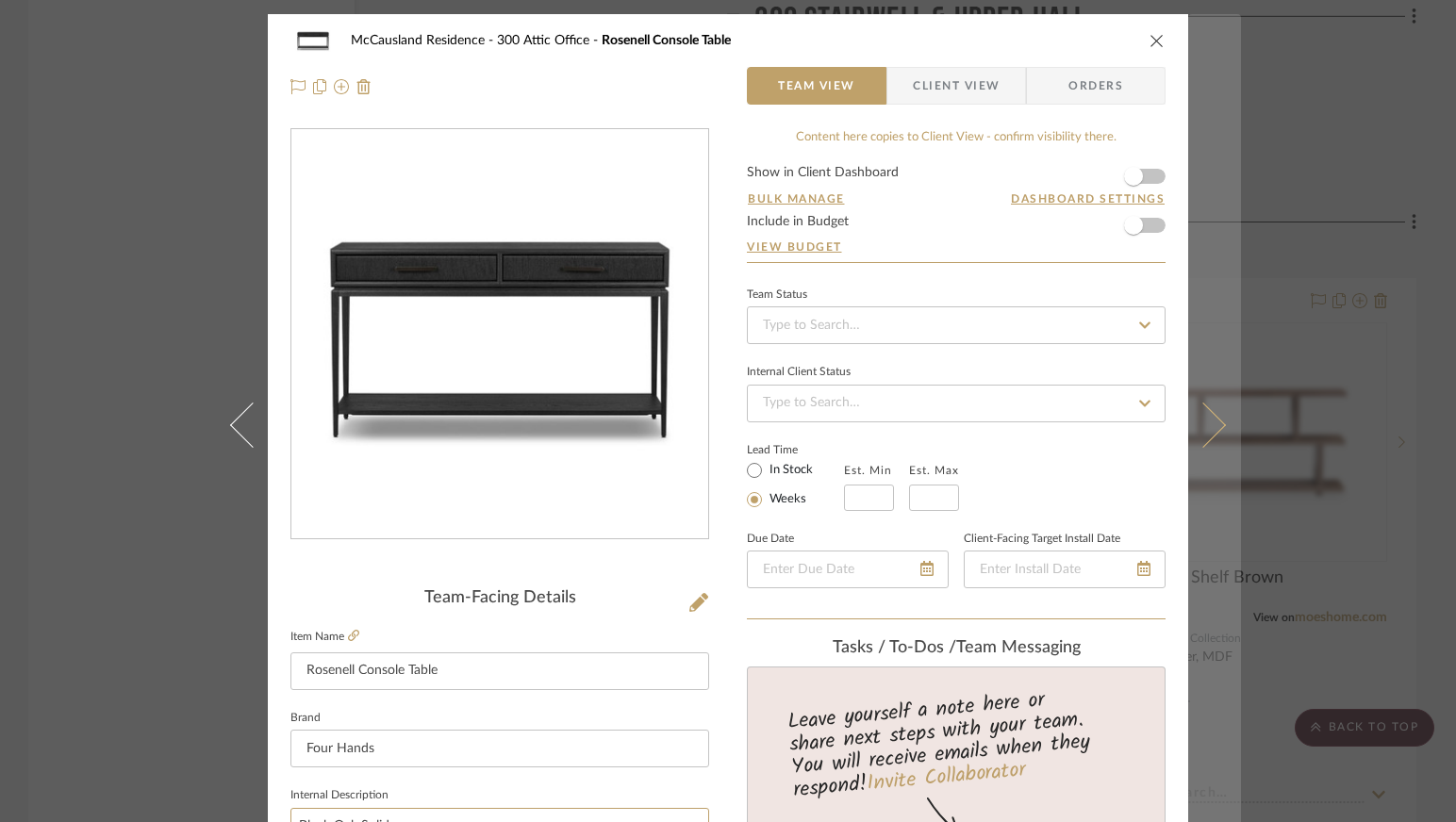 type on "Black Oak Solid" 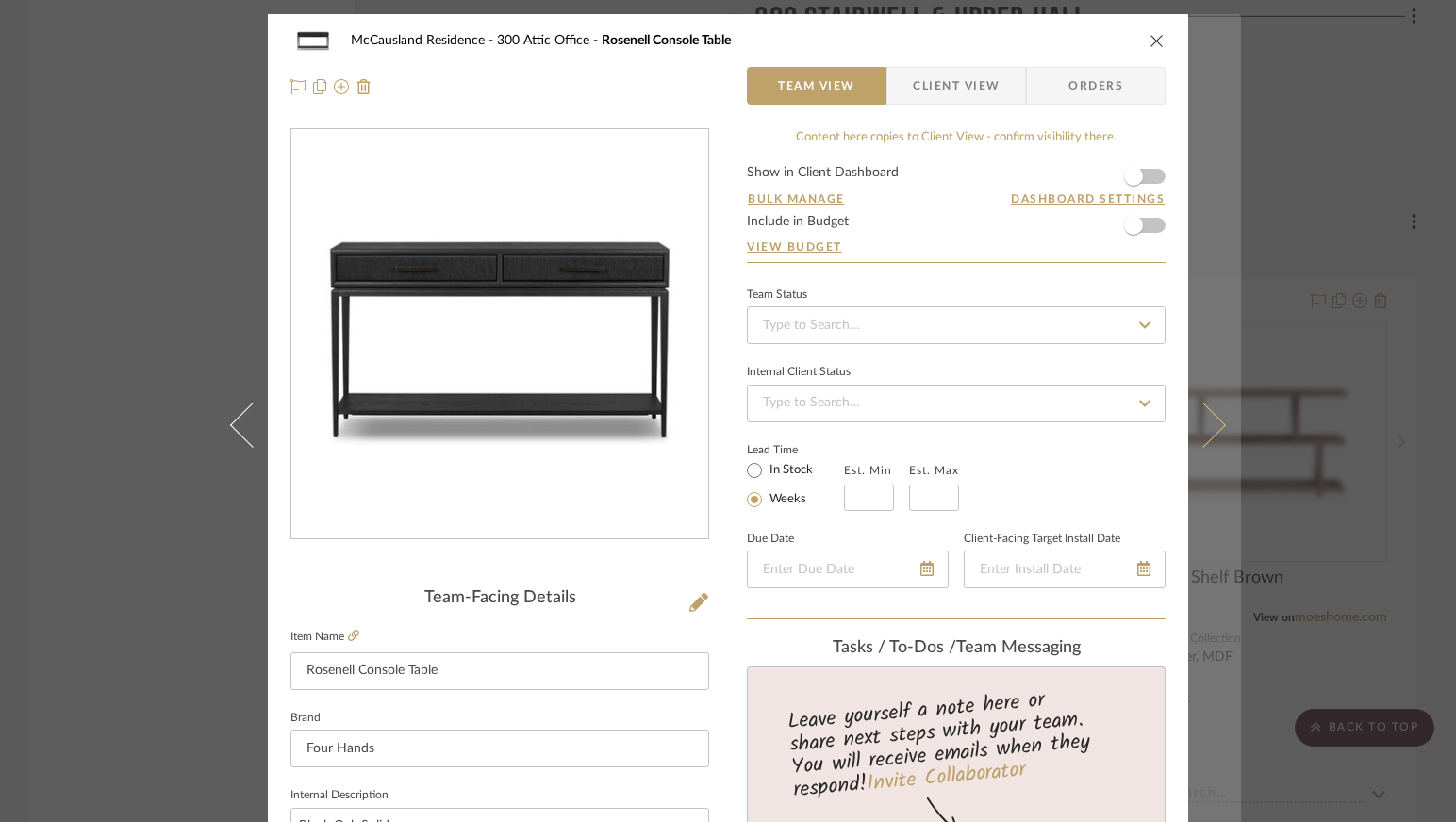click at bounding box center [1215, 425] 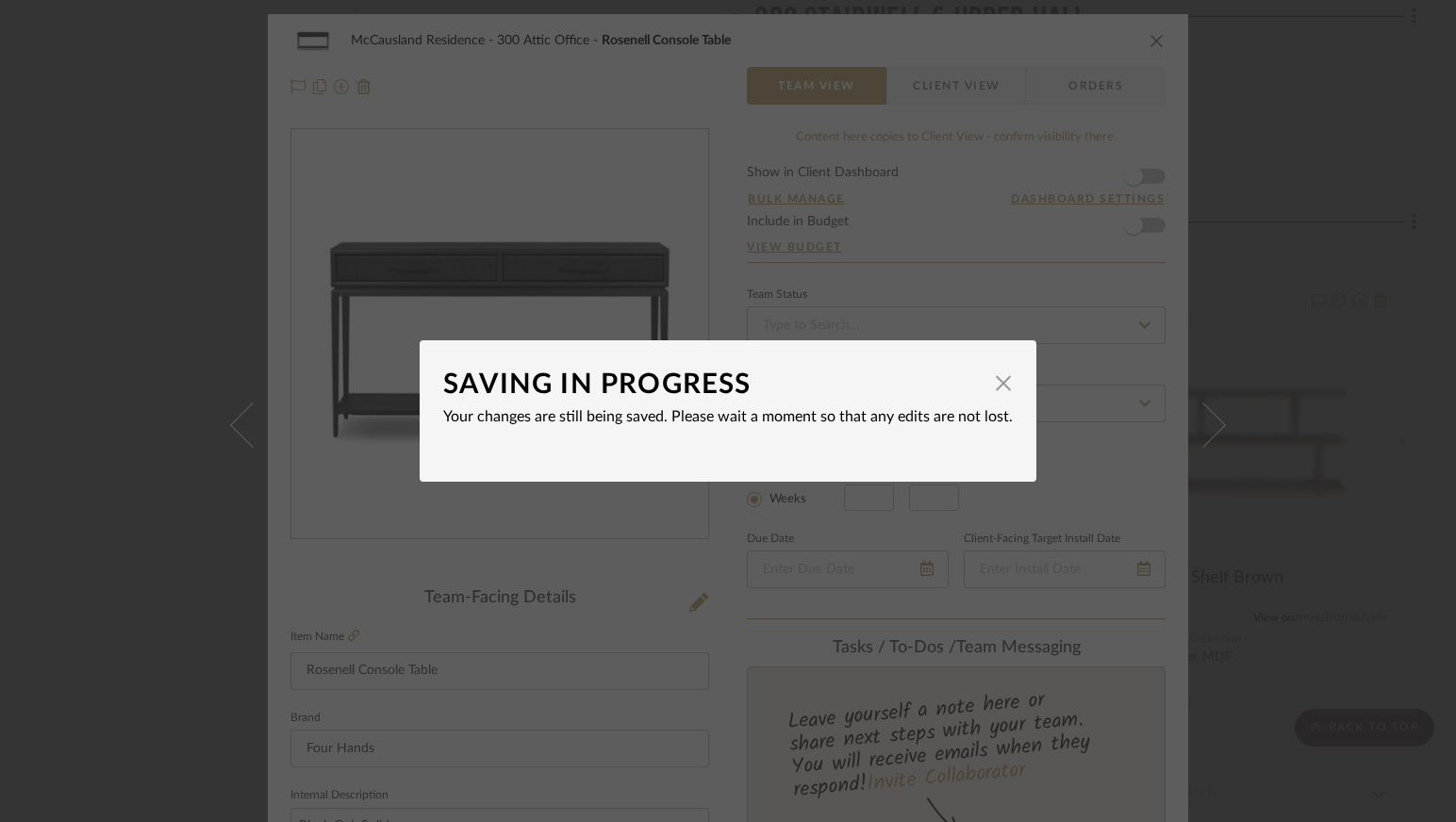 click on "SAVING IN PROGRESS × Your changes are still being saved. Please wait a moment so that any edits are not lost." at bounding box center (728, 411) 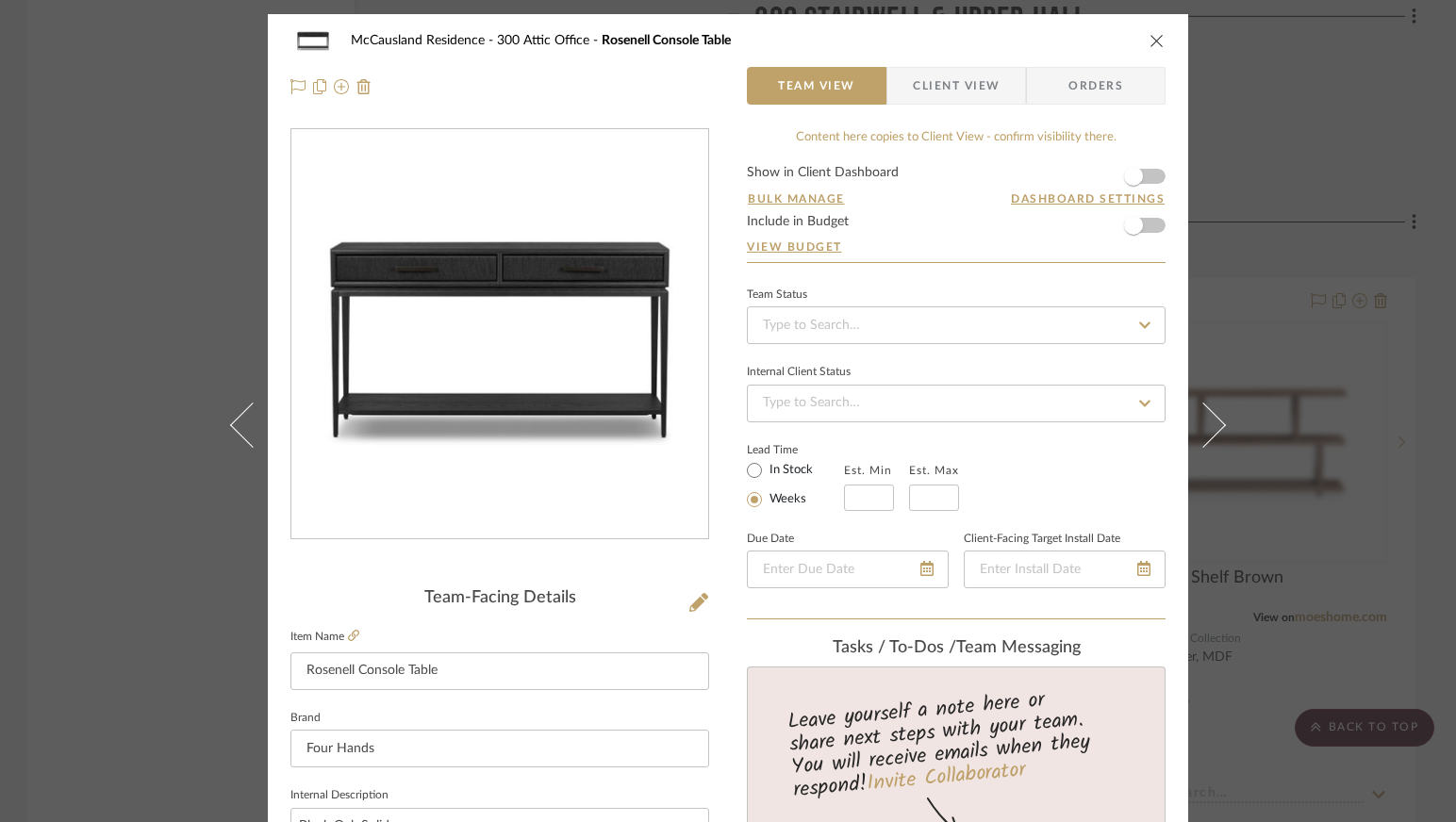 scroll, scrollTop: 14, scrollLeft: 0, axis: vertical 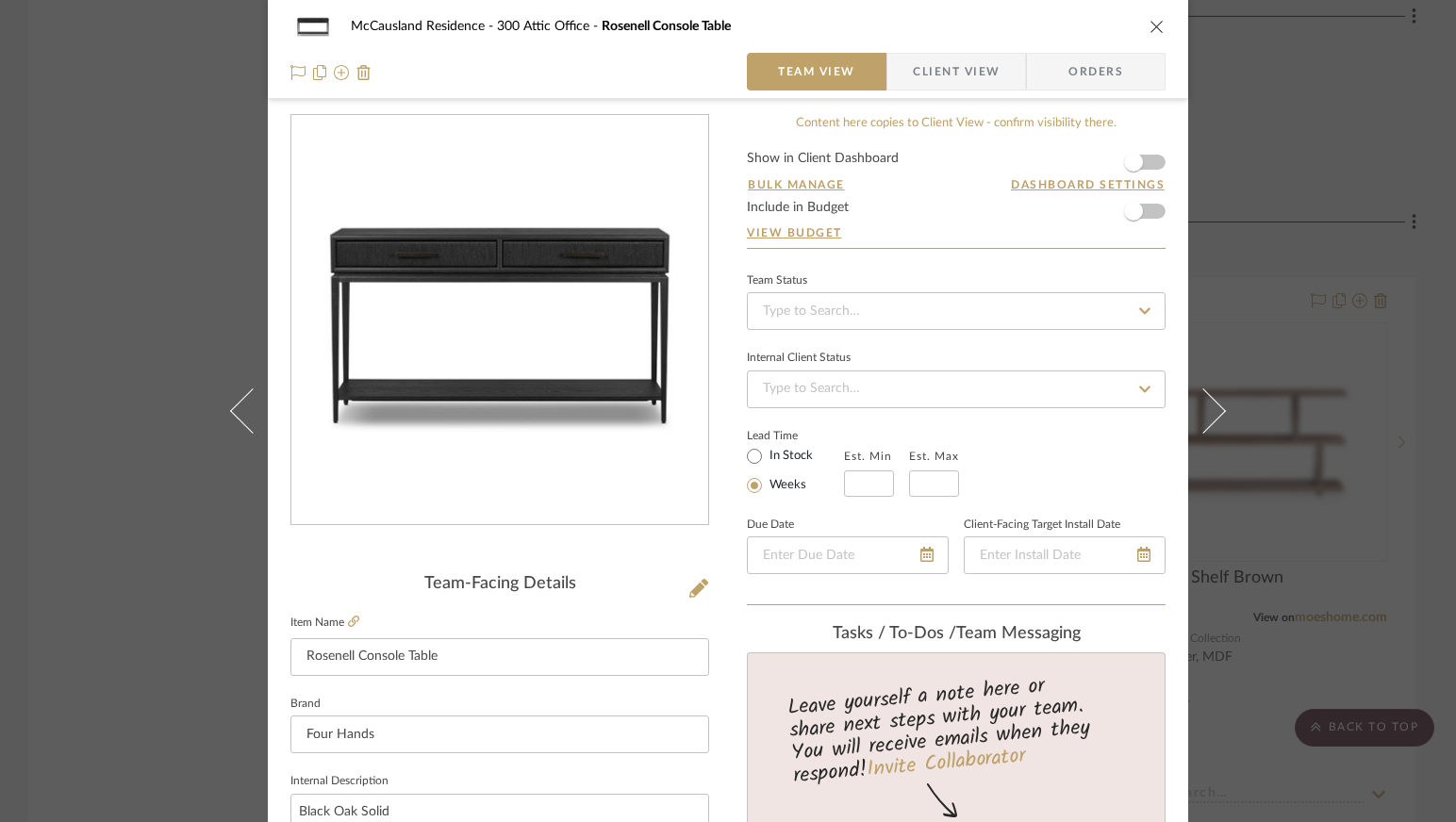 click on "Team Status Internal Client Status  Lead Time  In Stock Weeks  Est. Min   Est. Max   Due Date   Client-Facing Target Install Date" at bounding box center [956, 436] 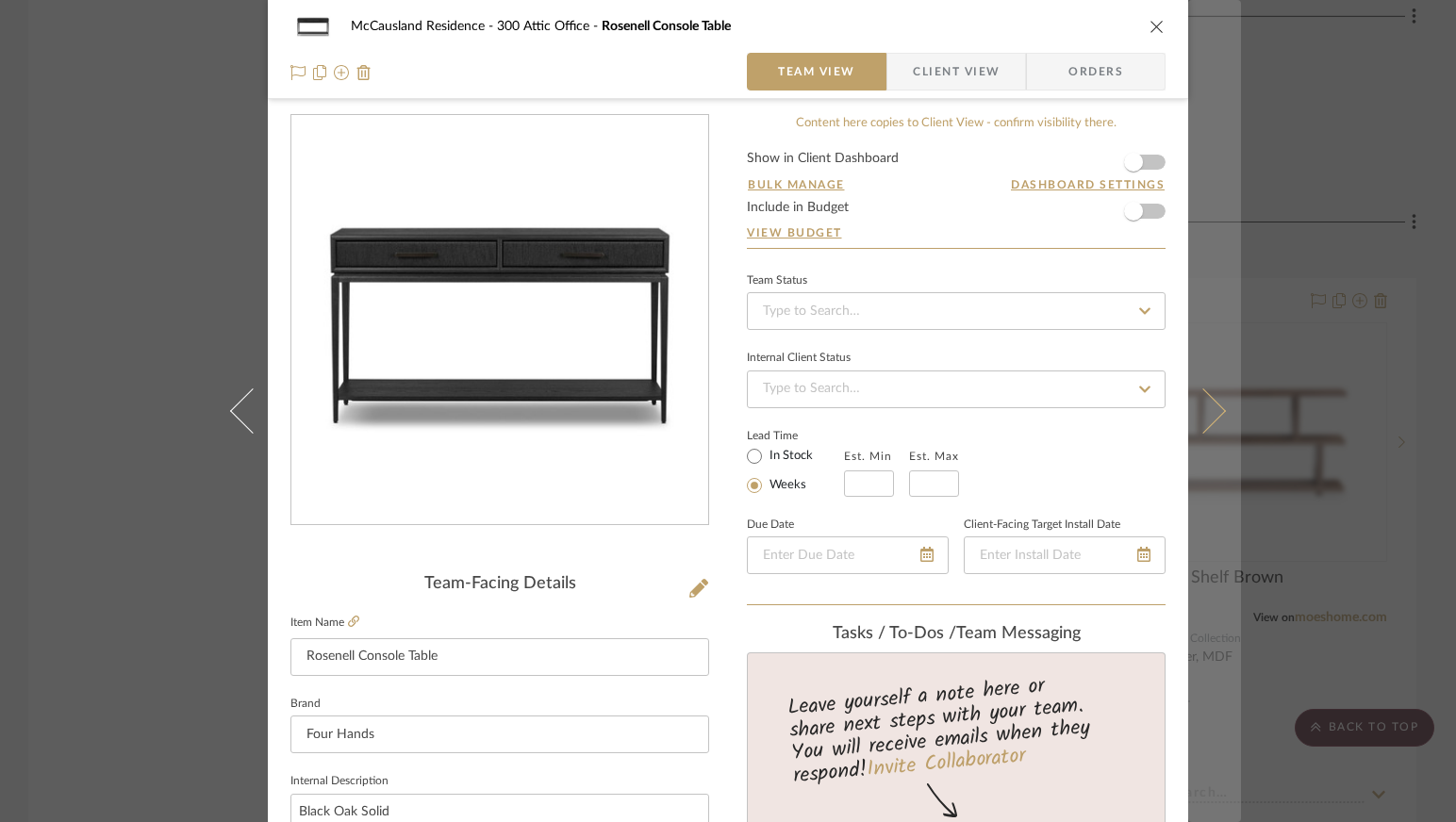 click at bounding box center (1203, 411) 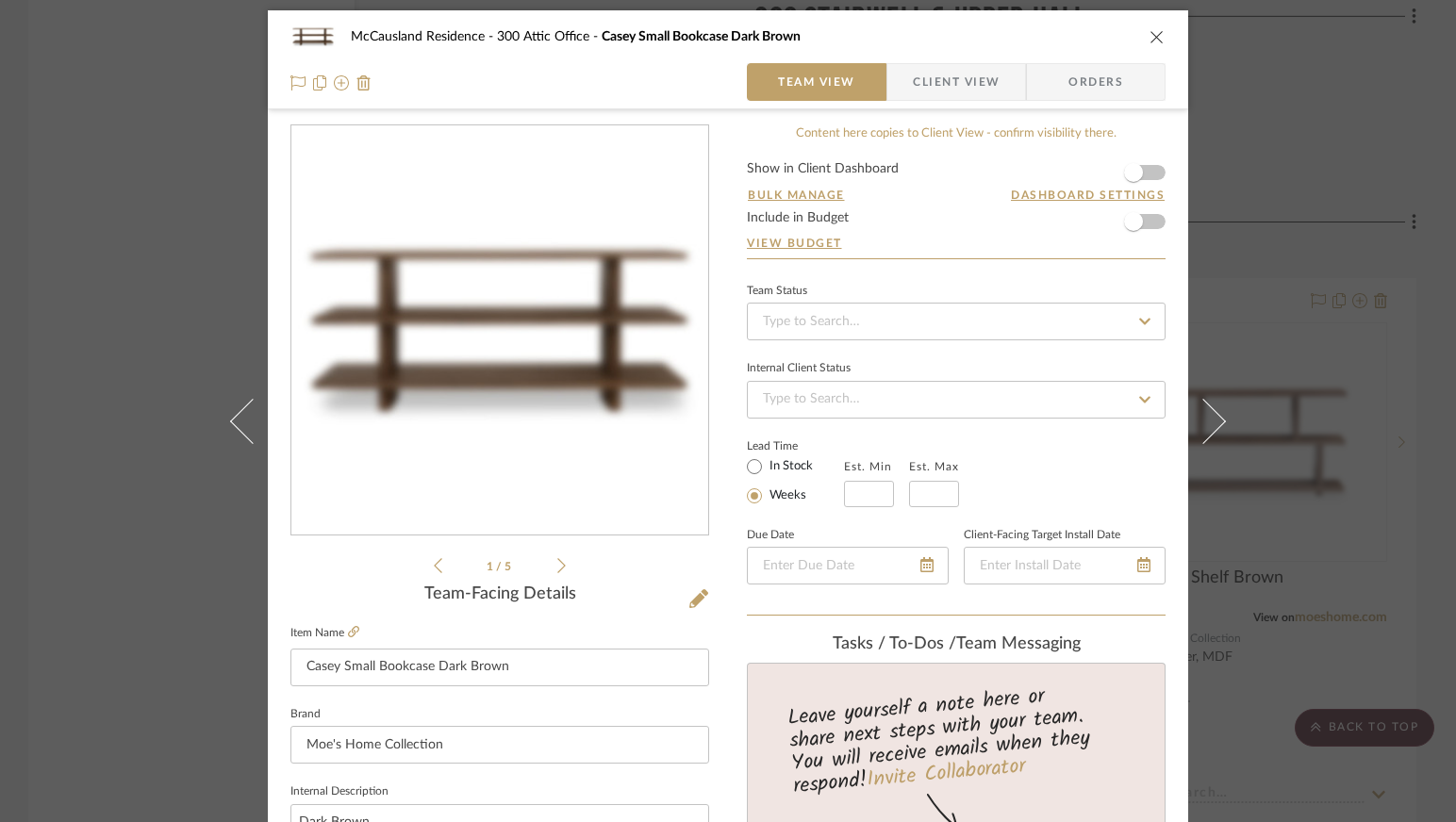 scroll, scrollTop: 14, scrollLeft: 0, axis: vertical 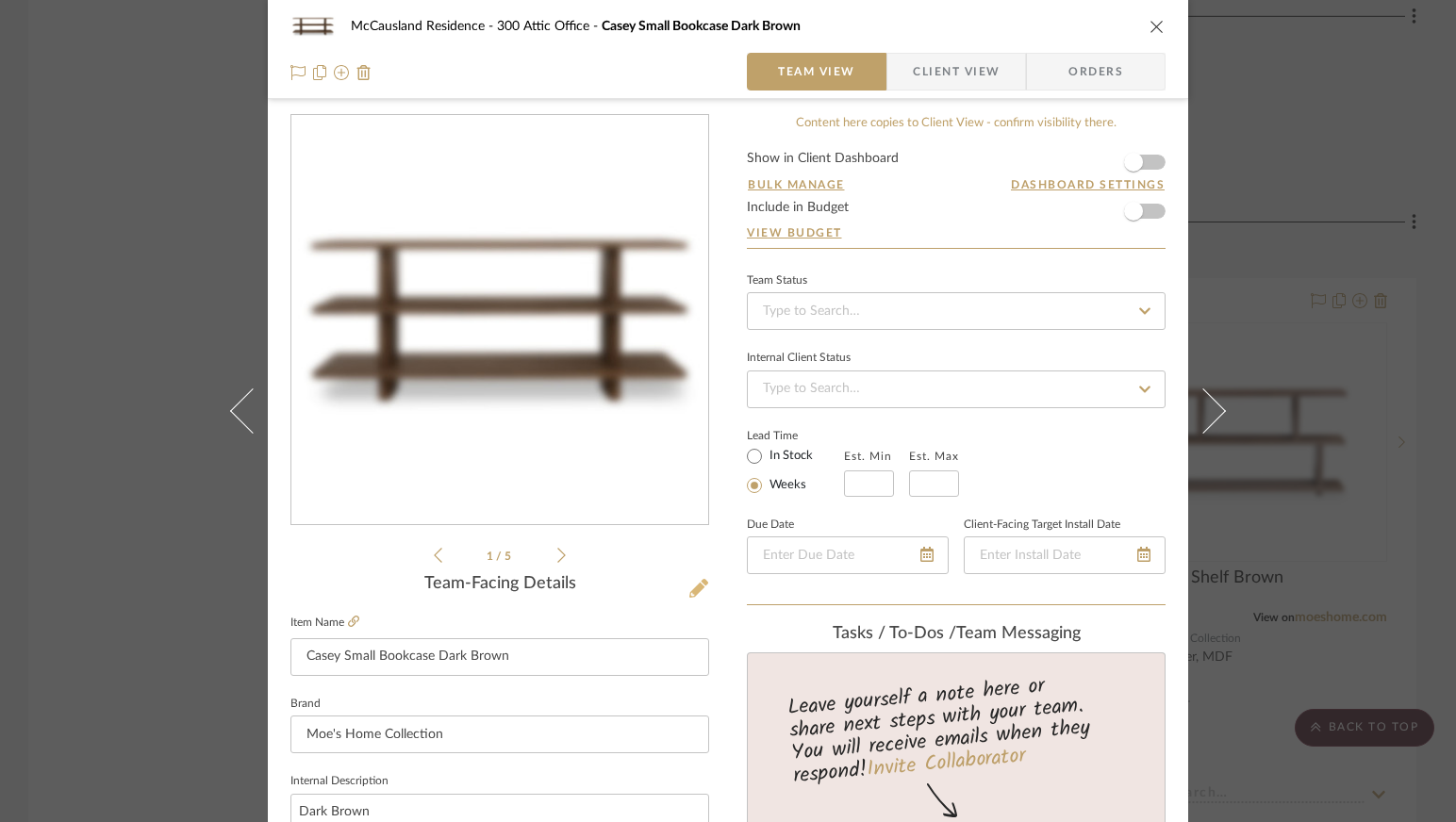 click 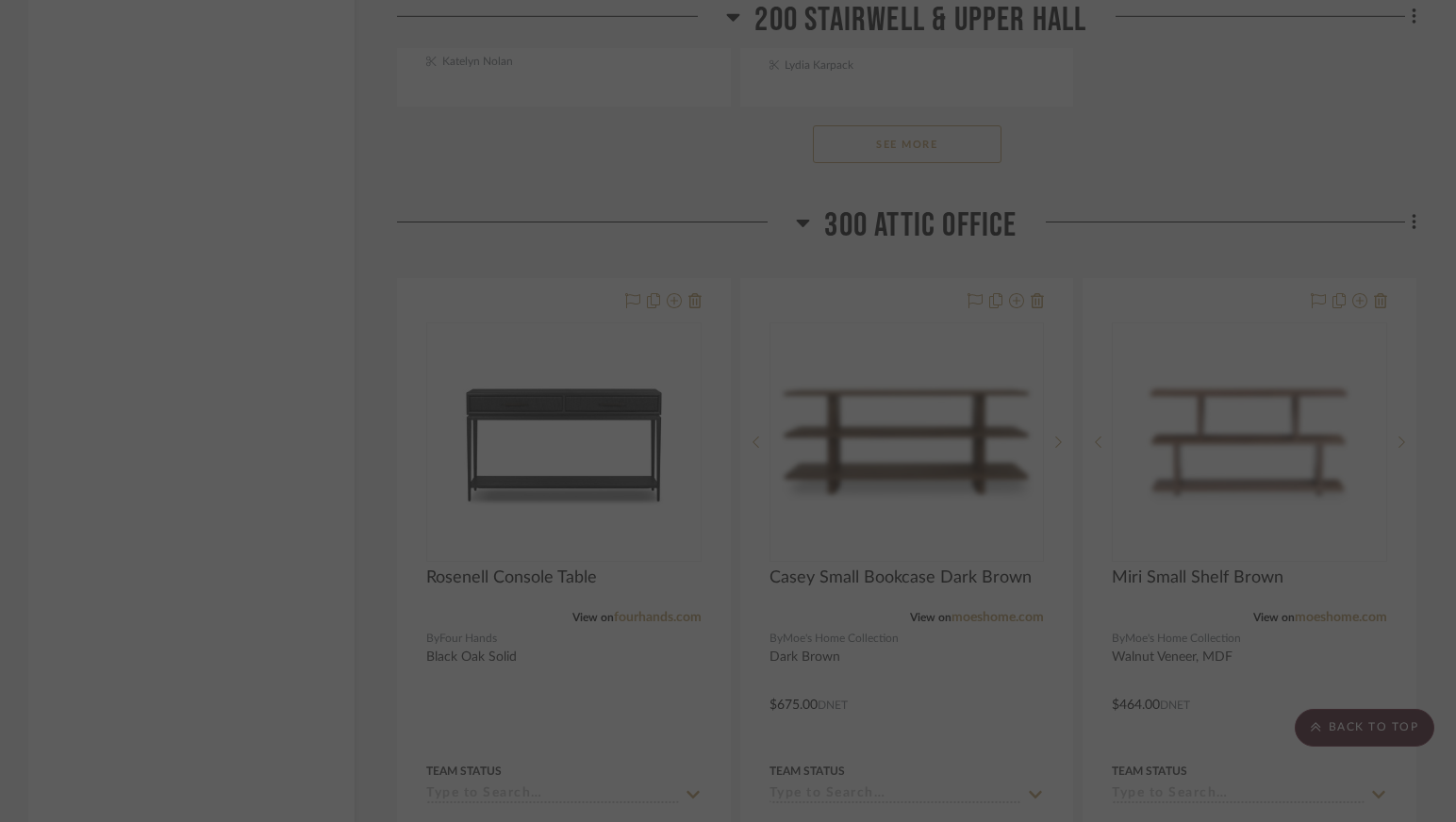 scroll, scrollTop: 0, scrollLeft: 0, axis: both 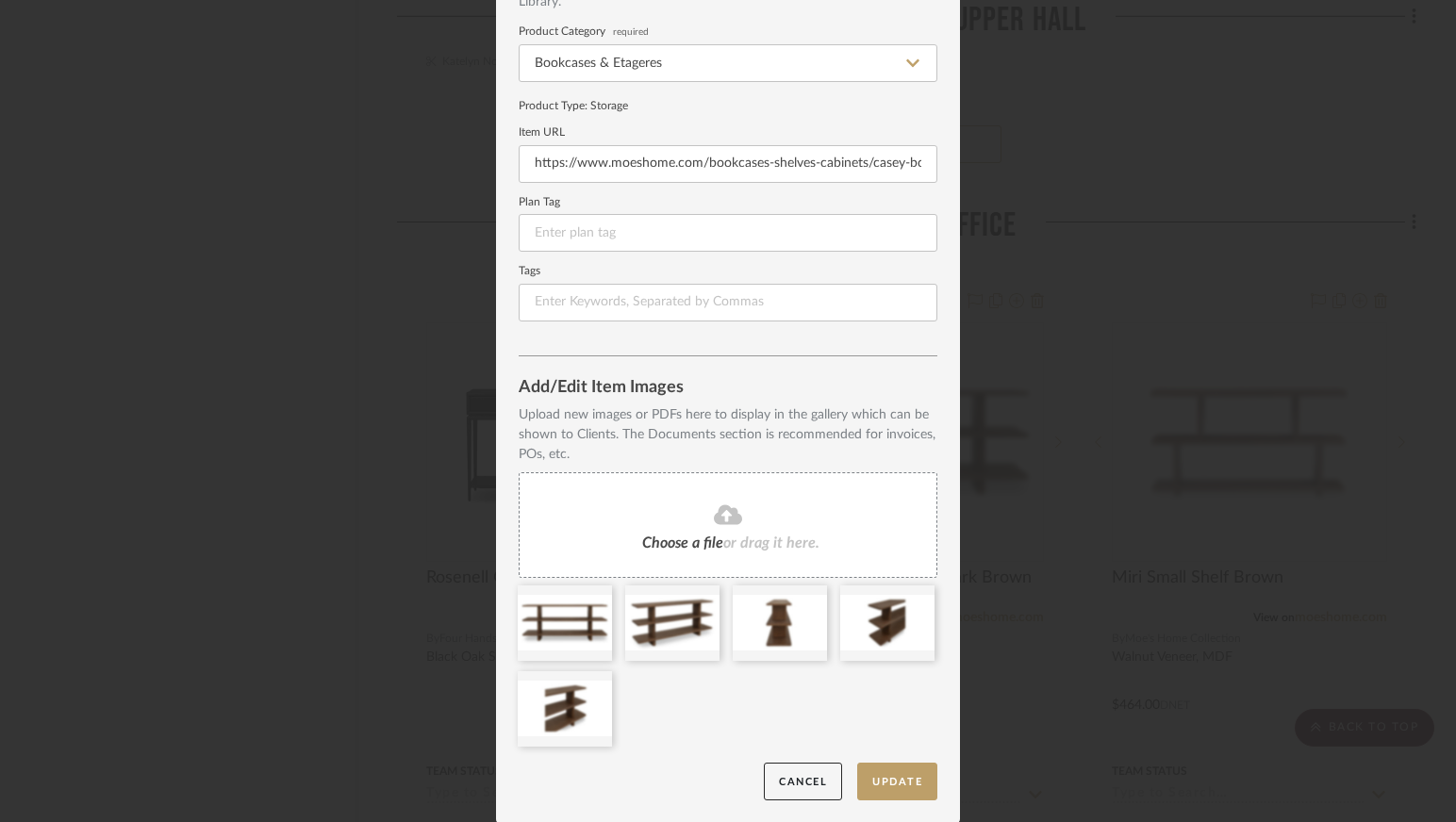 click on "Edit Item  Item Type  Product  Inspiration Images   Site Photo or PDF   Upload JPG/PNG images or PDF drawings to create an item with maximum functionality in a Project. By default all items are added to Library.   Product Category  required Bookcases & Etageres  Product Type : Storage  Item URL  https://www.moeshome.com/bookcases-shelves-cabinets/casey-bookcase-dark-brown-fc101620  Plan Tag   Tags  Add/Edit Item Images  Upload new images or PDFs here to display in the gallery which can be shown to Clients. The Documents section is recommended for invoices, POs, etc.  Choose a file  or drag it here. Cancel  Update" at bounding box center [728, 411] 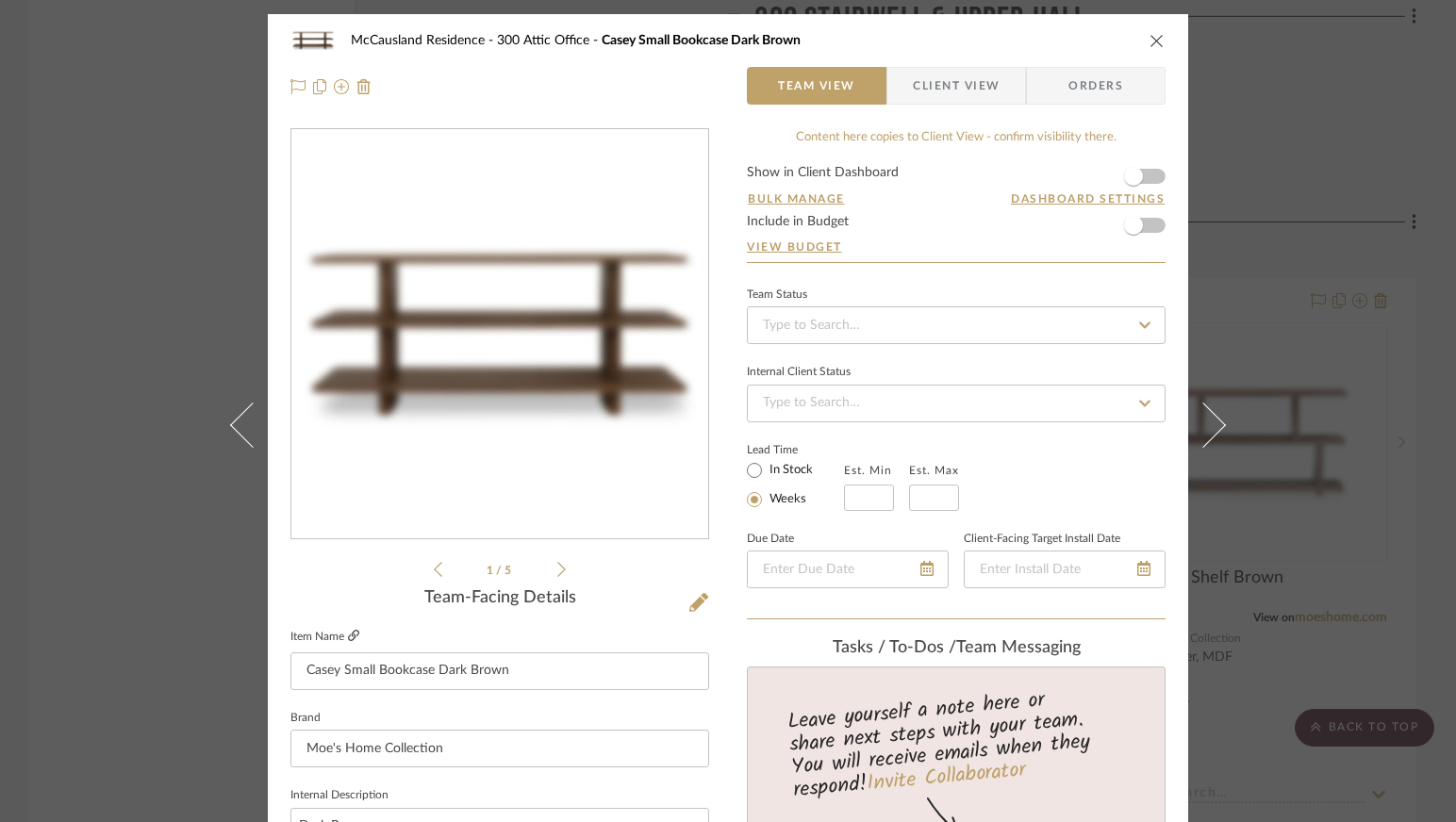 click 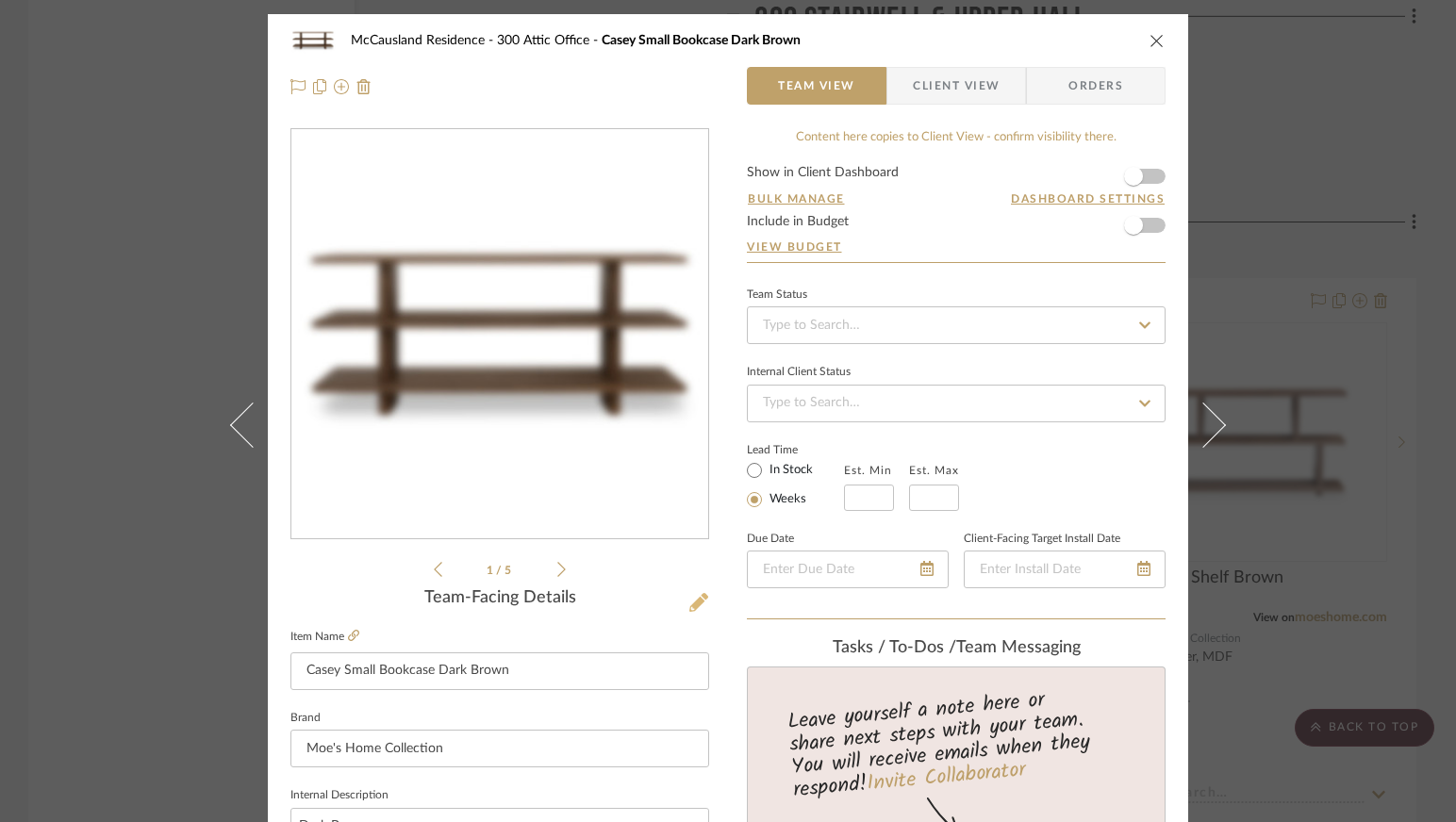 click 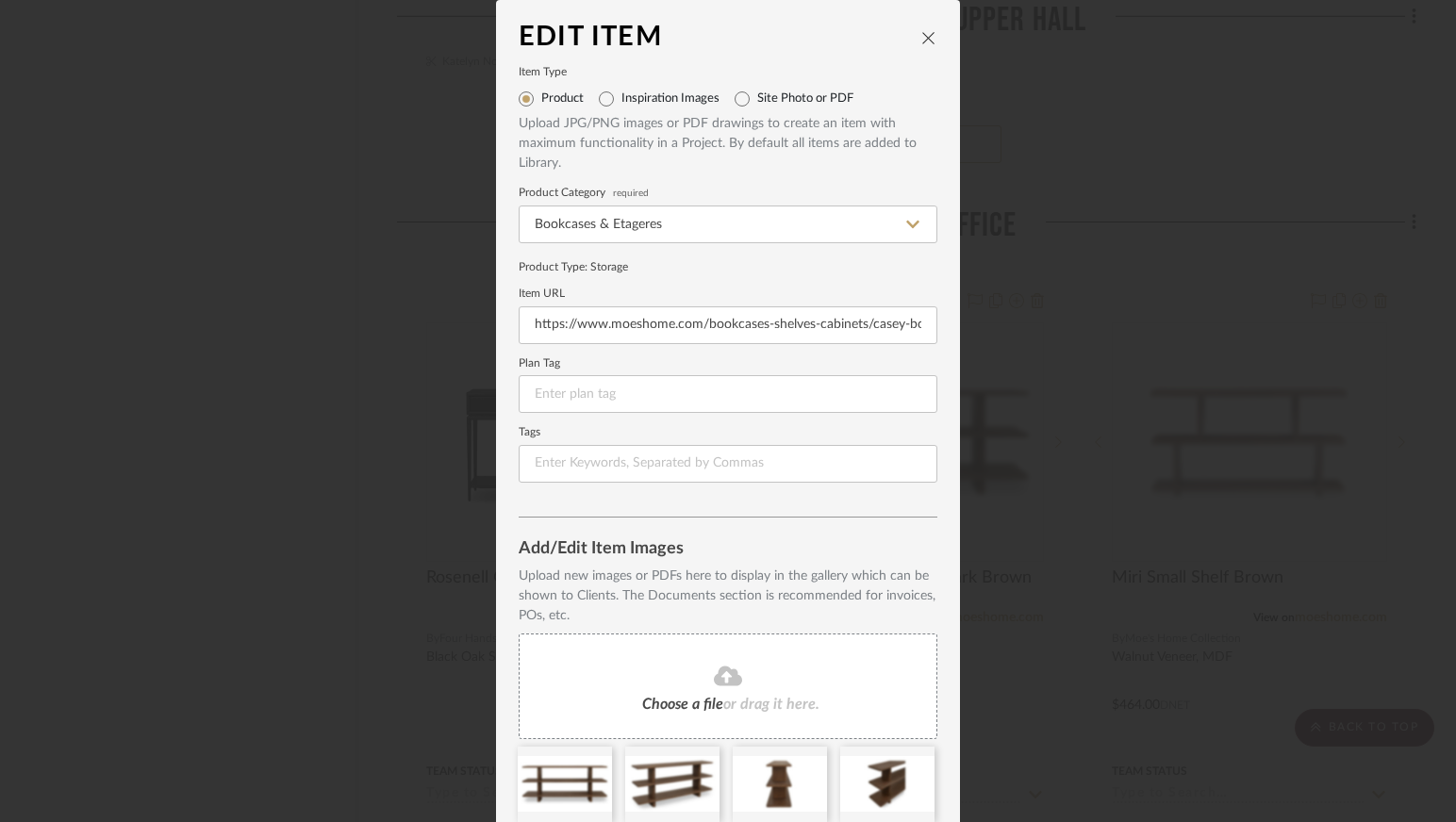 scroll, scrollTop: 161, scrollLeft: 0, axis: vertical 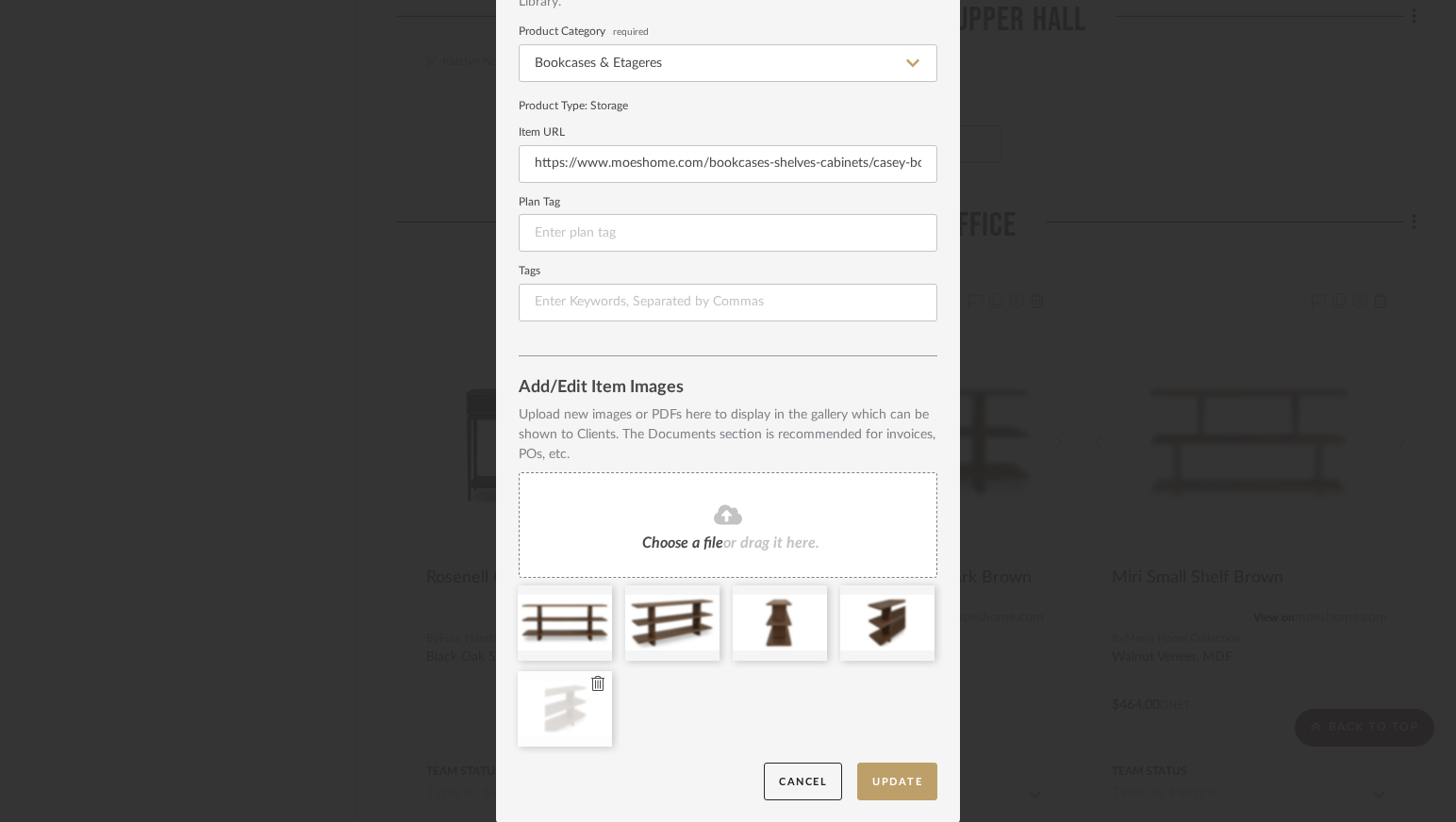click 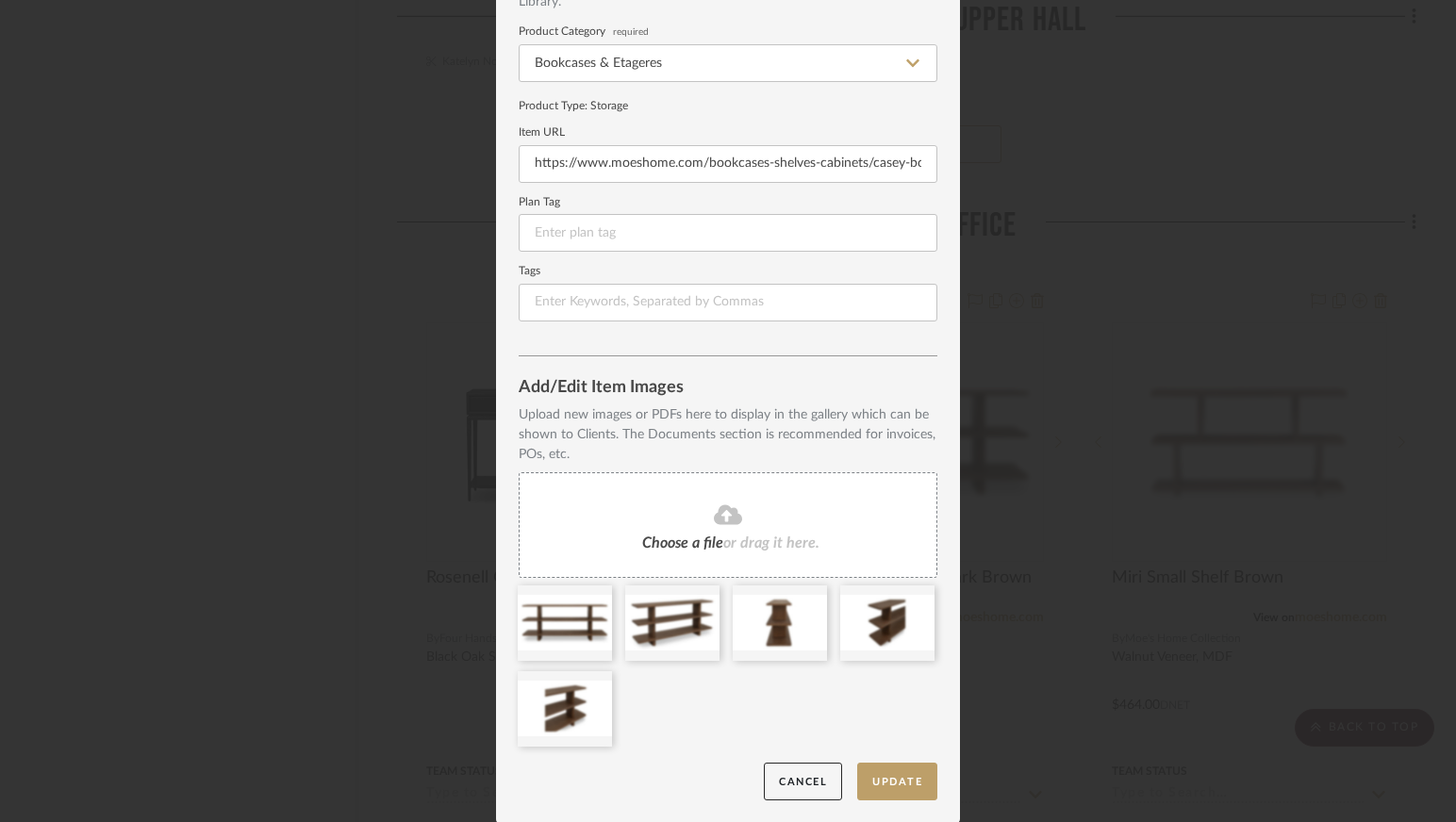 scroll, scrollTop: 75, scrollLeft: 0, axis: vertical 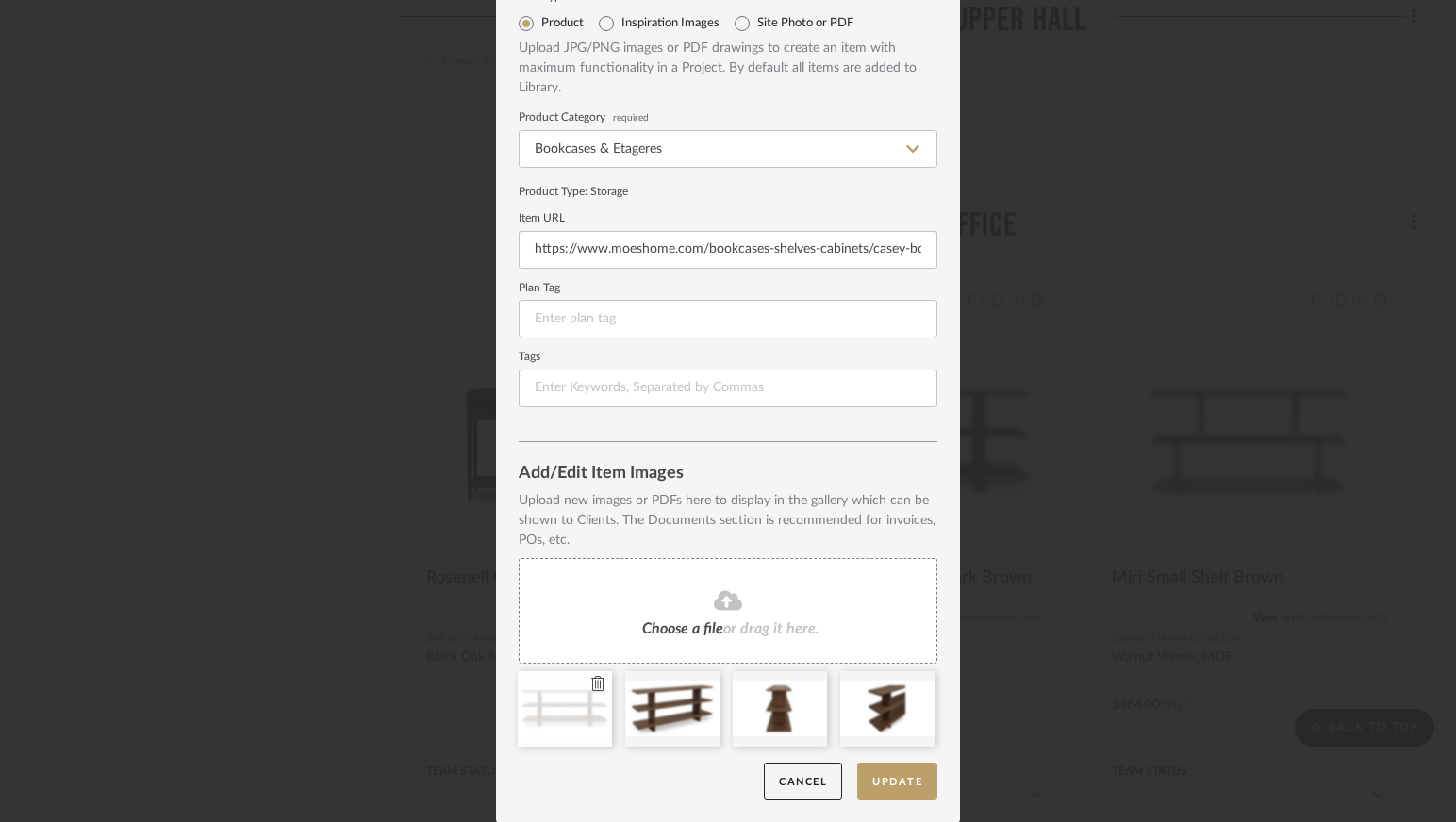click 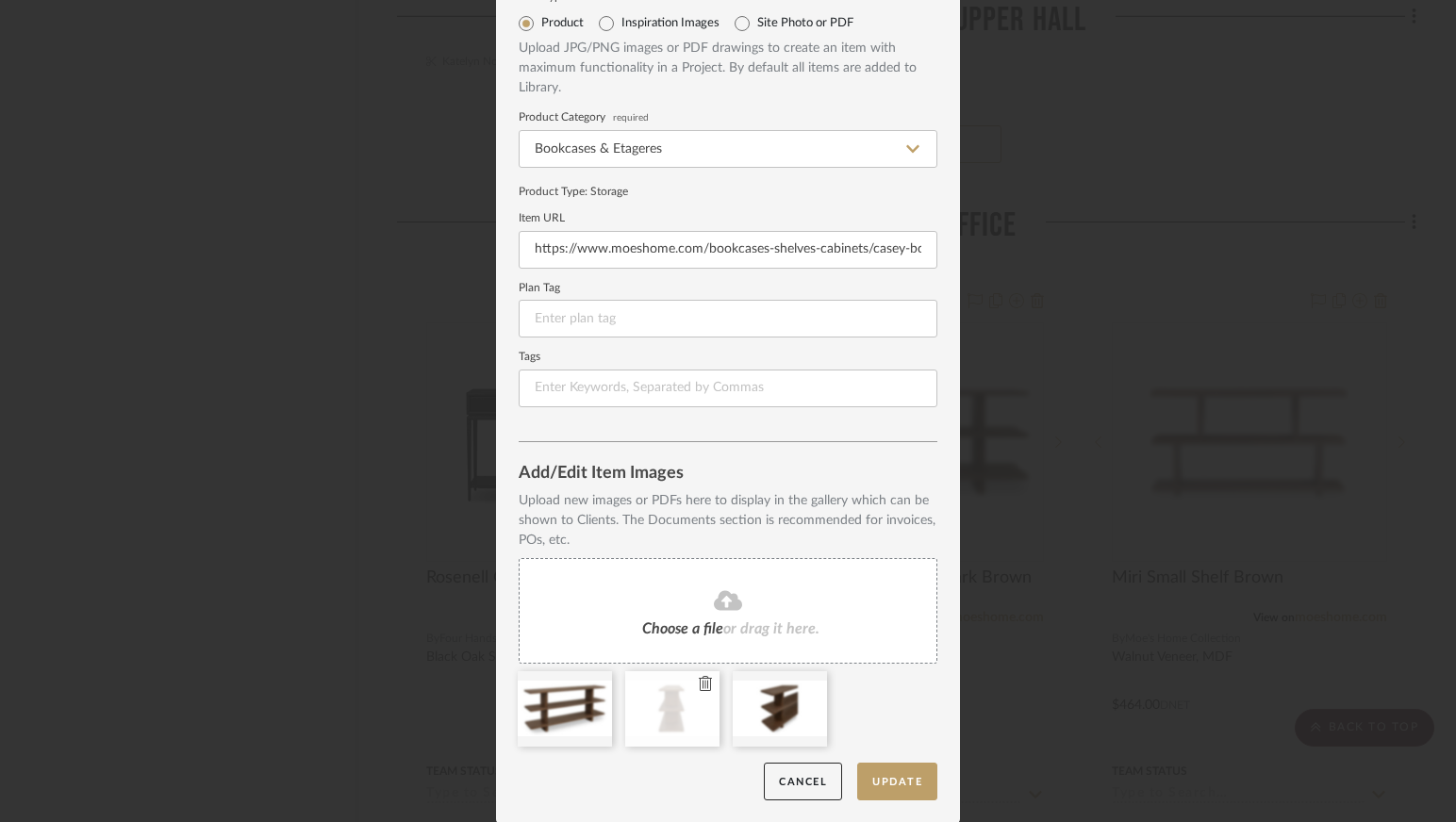 click 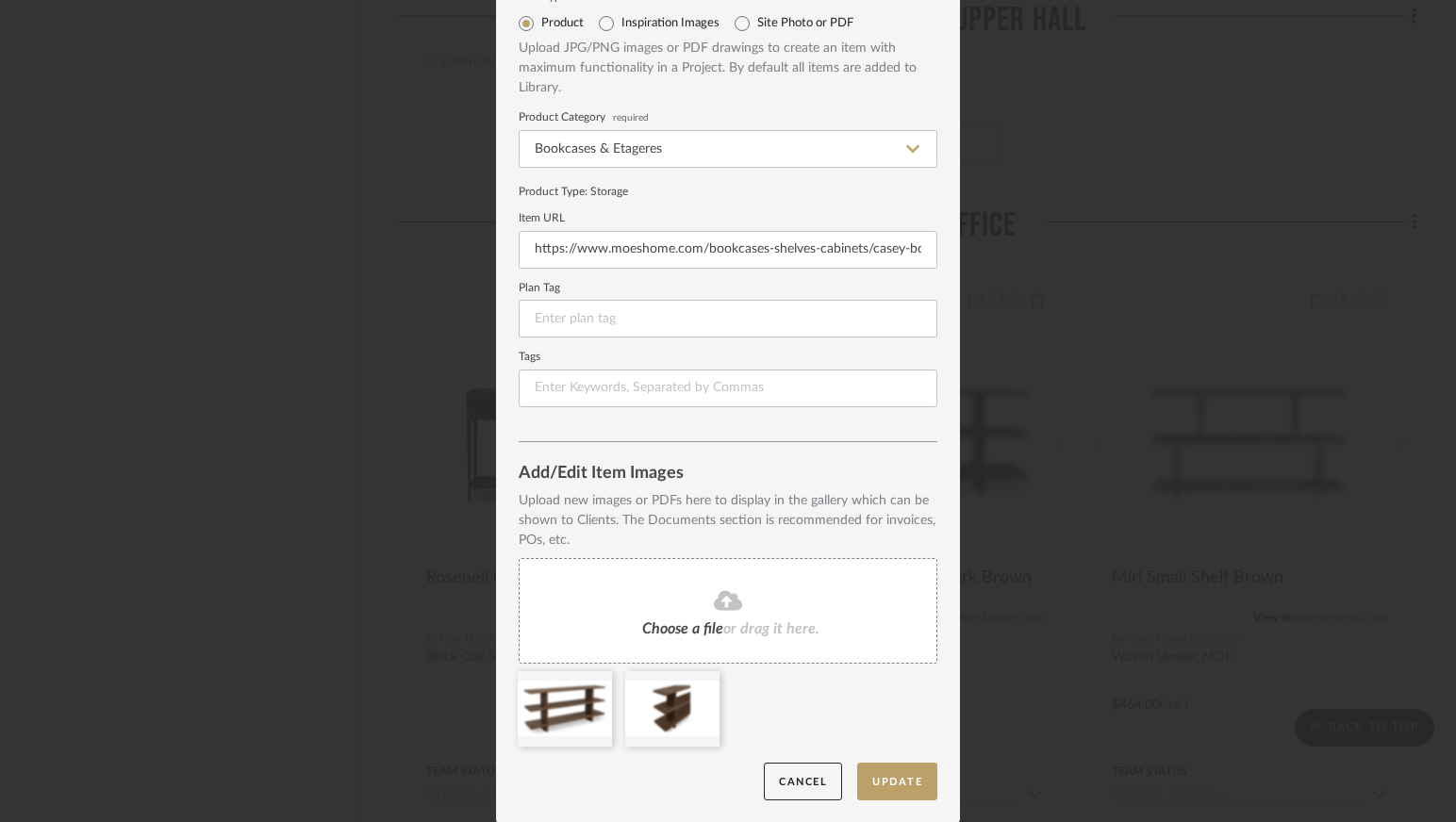 click 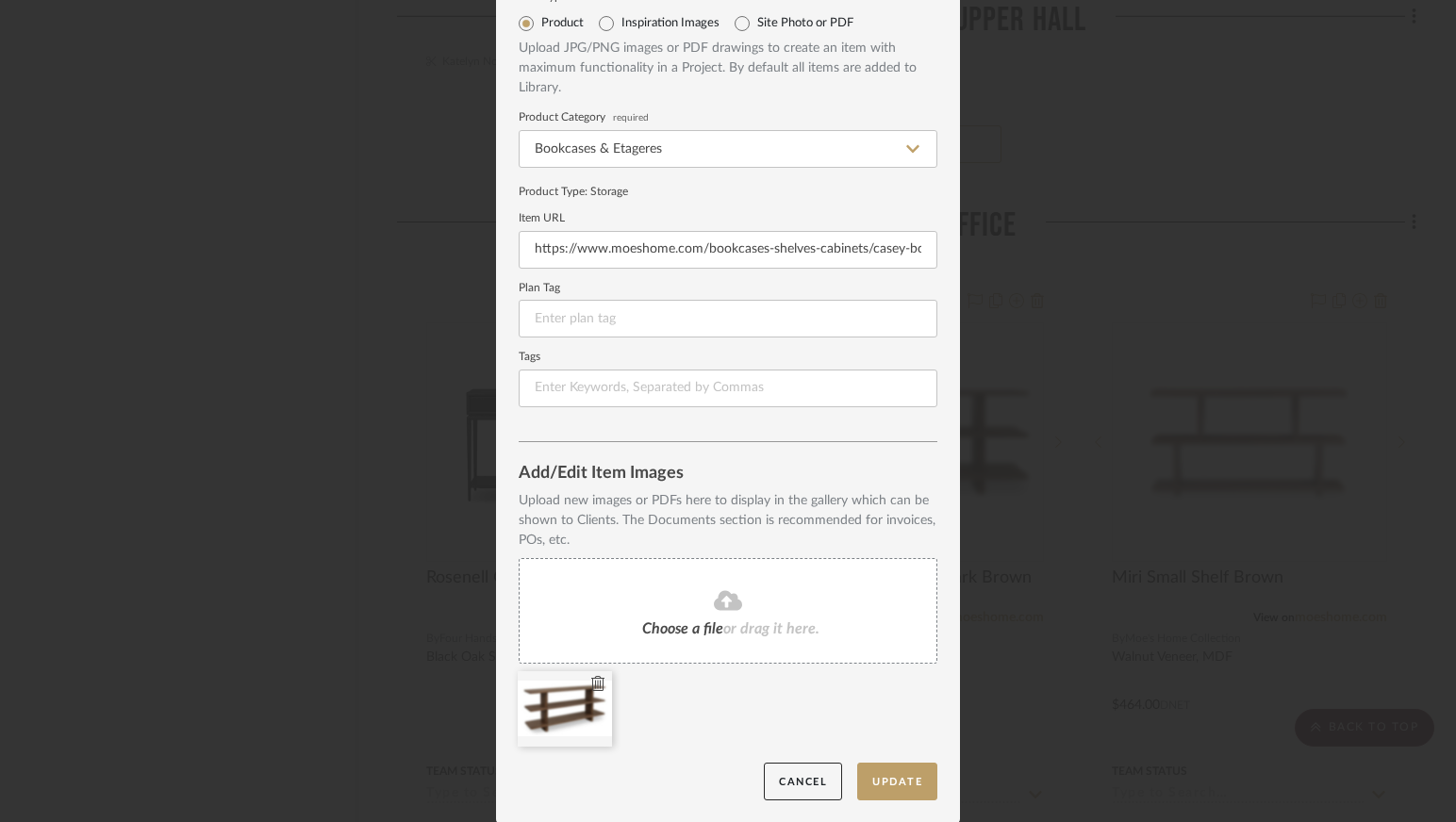 click 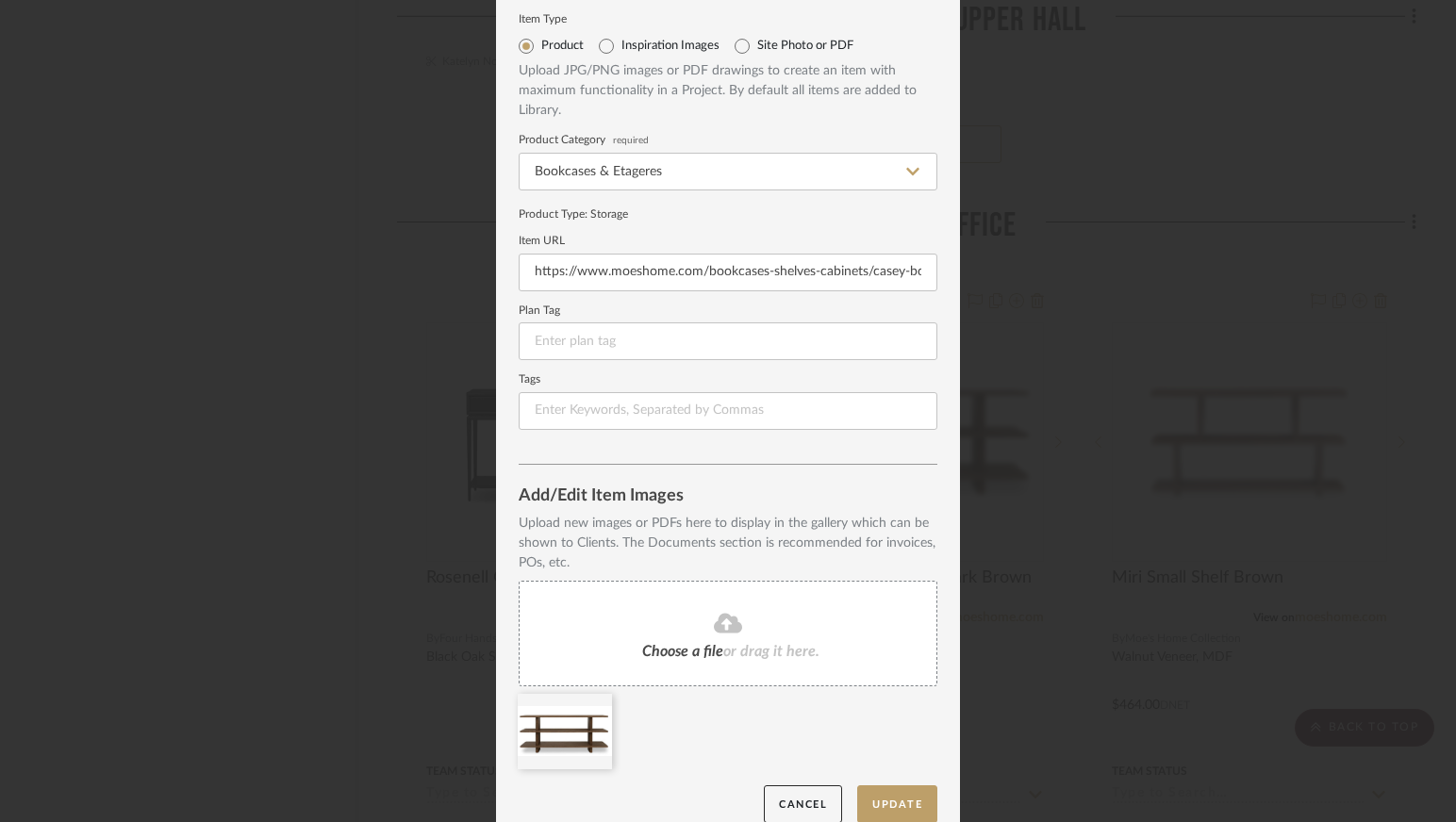 scroll, scrollTop: 75, scrollLeft: 0, axis: vertical 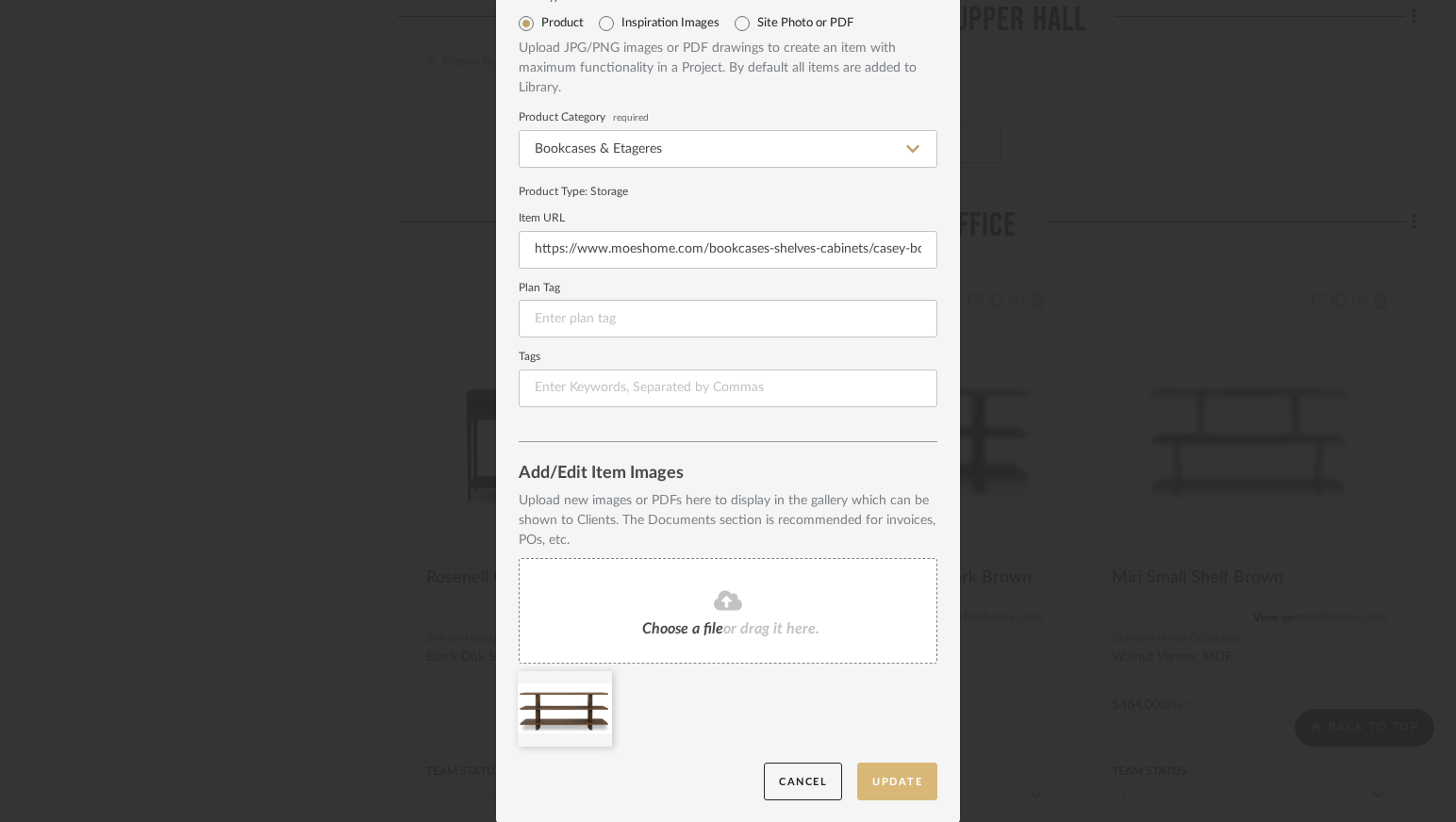 click on "Update" at bounding box center (897, 781) 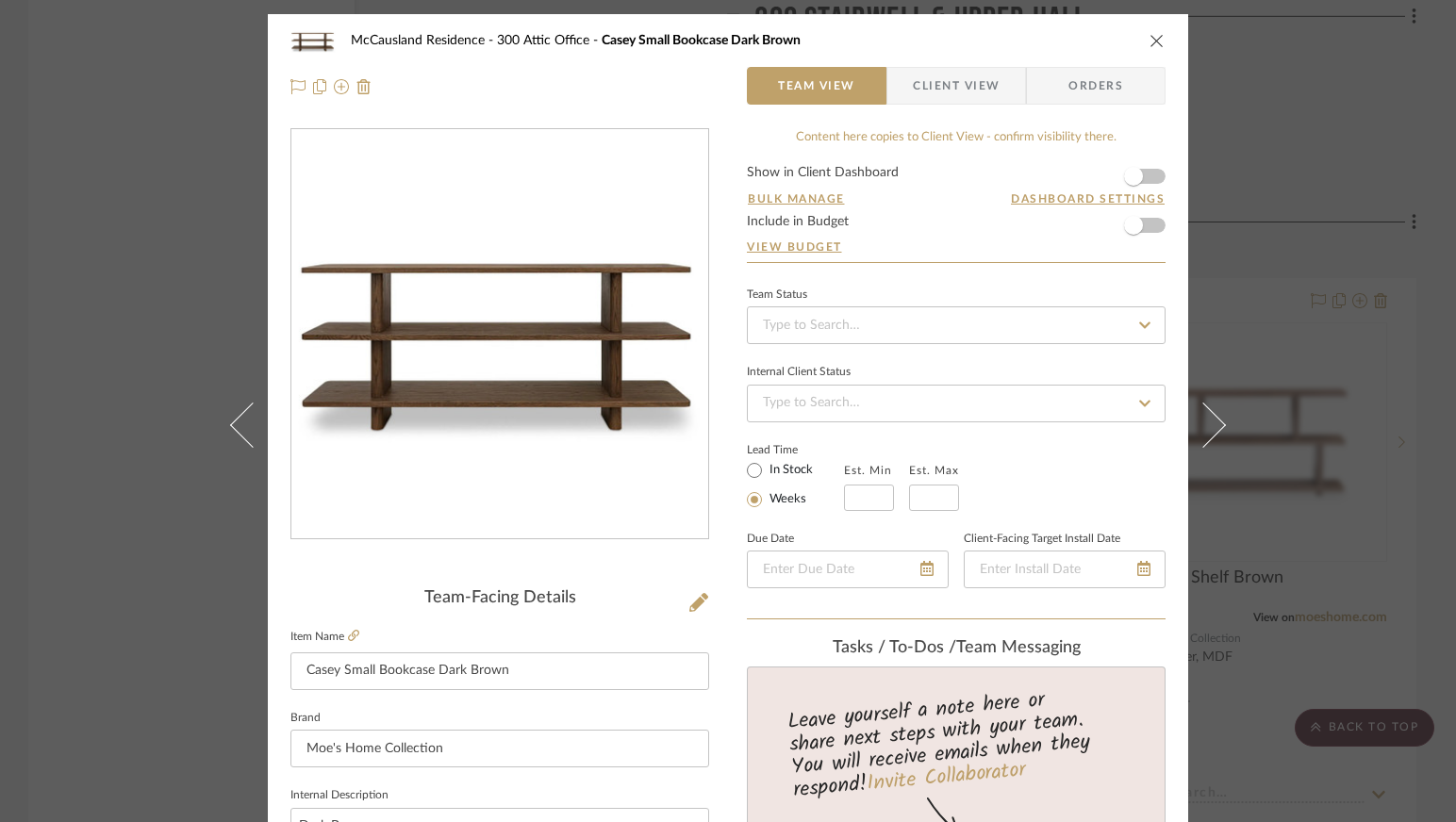 click on "Client View" at bounding box center (956, 86) 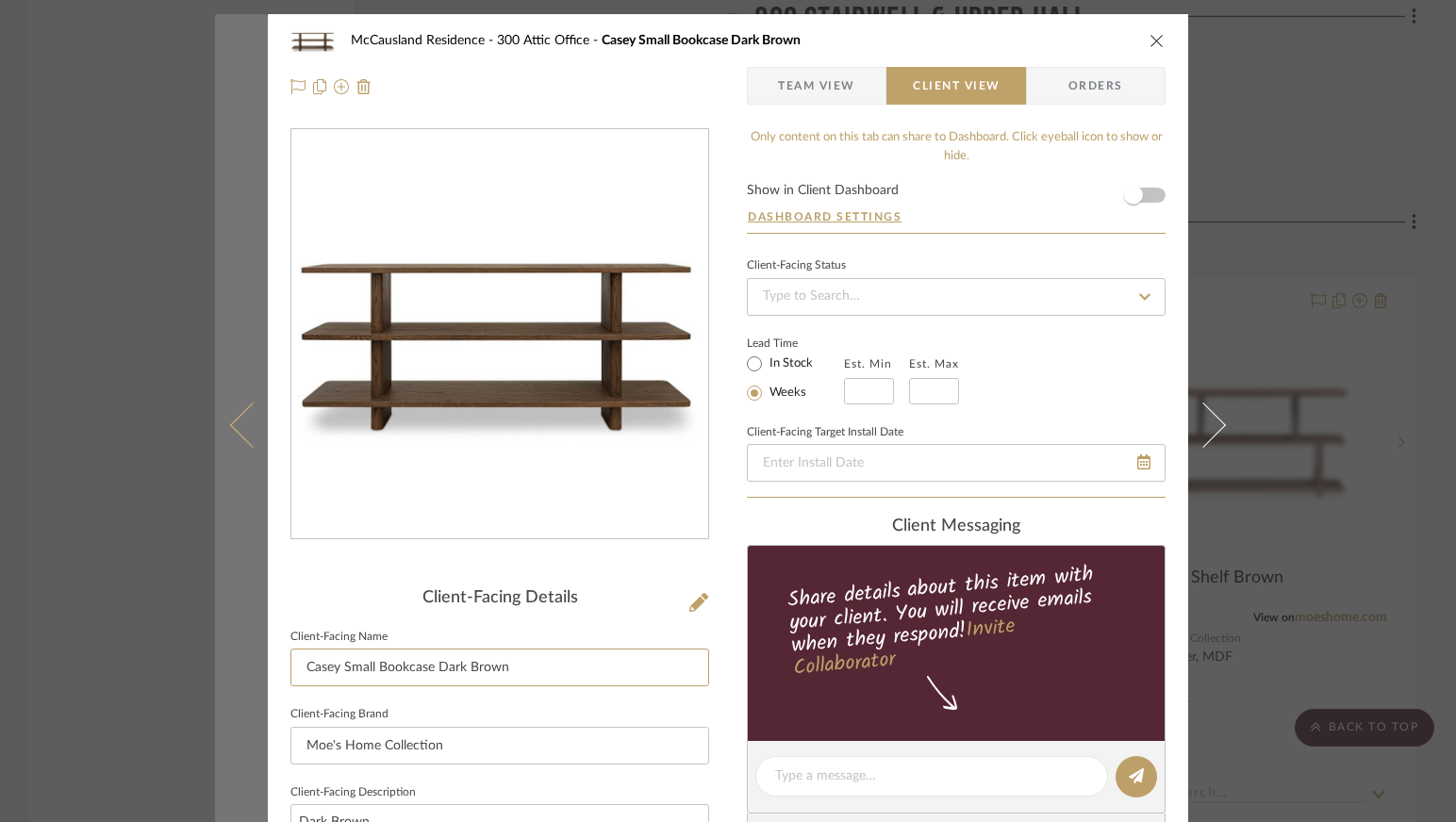 drag, startPoint x: 336, startPoint y: 665, endPoint x: 239, endPoint y: 665, distance: 97 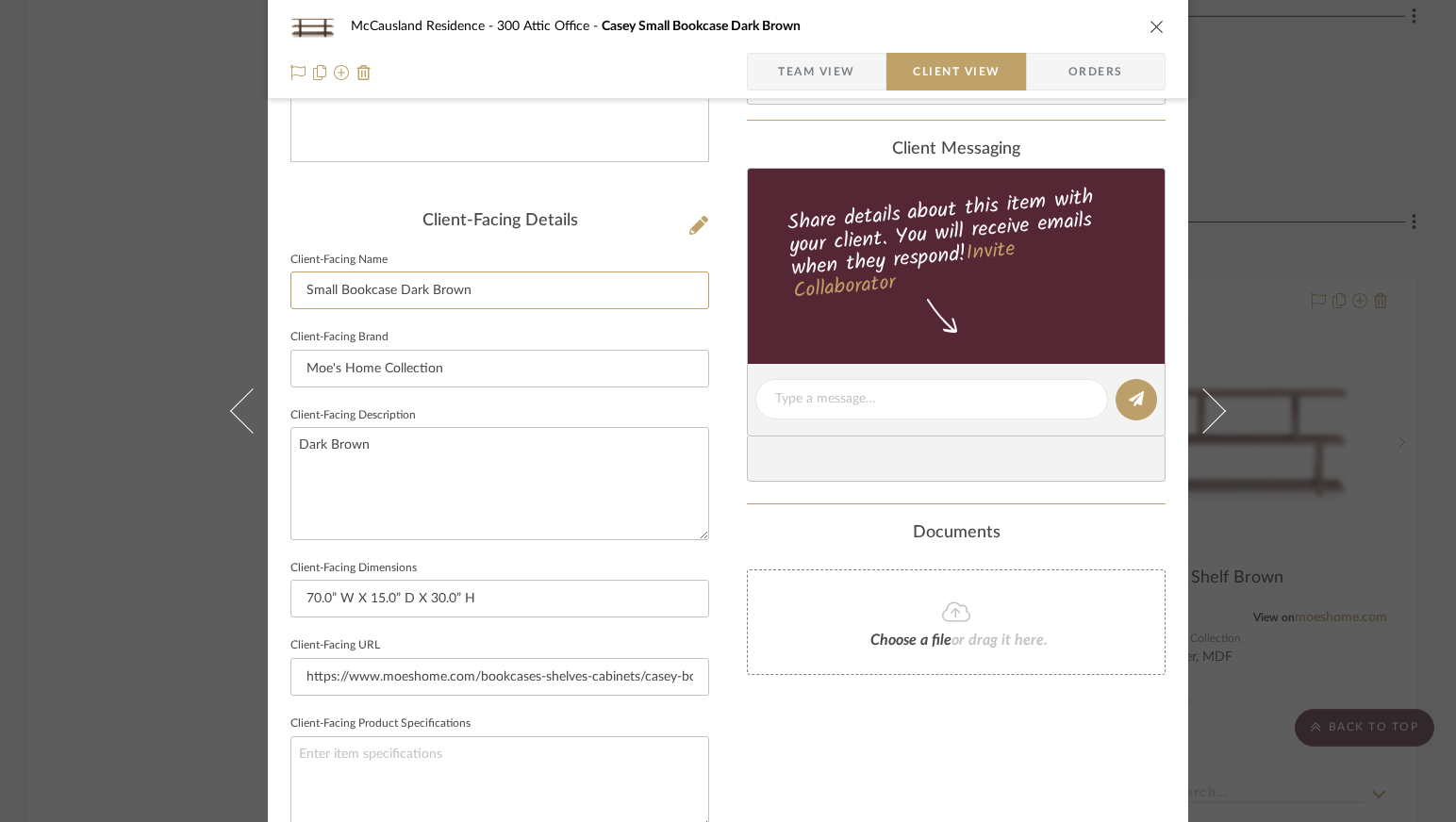 scroll, scrollTop: 0, scrollLeft: 0, axis: both 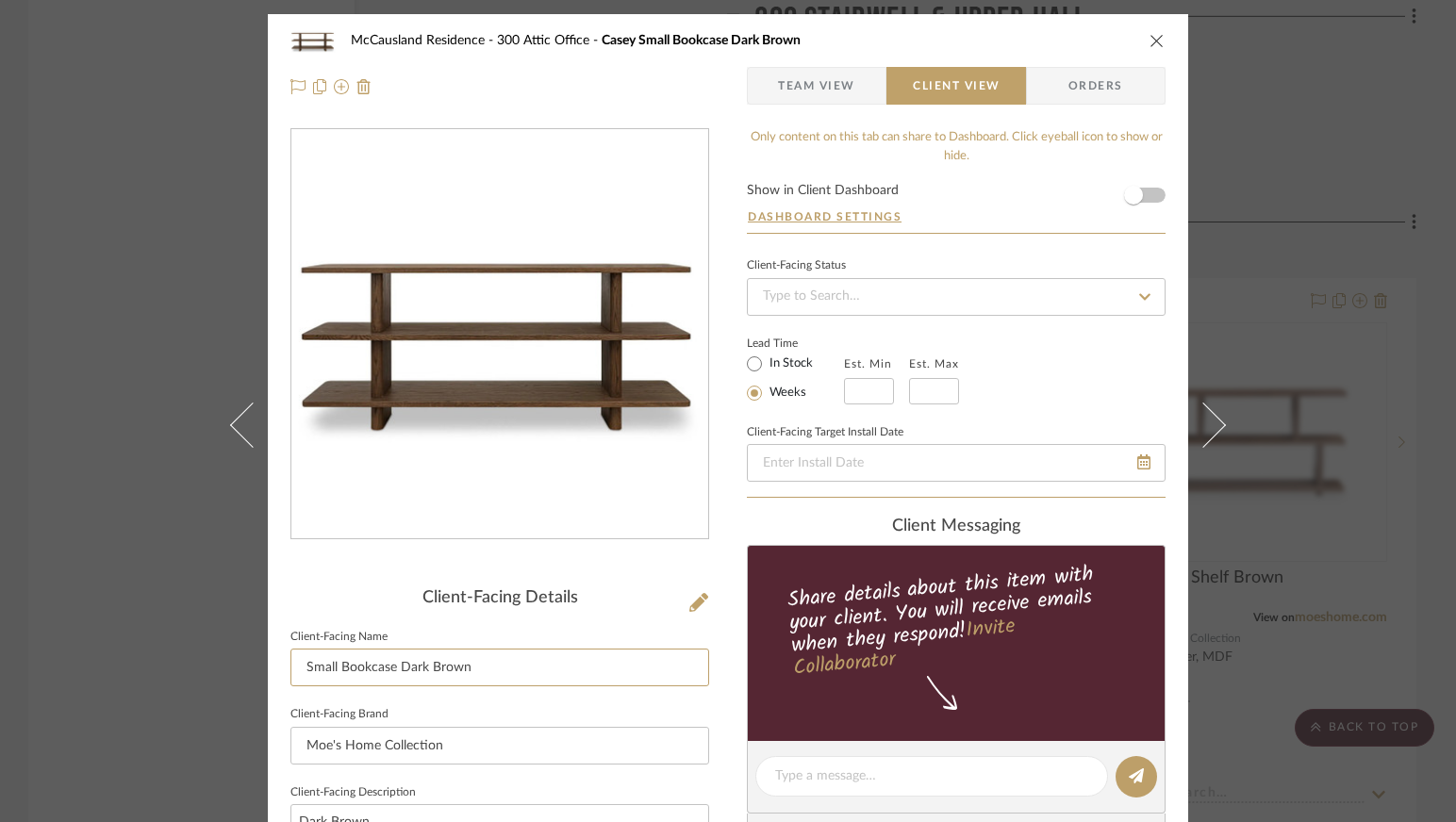 type on "Small Bookcase Dark Brown" 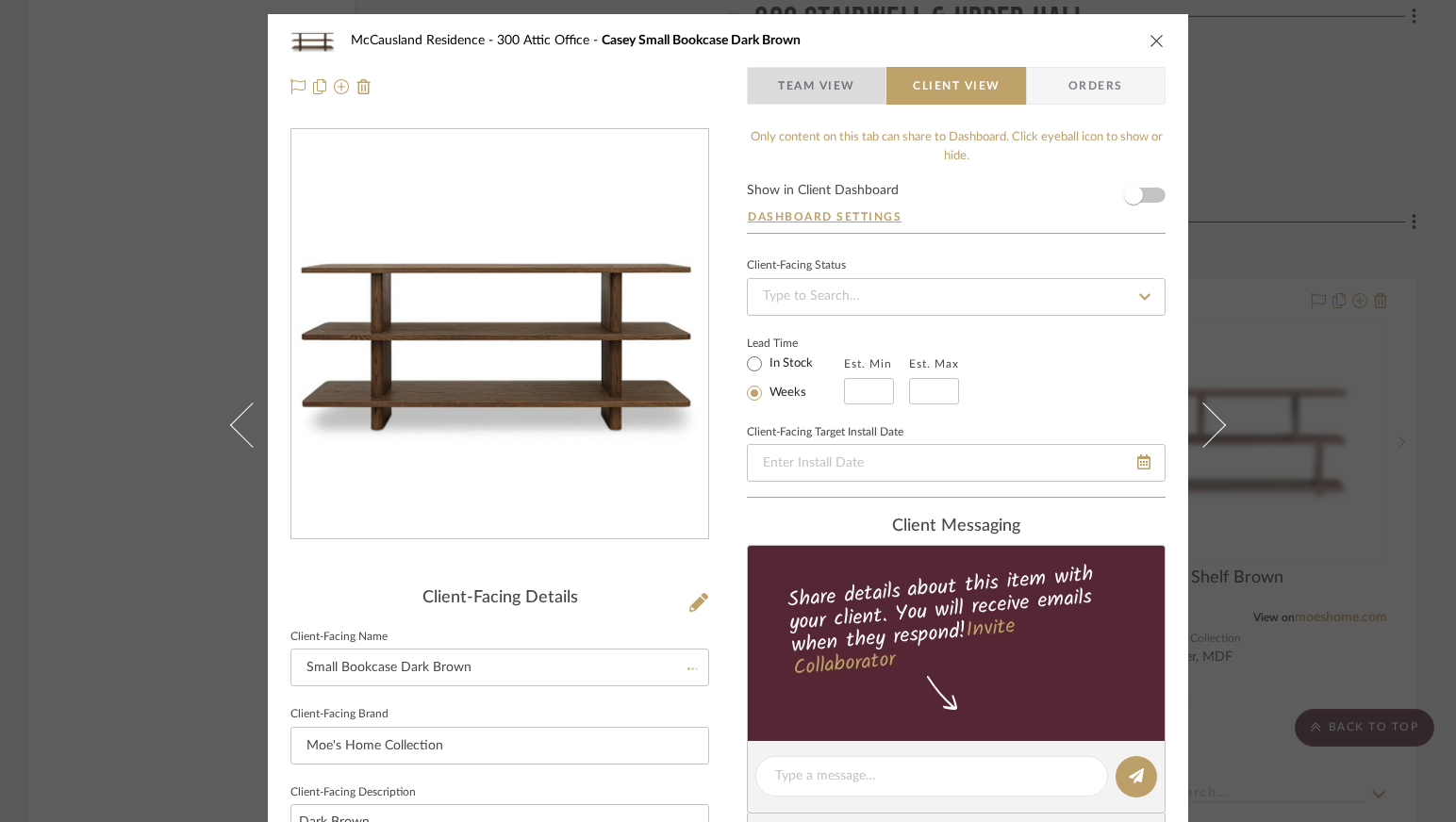 click on "Team View" at bounding box center (817, 86) 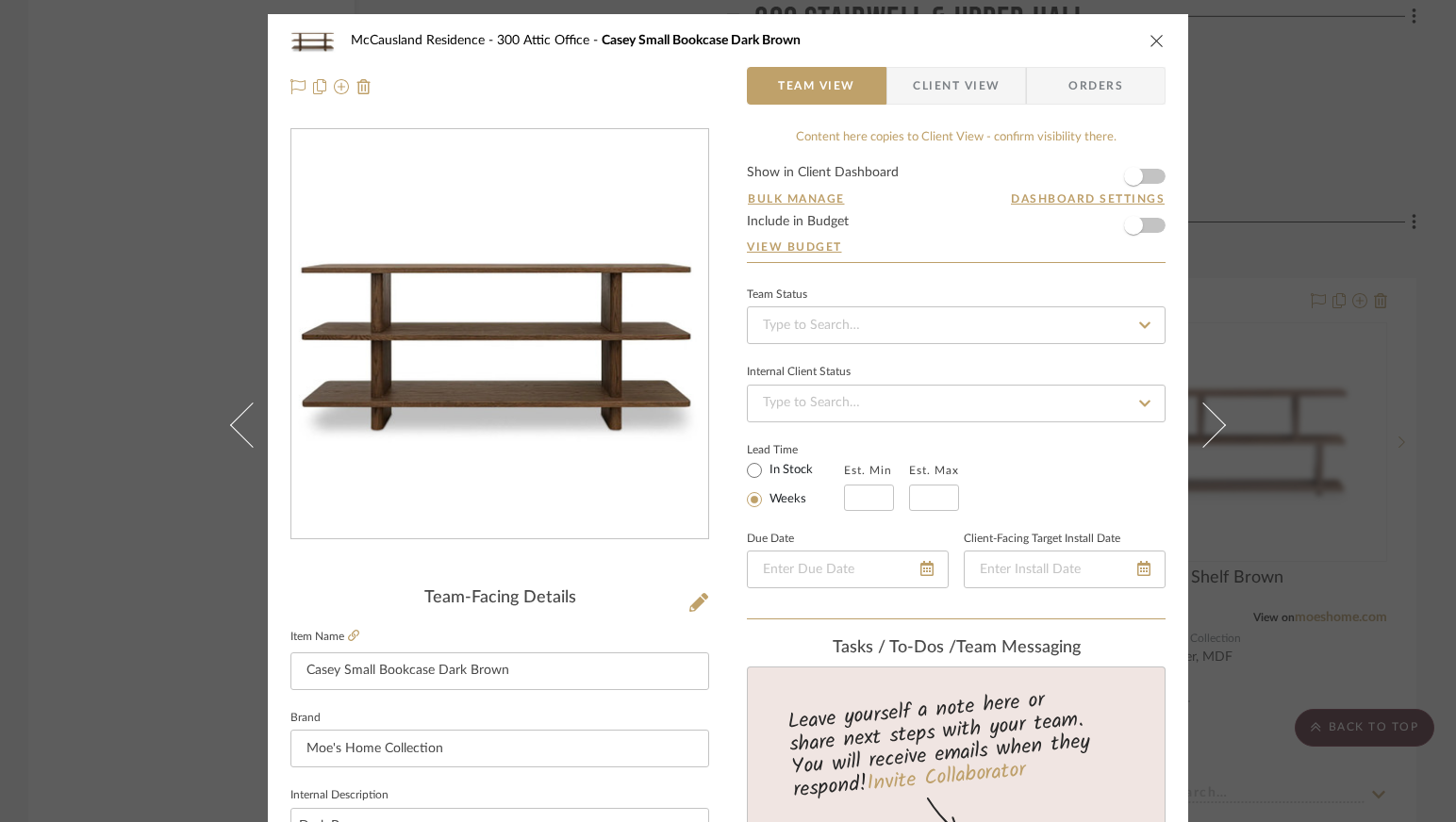 click on "McCausland Residence 300 Attic Office Casey Small Bookcase Dark Brown Team View Client View Orders  Team-Facing Details   Item Name  Casey Small Bookcase Dark Brown  Brand  Moe's Home Collection  Internal Description  Dark Brown  Dimensions  70.0” W X 15.0” D X 30.0” H  Product Specifications   Reference Price   Reference Price Type  DNET  Item Costs   View Budget   Markup %  (Use "-X%" to discount) 35%  Unit Cost  $675.00  Cost Type  DNET  Client Unit Price  $911.25  Quantity  1  Unit Type  Each  Subtotal   $911.25   Tax %  0%  Total Tax   $0.00   Shipping Cost  $0.00  Ship. Markup %  0% Taxable  Total Shipping   $0.00  Total Client Price  $911.25  Your Cost  $675.00  Your Margin  $236.25  Content here copies to Client View - confirm visibility there.  Show in Client Dashboard  Bulk Manage Dashboard Settings  Include in Budget   View Budget  Team Status Internal Client Status  Lead Time  In Stock Weeks  Est. Min   Est. Max   Due Date   Client-Facing Target Install Date  Tasks / To-Dos /  team Messaging" at bounding box center [728, 411] 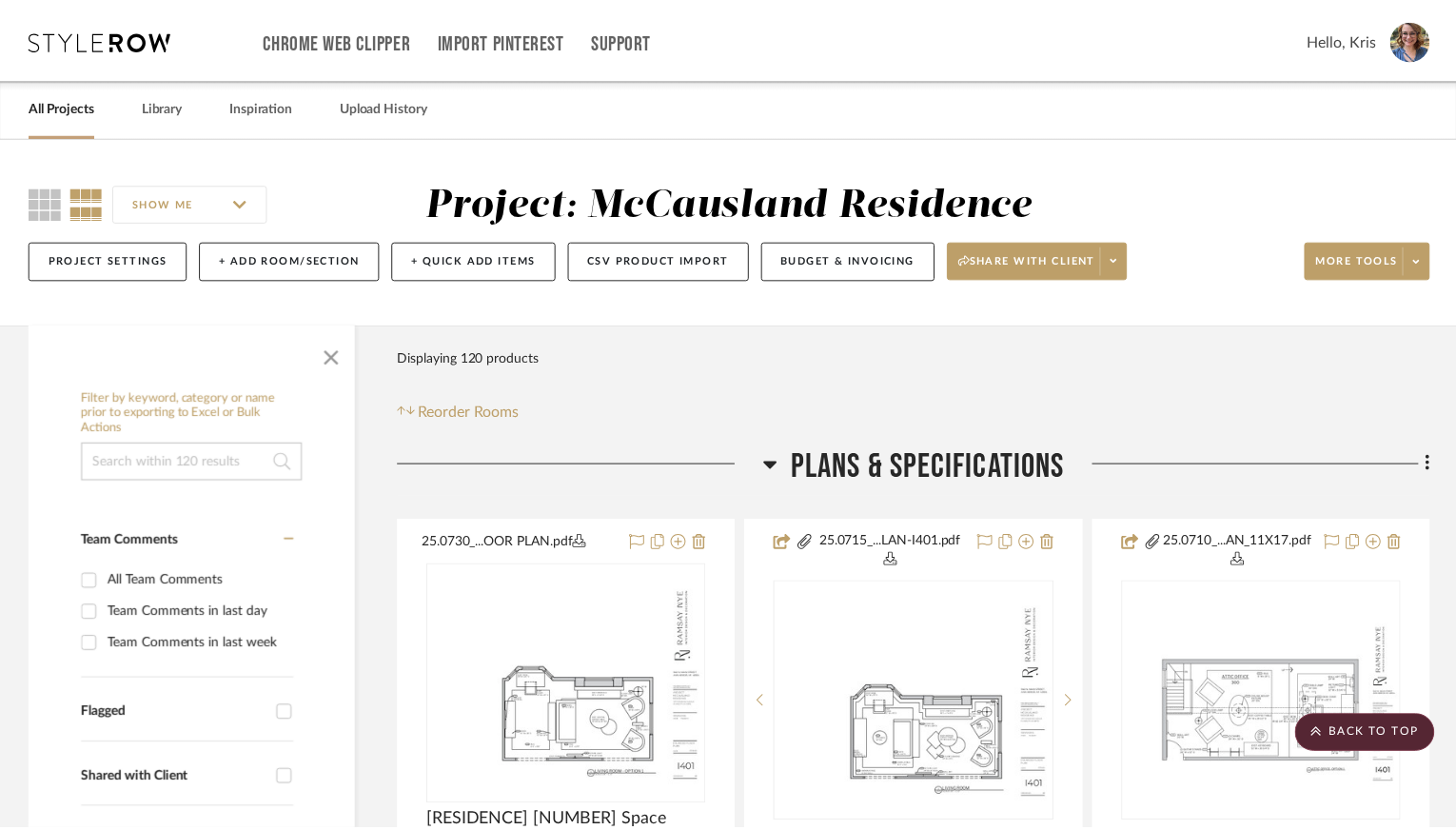 scroll, scrollTop: 14278, scrollLeft: 0, axis: vertical 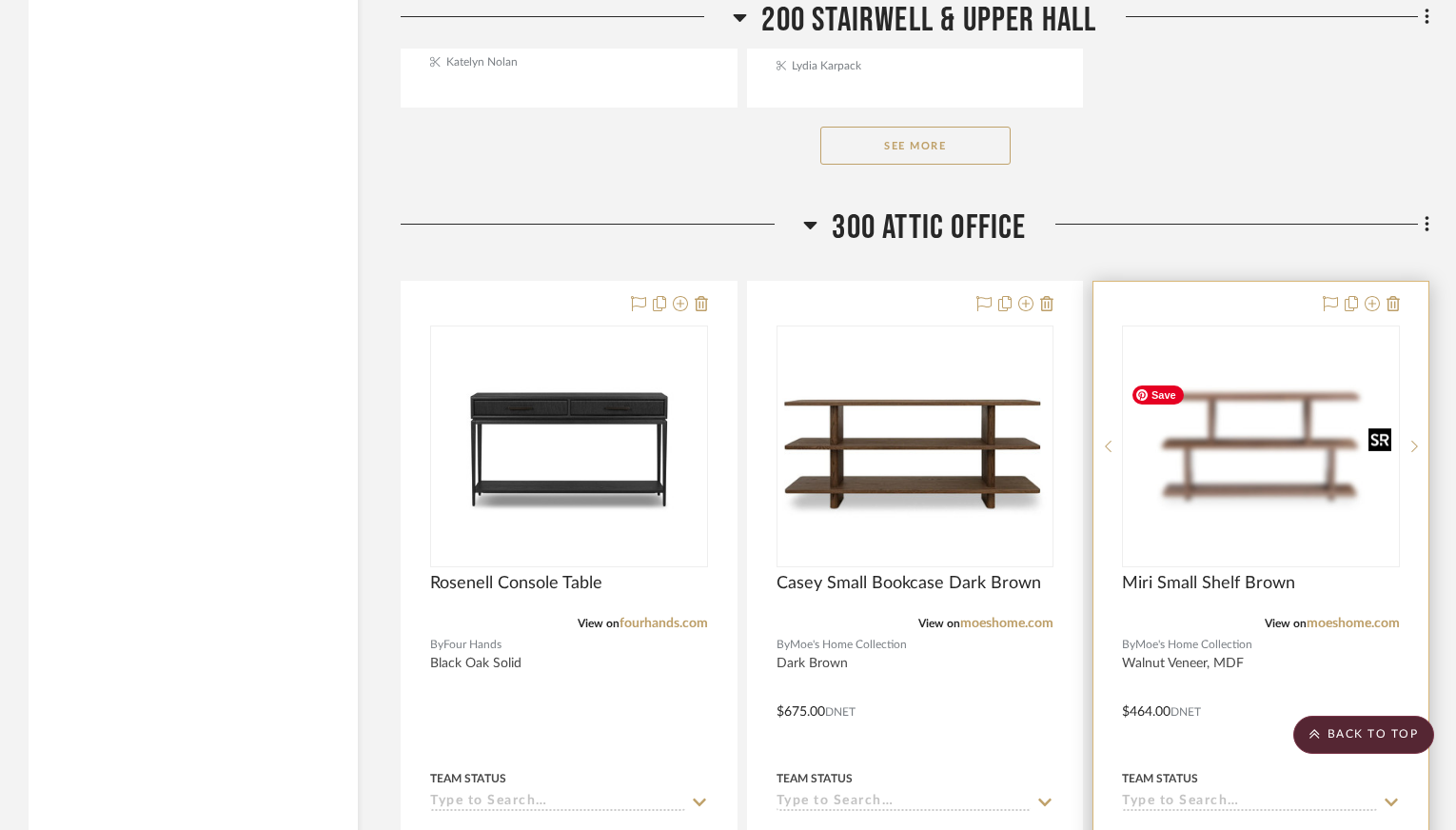 click at bounding box center (1261, 446) 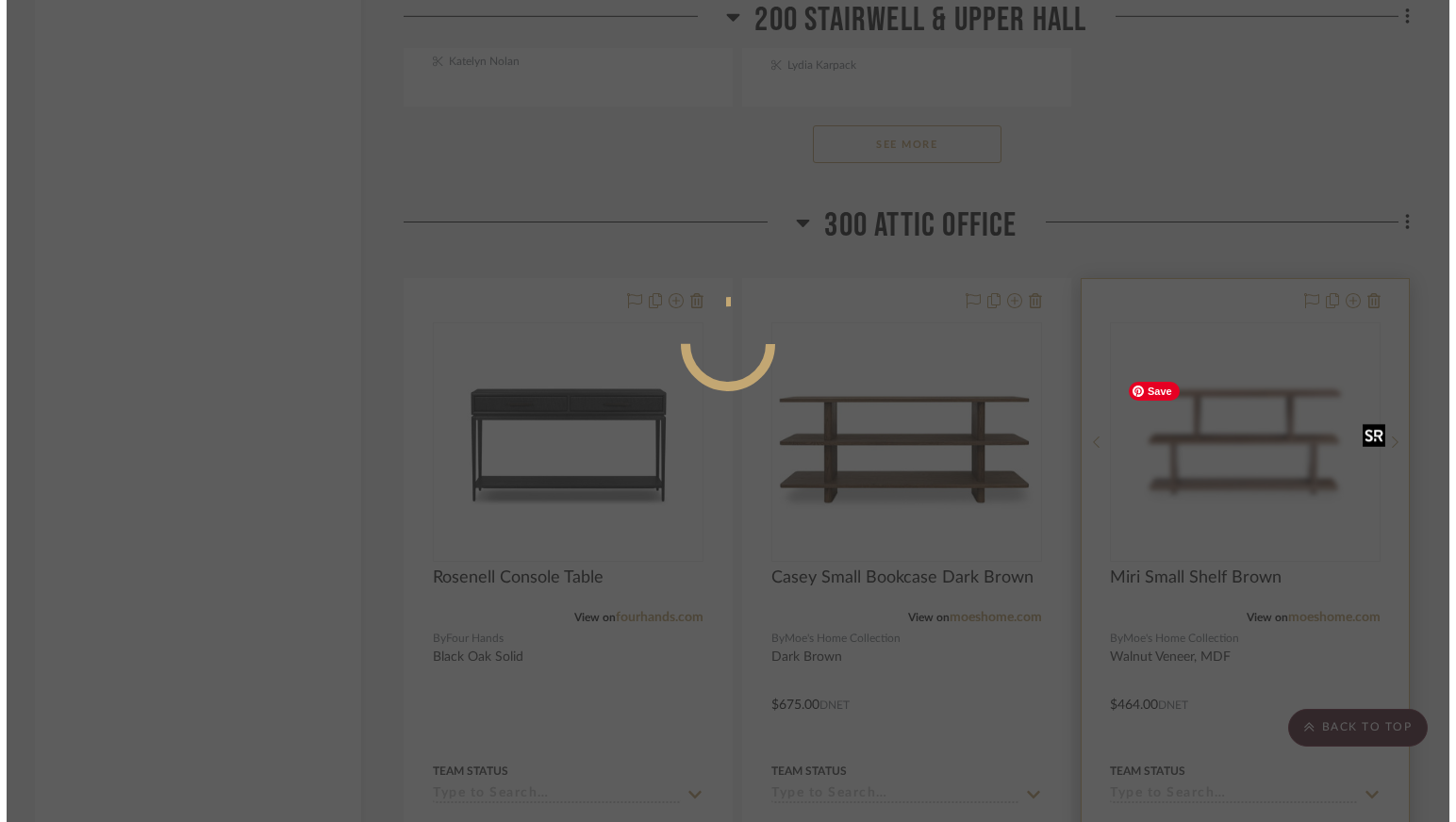 scroll, scrollTop: 0, scrollLeft: 0, axis: both 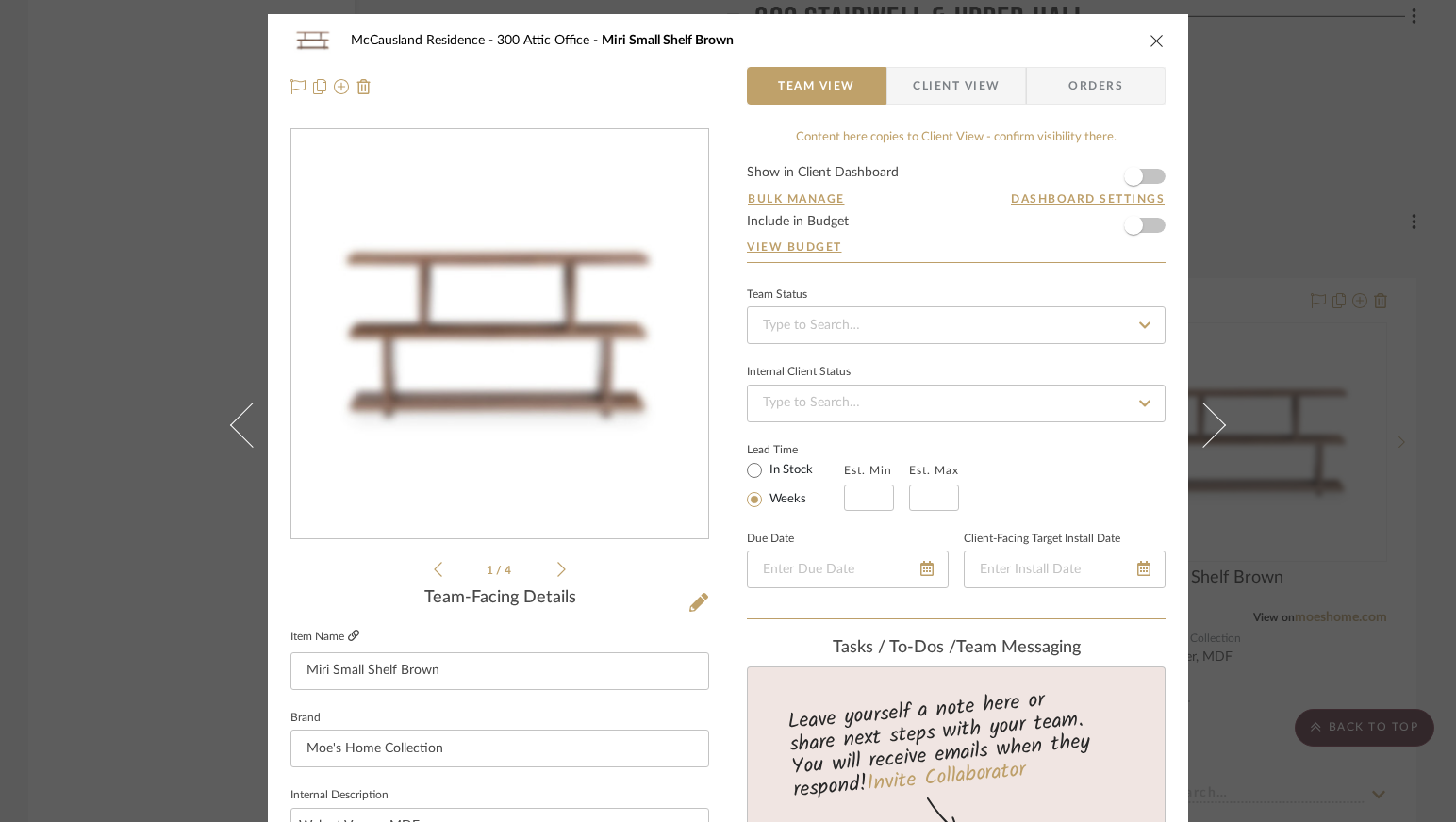 click 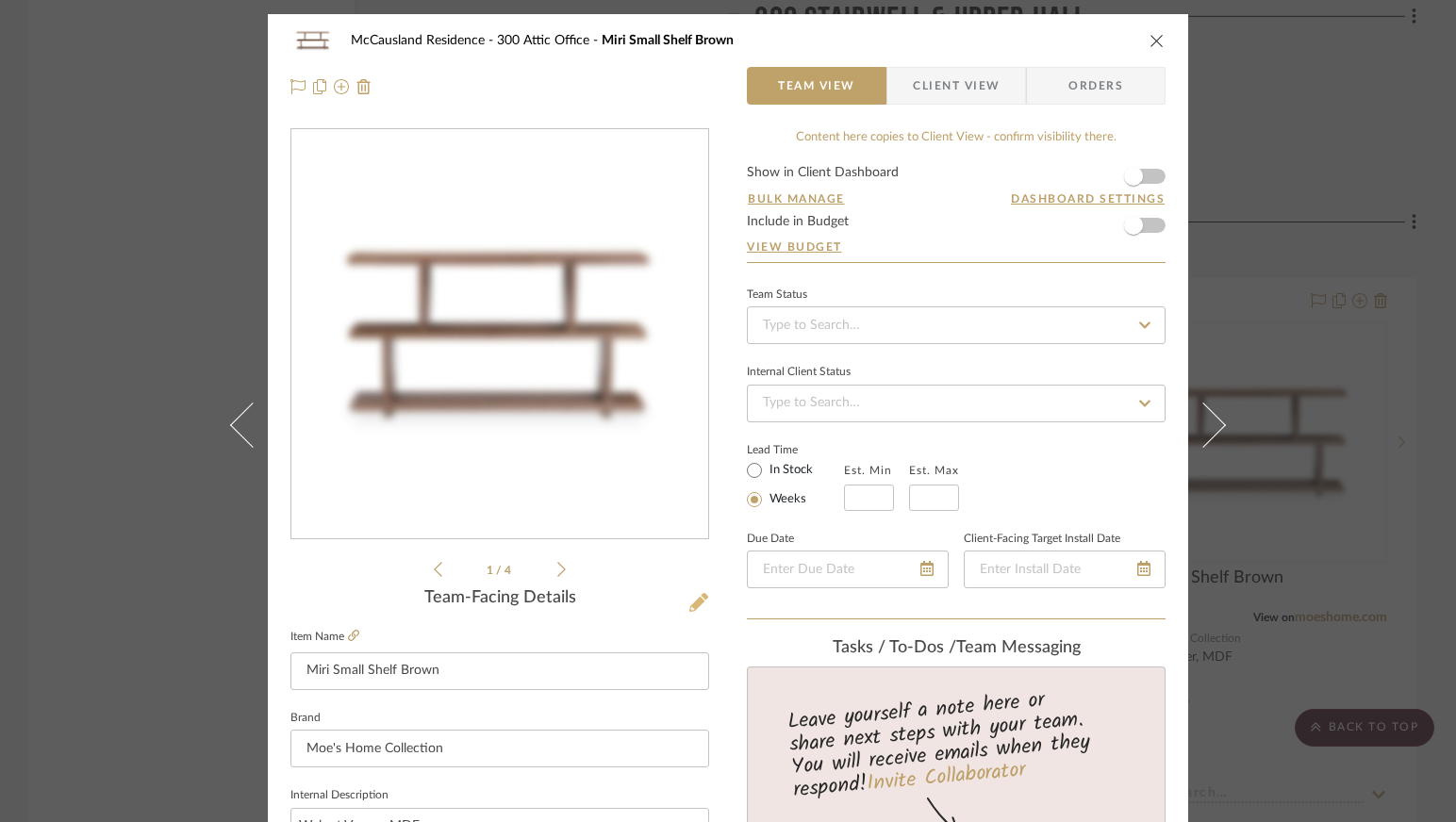 click 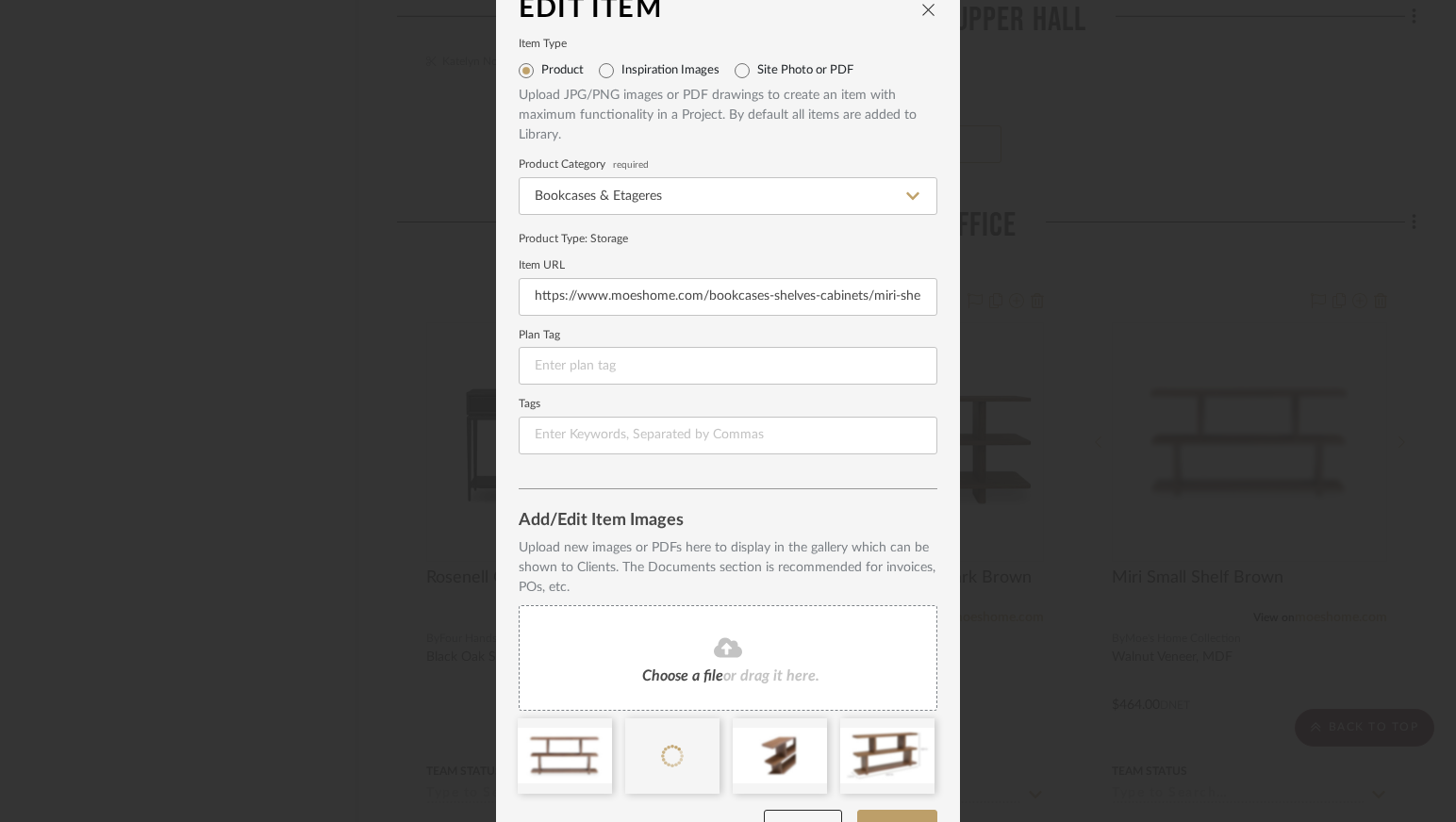 scroll, scrollTop: 75, scrollLeft: 0, axis: vertical 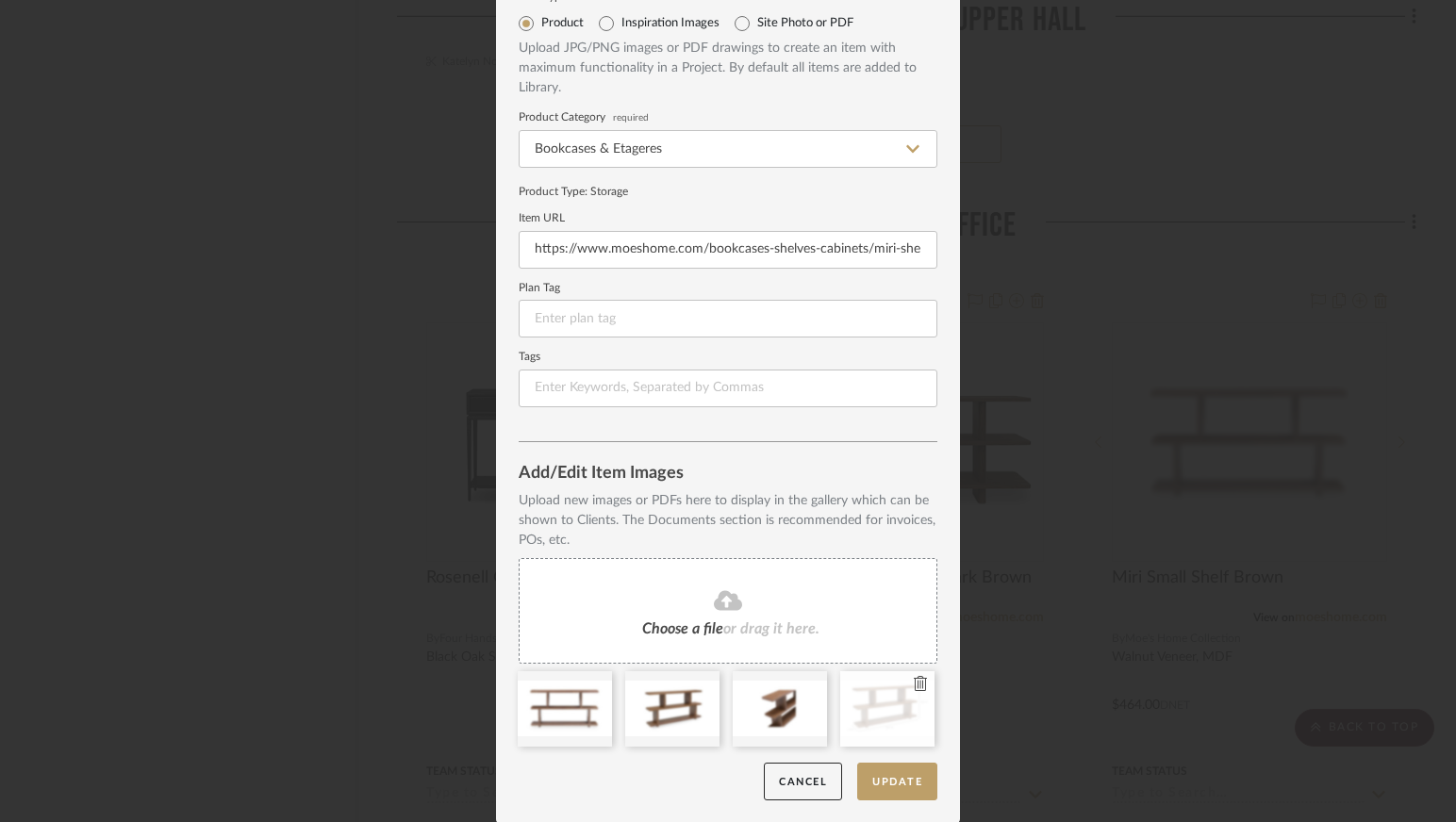 click 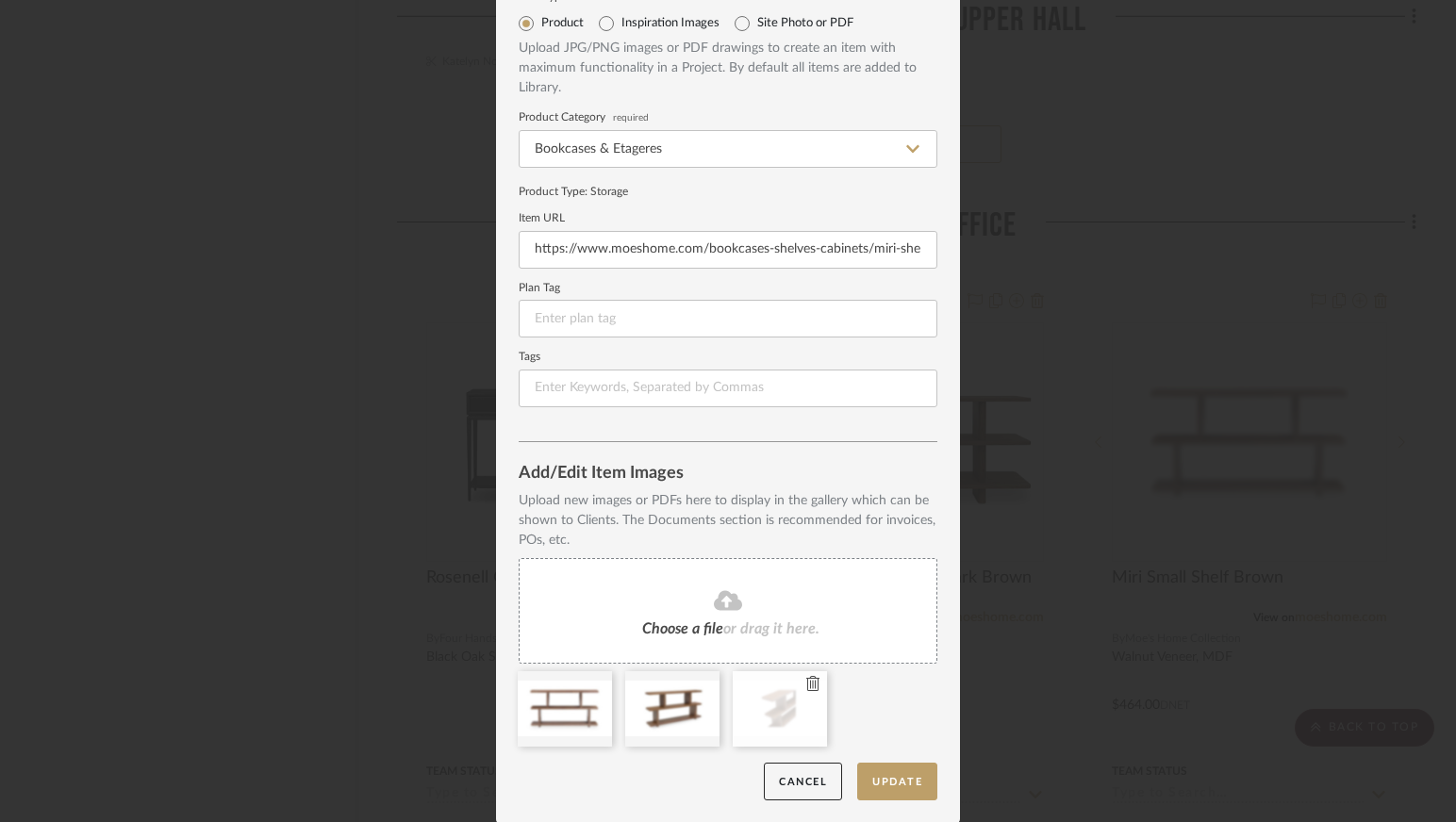 click 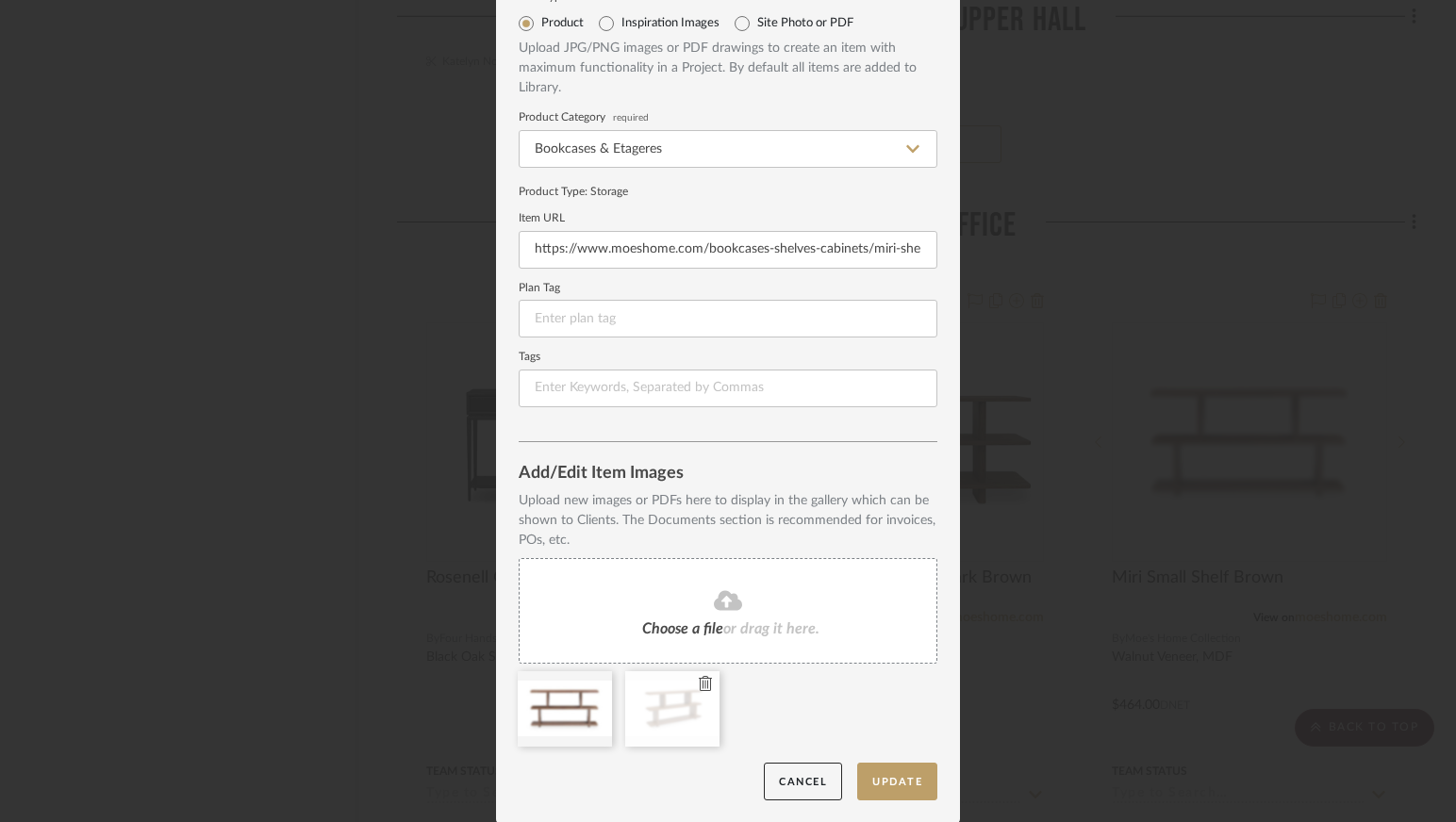 click 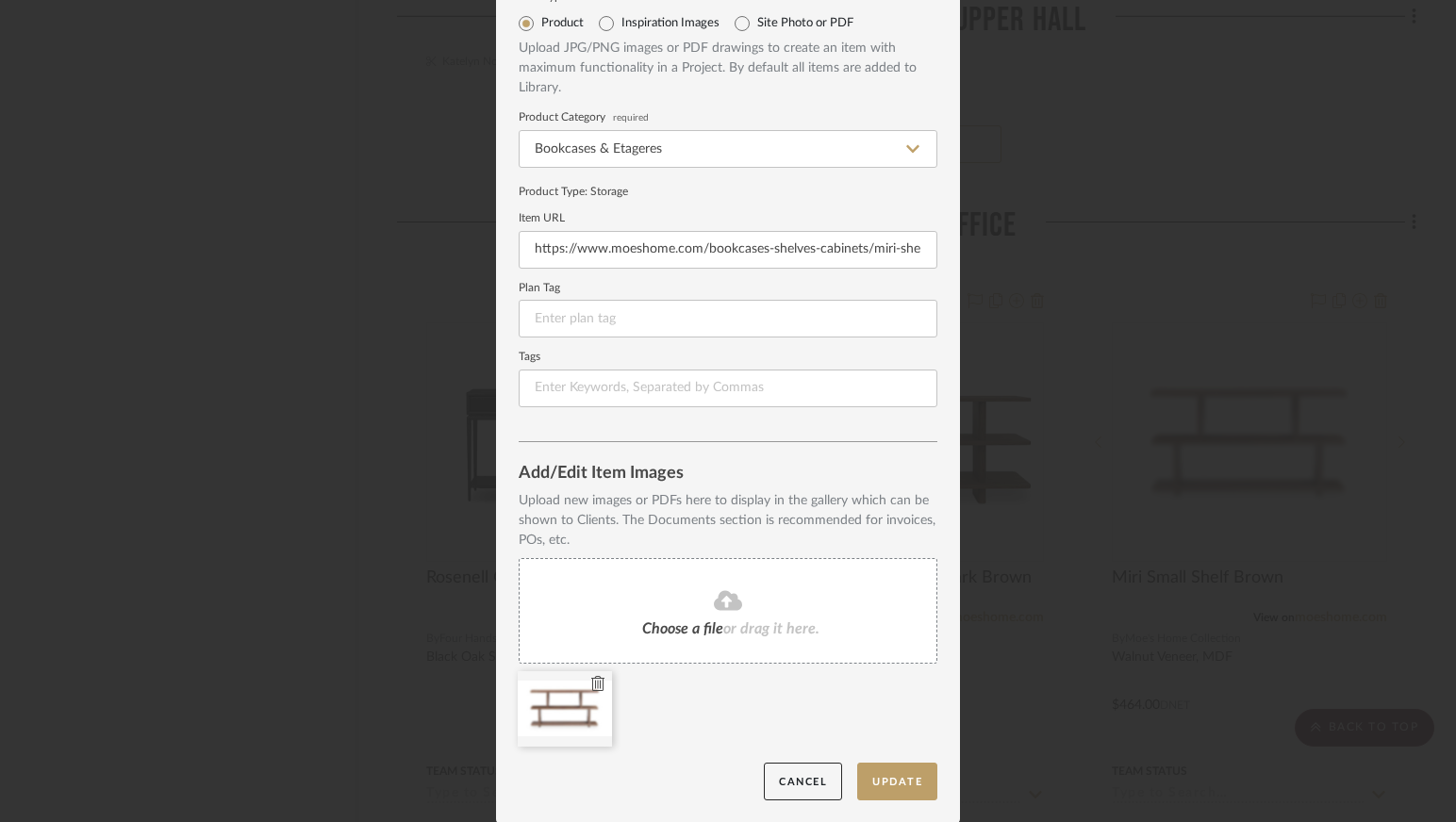 click 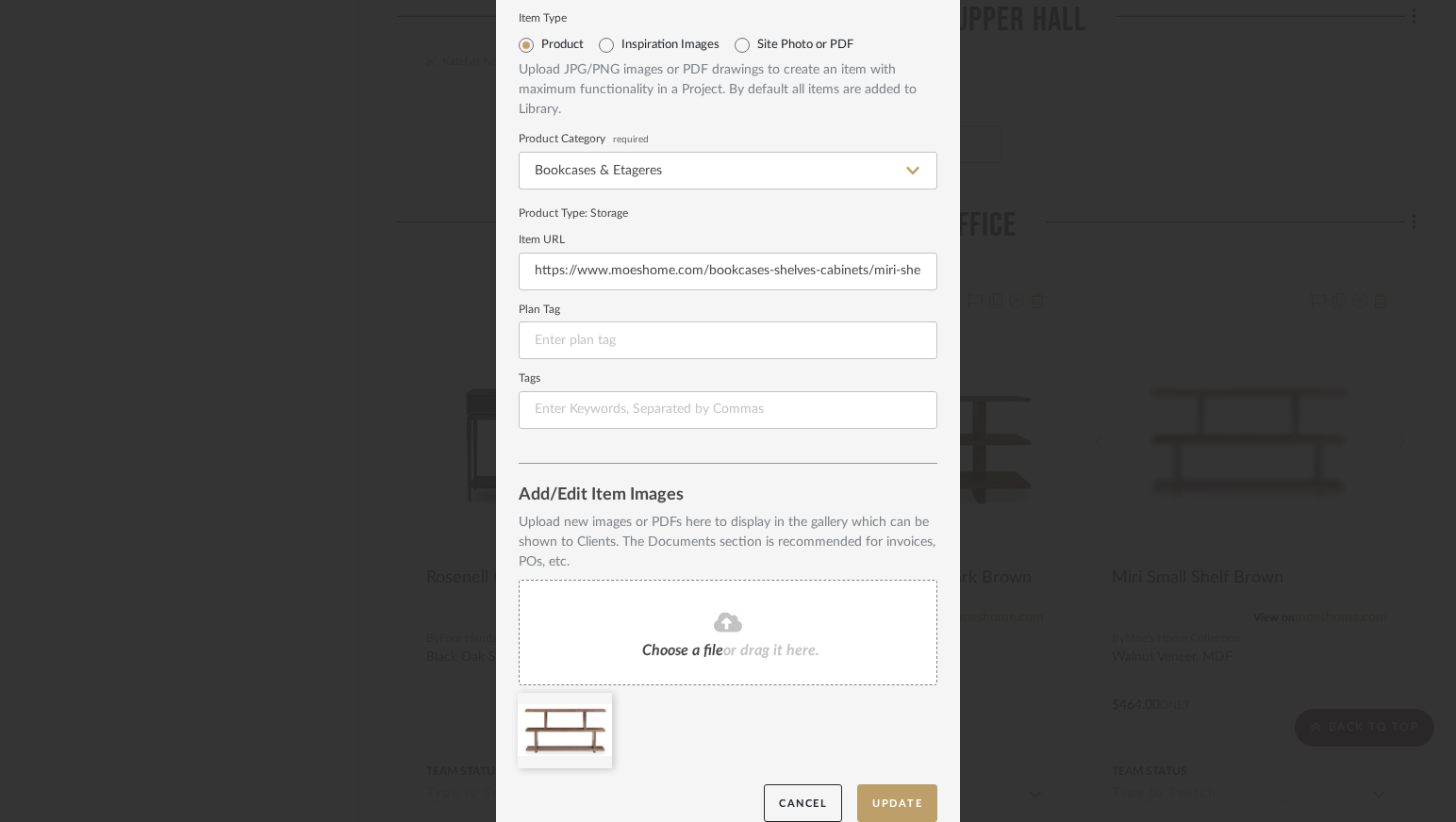 scroll, scrollTop: 75, scrollLeft: 0, axis: vertical 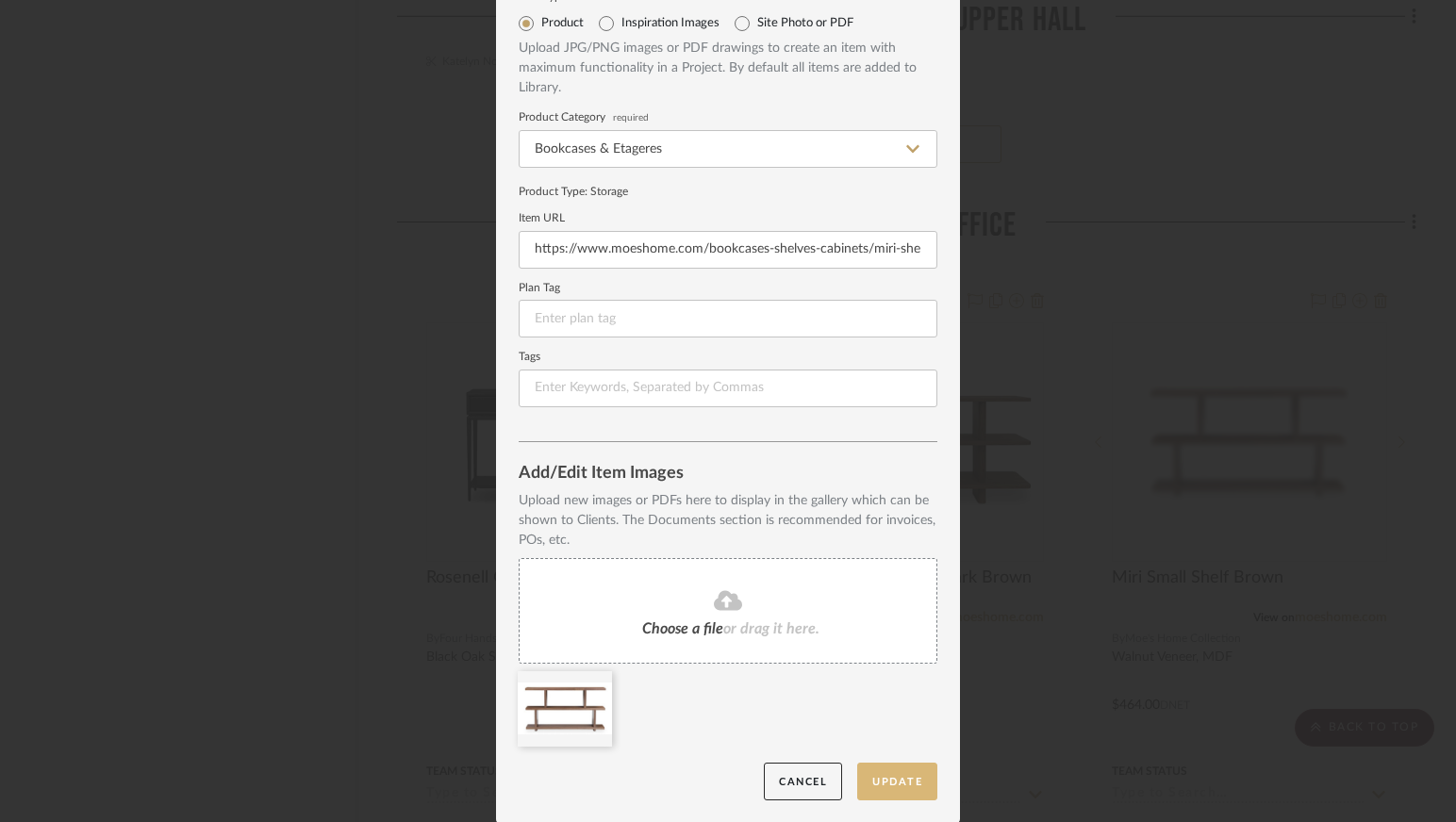 click on "Update" at bounding box center (897, 781) 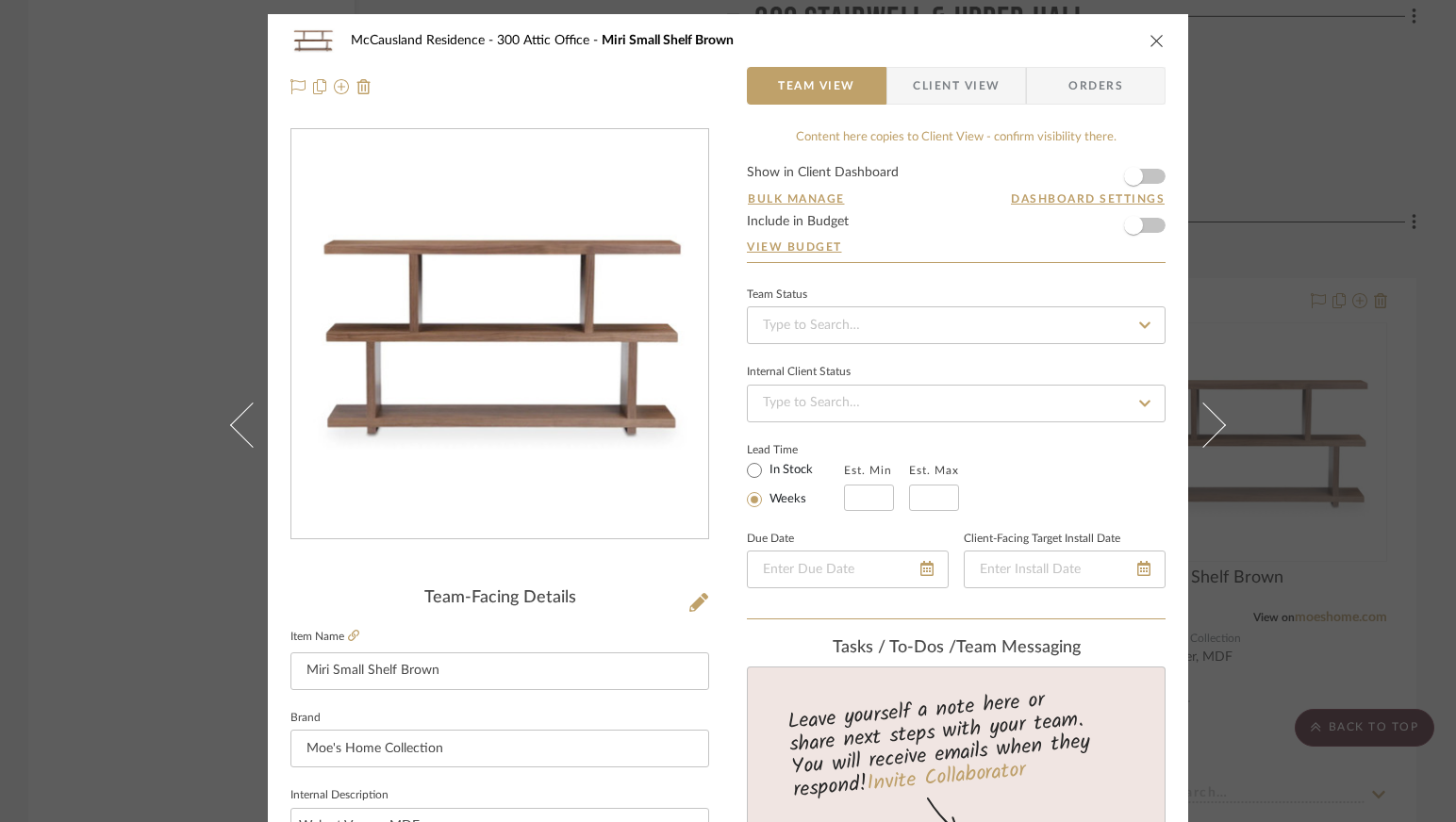 click at bounding box center (500, 349) 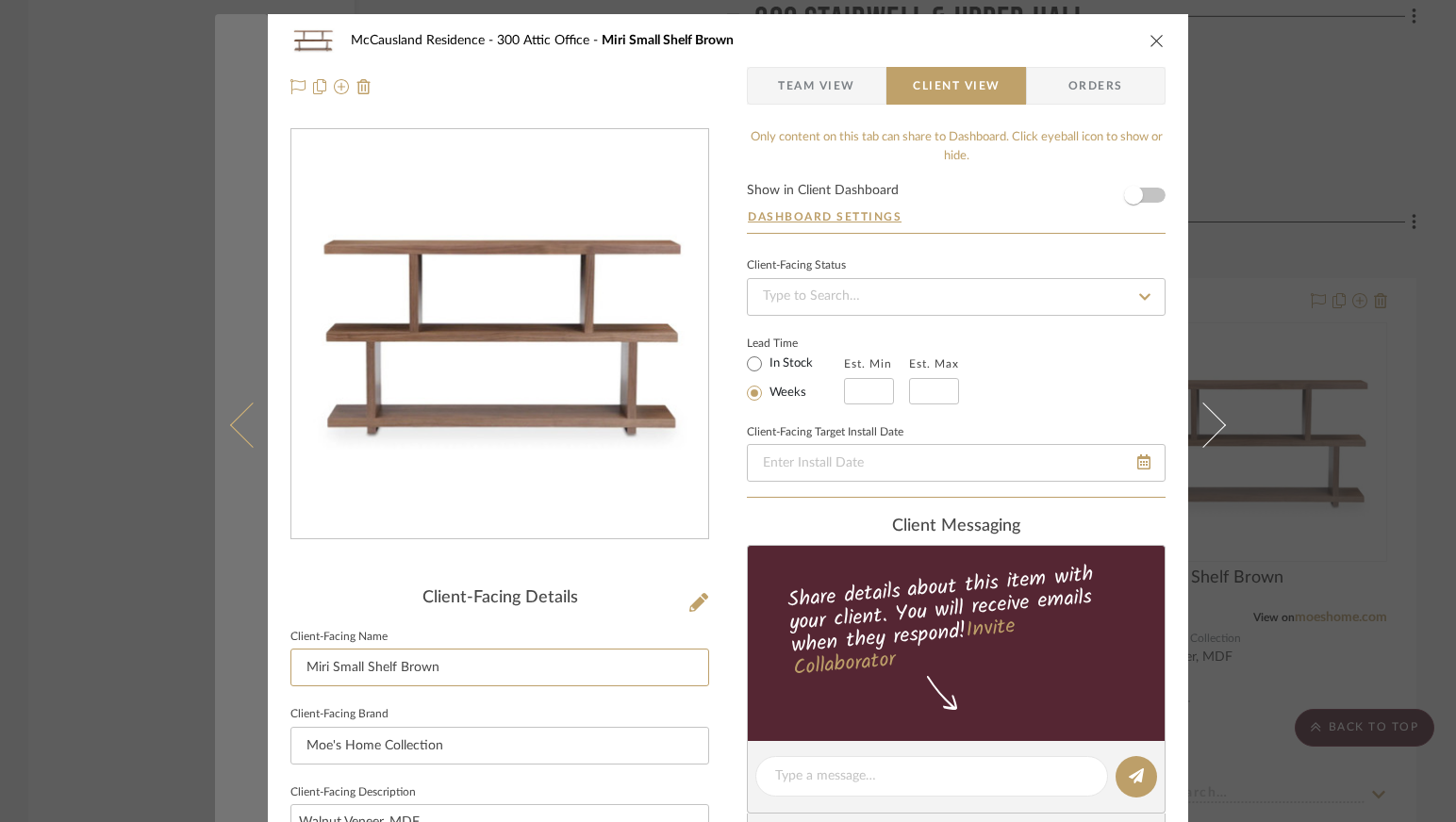 drag, startPoint x: 326, startPoint y: 665, endPoint x: 247, endPoint y: 665, distance: 79 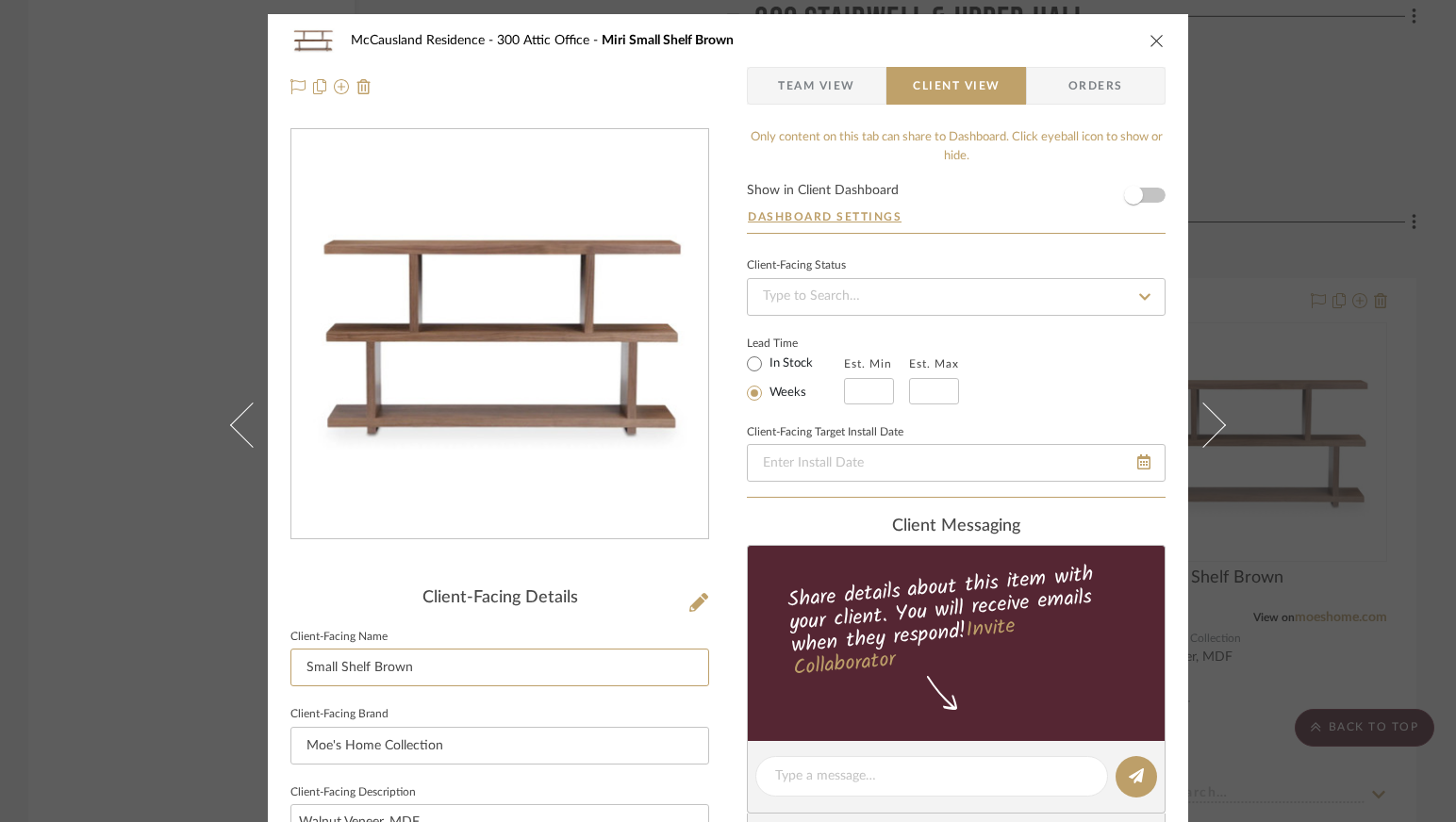 type on "Small Shelf Brown" 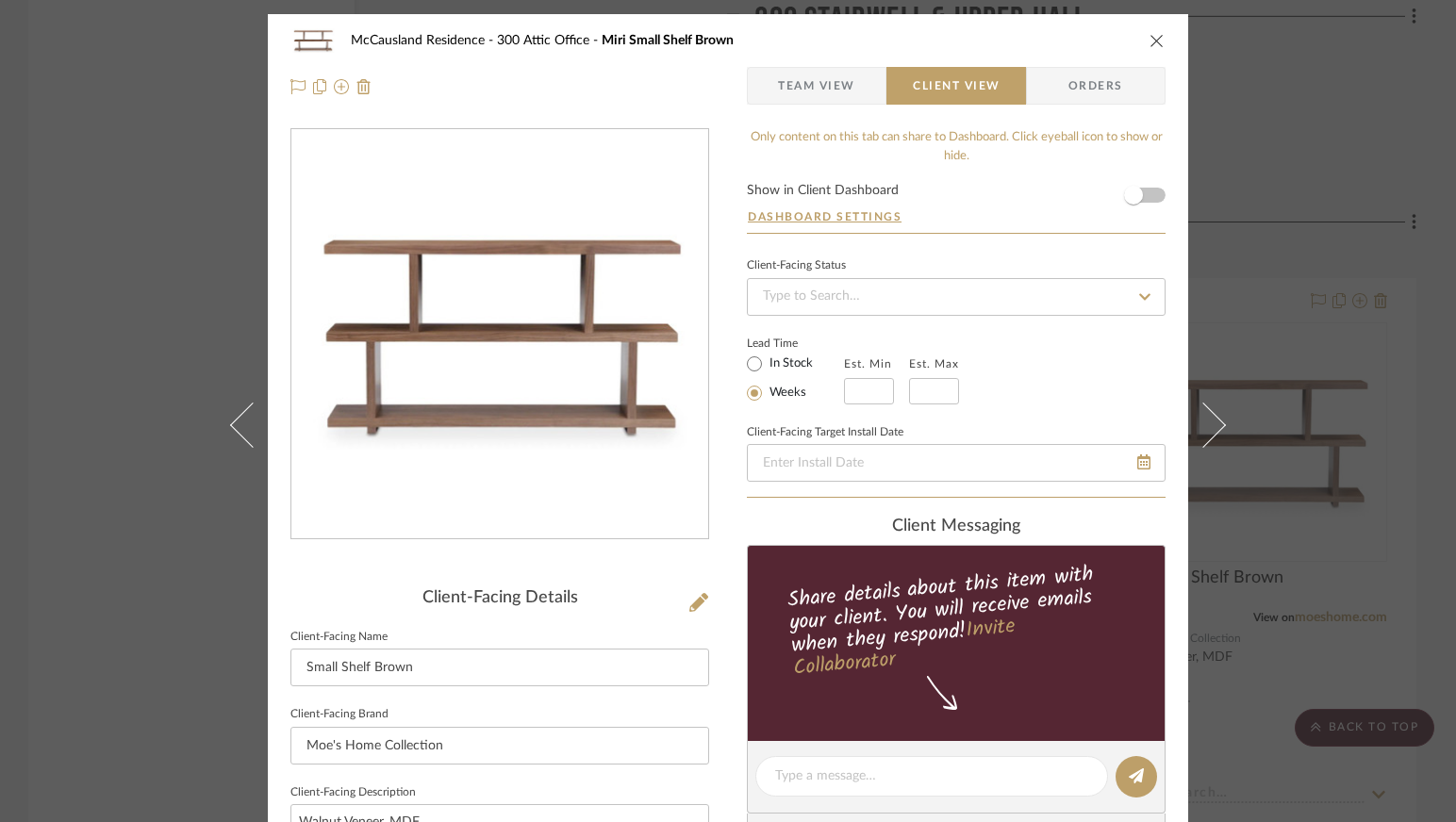 click on "McCausland Residence 300 Attic Office Miri Small Shelf Brown Team View Client View Orders  Client-Facing Details   Client-Facing Name  Small Shelf Brown  Client-Facing Brand  Moe's Home Collection  Client-Facing Description  Walnut Veneer, MDF  Client-Facing Dimensions  63.0” W X 11.0” D X 33.0” H  Client-Facing URL  https://www.moeshome.com/bookcases-shelves-cabinets/miri-shelf-small-brown-er107203  Client-Facing Product Specifications   Export Tearsheet   Client Dashboard Pricing   Client Unit Price   $626.40      X  Quantity  1    Each      =  Subtotal   $626.40  Include Tax Include Shipping Total Client Price   $626.40  Only content on this tab can share to Dashboard. Click eyeball icon to show or hide.  Show in Client Dashboard  Dashboard Settings Client-Facing Status  Lead Time  In Stock Weeks  Est. Min   Est. Max   Client-Facing Target Install Date  client Messaging  Share details about this item with your client. You will receive emails when they respond!  Invite Collaborator  Documents" at bounding box center [728, 411] 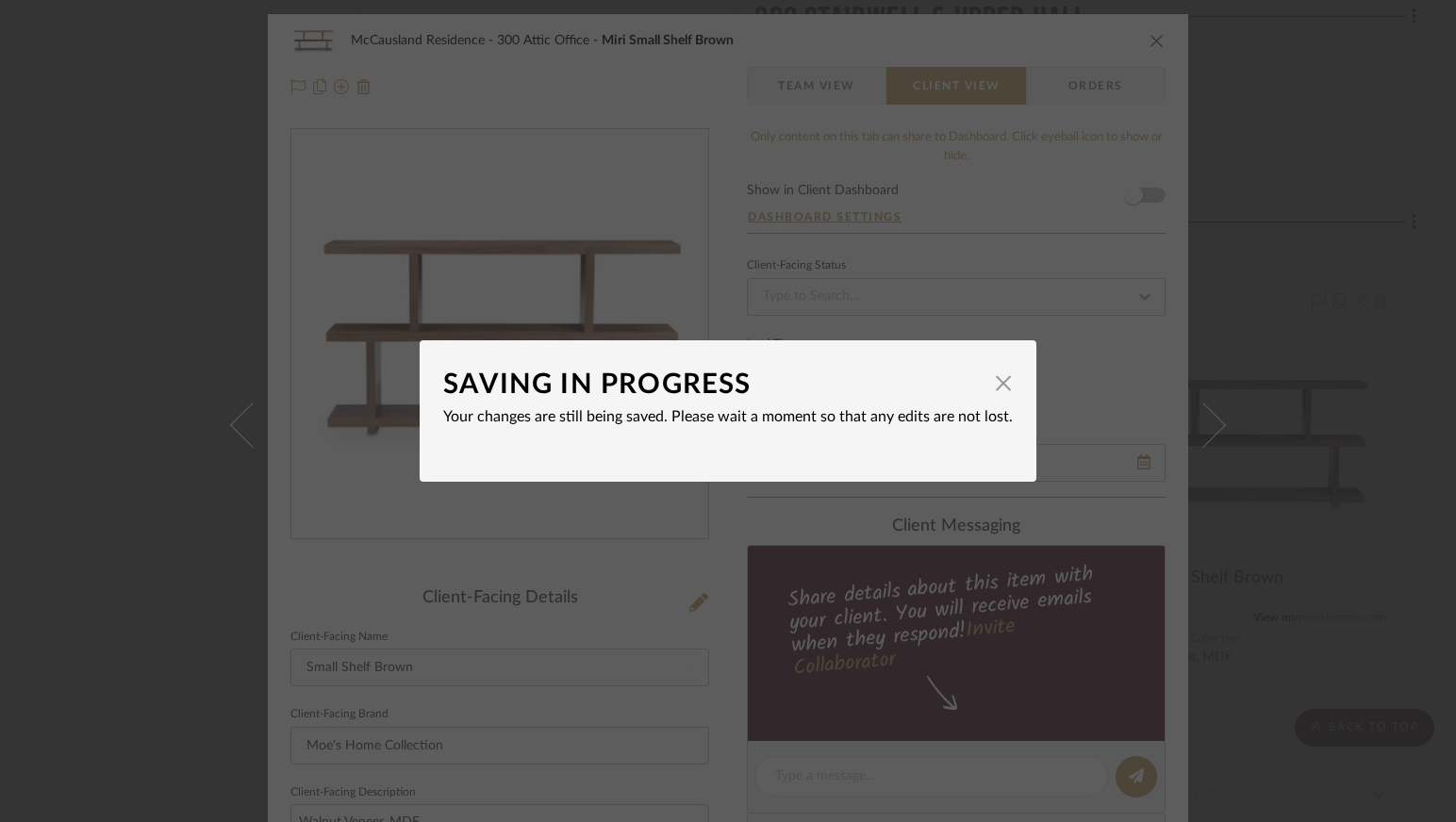type 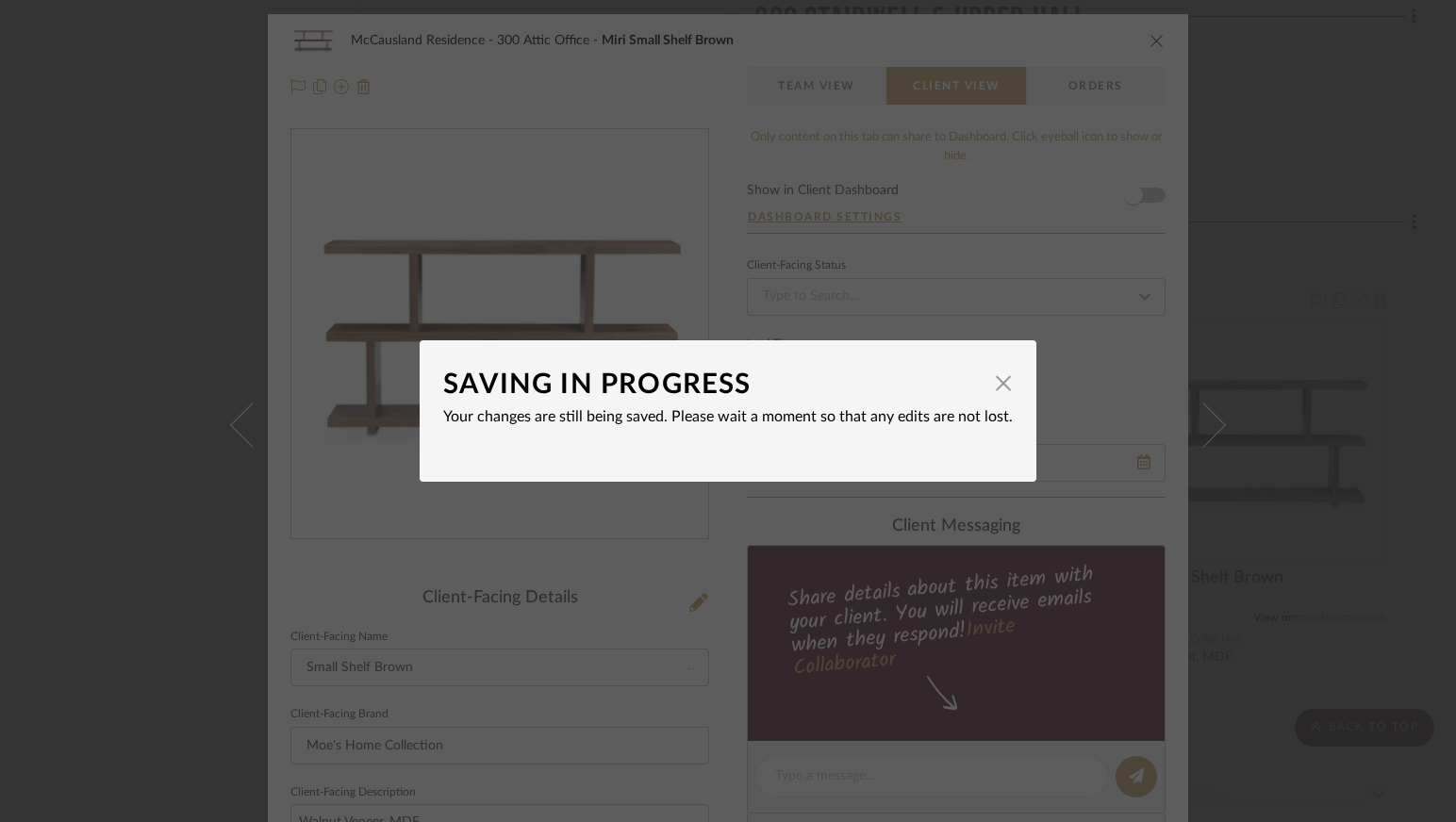 type 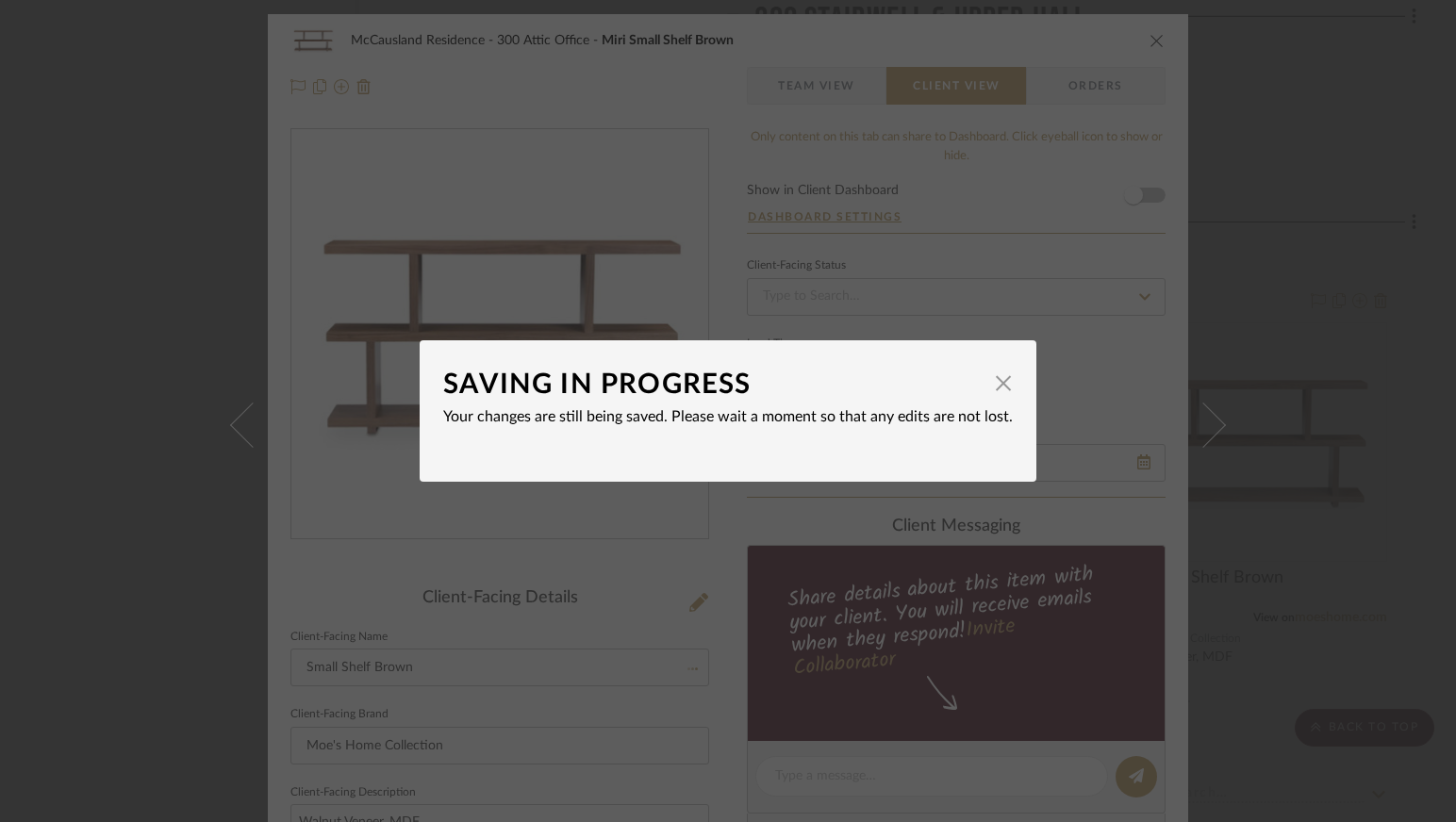 type 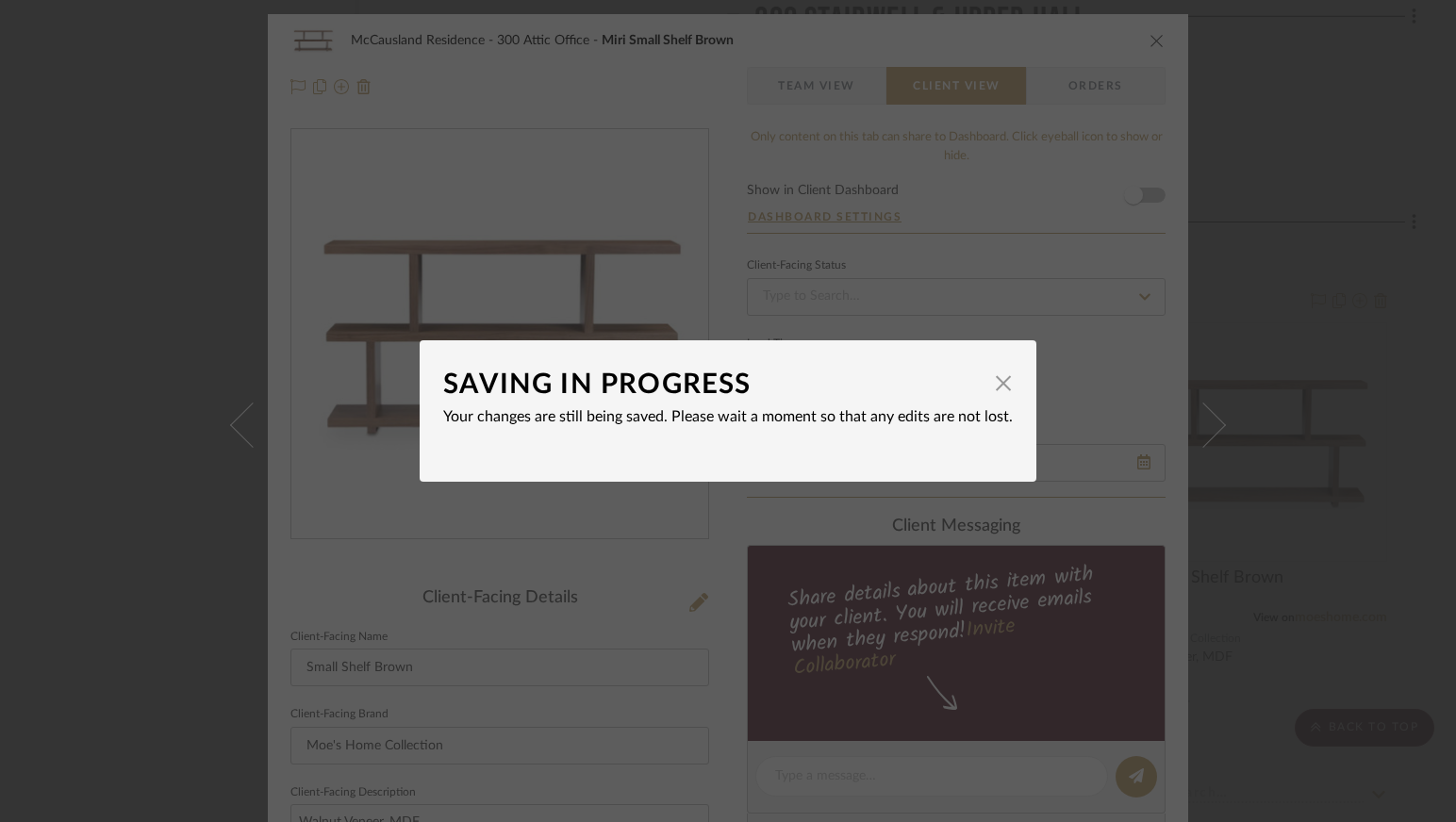 click on "SAVING IN PROGRESS × Your changes are still being saved. Please wait a moment so that any edits are not lost." at bounding box center [728, 411] 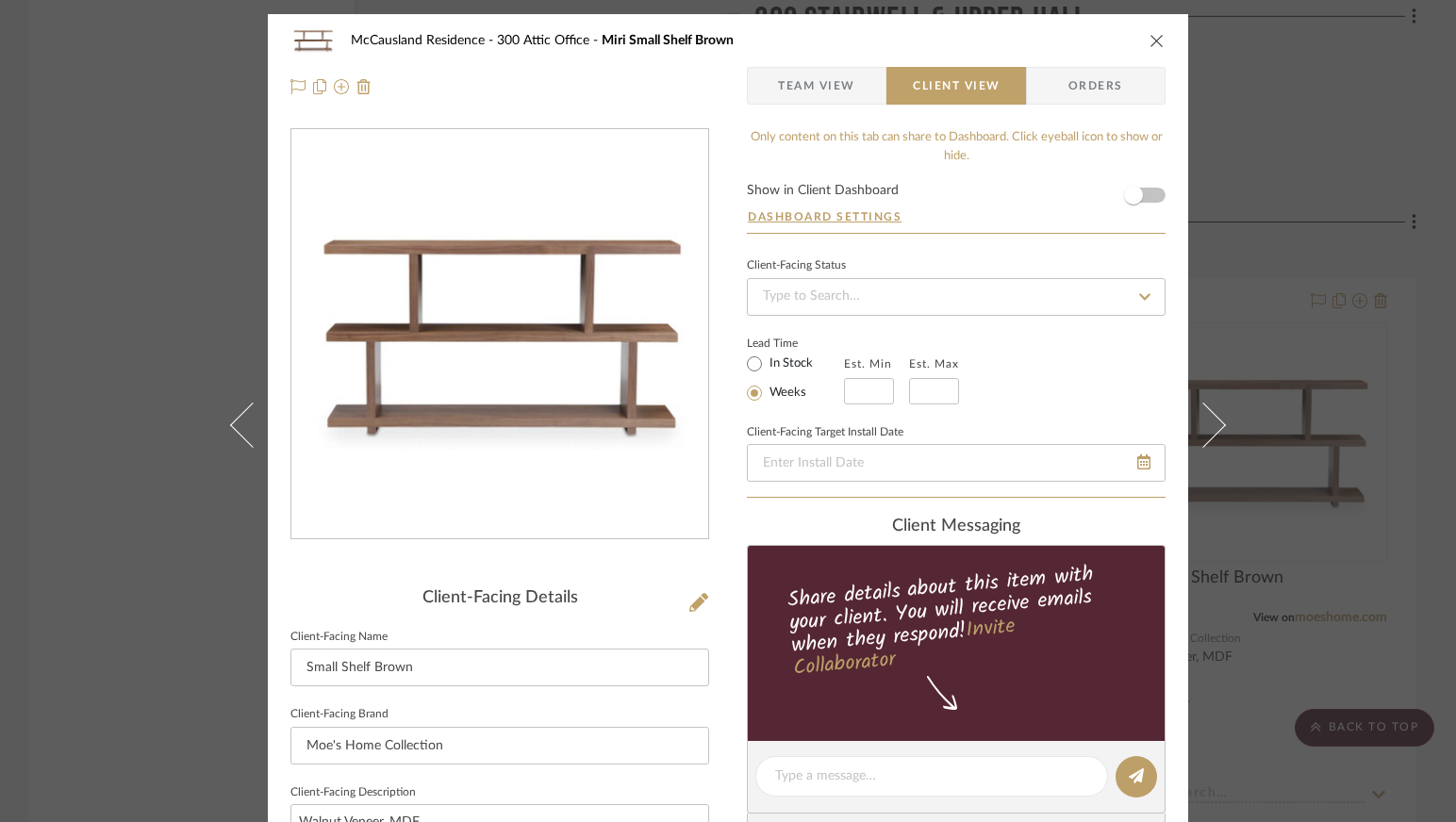 click on "McCausland Residence 300 Attic Office Miri Small Shelf Brown Team View Client View Orders  Client-Facing Details   Client-Facing Name  Small Shelf Brown  Client-Facing Brand  Moe's Home Collection  Client-Facing Description  Walnut Veneer, MDF  Client-Facing Dimensions  63.0” W X 11.0” D X 33.0” H  Client-Facing URL  https://www.moeshome.com/bookcases-shelves-cabinets/miri-shelf-small-brown-er107203  Client-Facing Product Specifications   Export Tearsheet   Client Dashboard Pricing   Client Unit Price   $626.40      X  Quantity  1    Each      =  Subtotal   $626.40  Include Tax Include Shipping Total Client Price   $626.40  Only content on this tab can share to Dashboard. Click eyeball icon to show or hide.  Show in Client Dashboard  Dashboard Settings Client-Facing Status  Lead Time  In Stock Weeks  Est. Min   Est. Max   Client-Facing Target Install Date  client Messaging  Share details about this item with your client. You will receive emails when they respond!  Invite Collaborator  Documents" at bounding box center (728, 411) 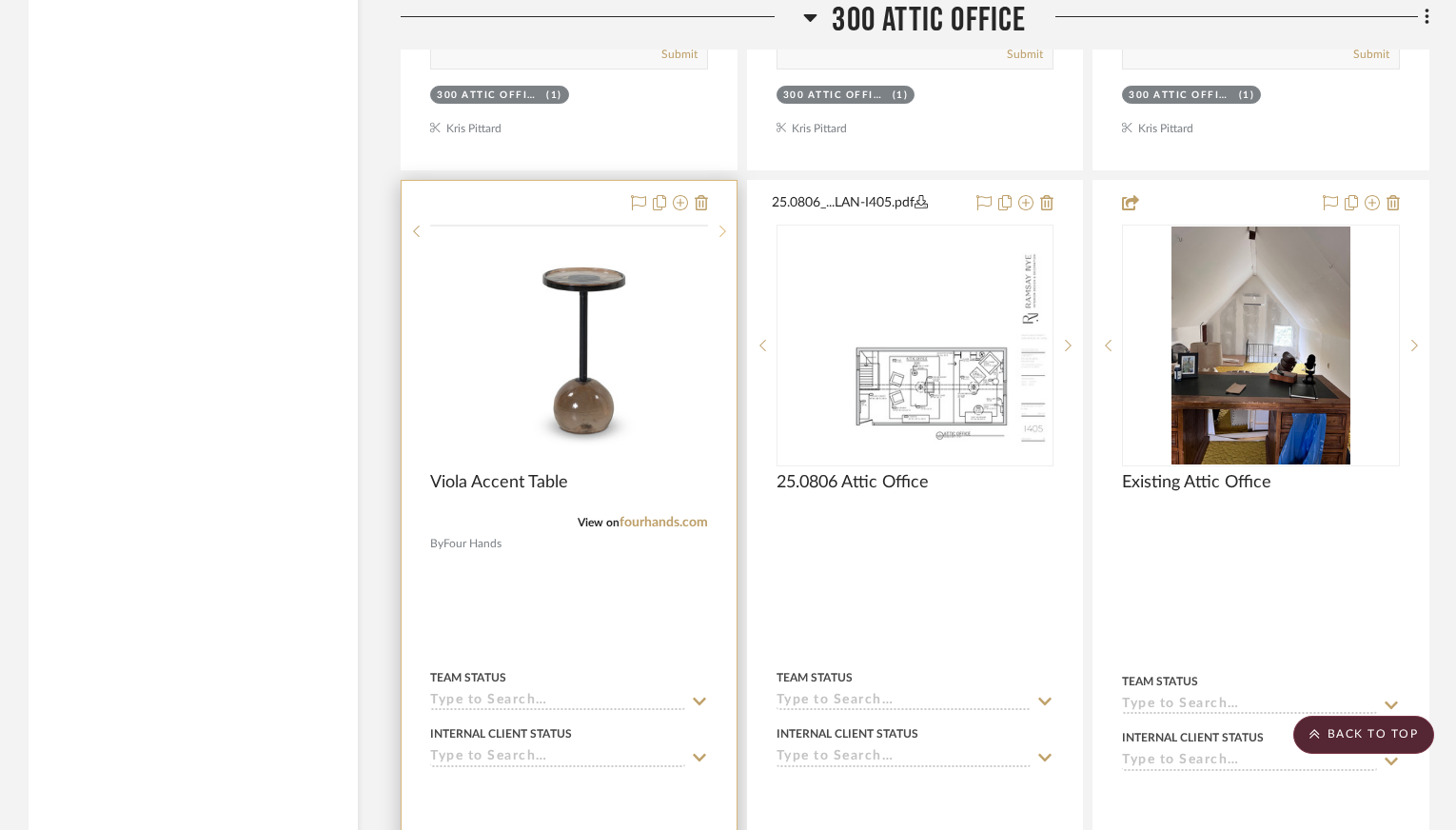 scroll, scrollTop: 17990, scrollLeft: 0, axis: vertical 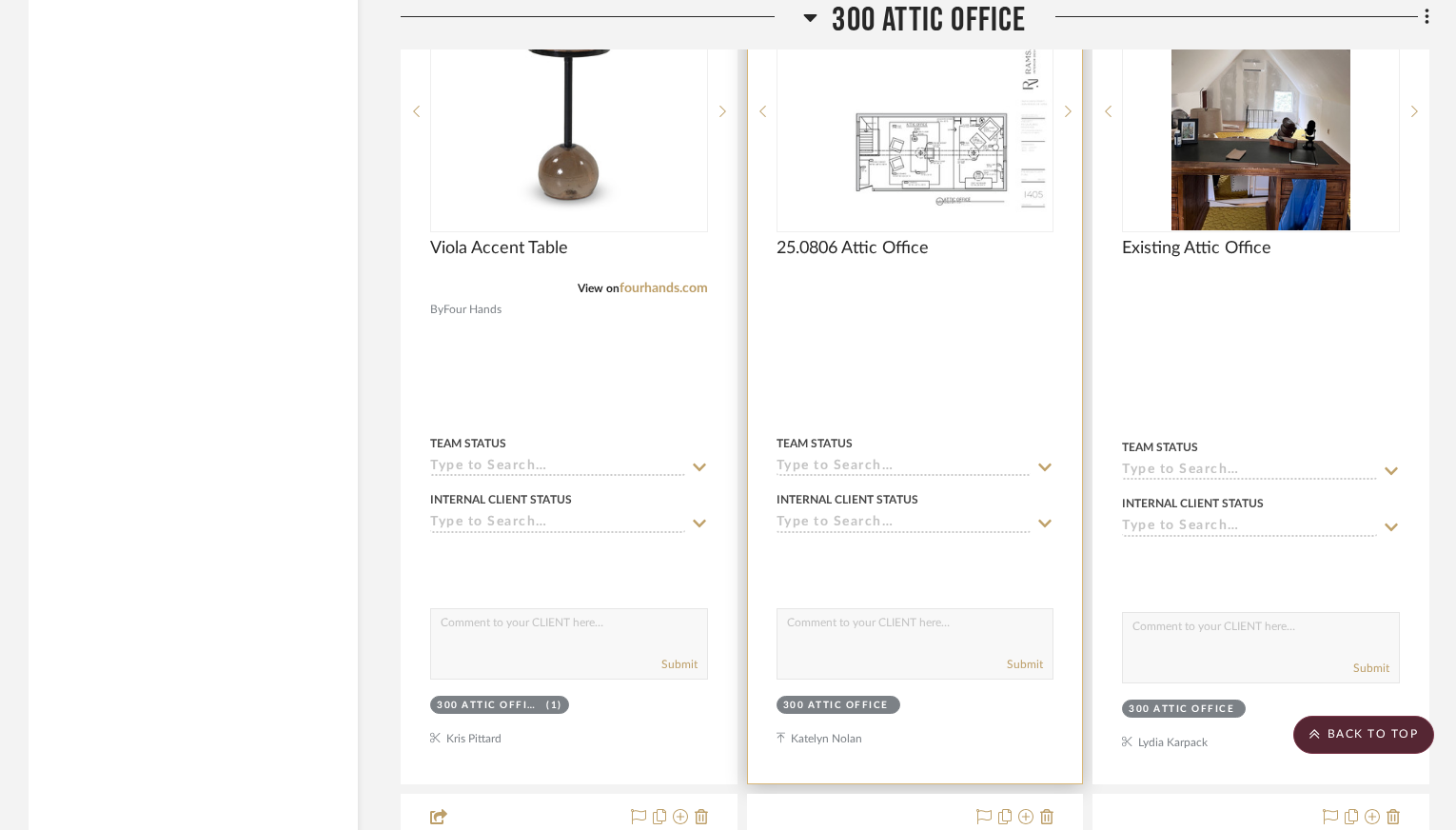 type 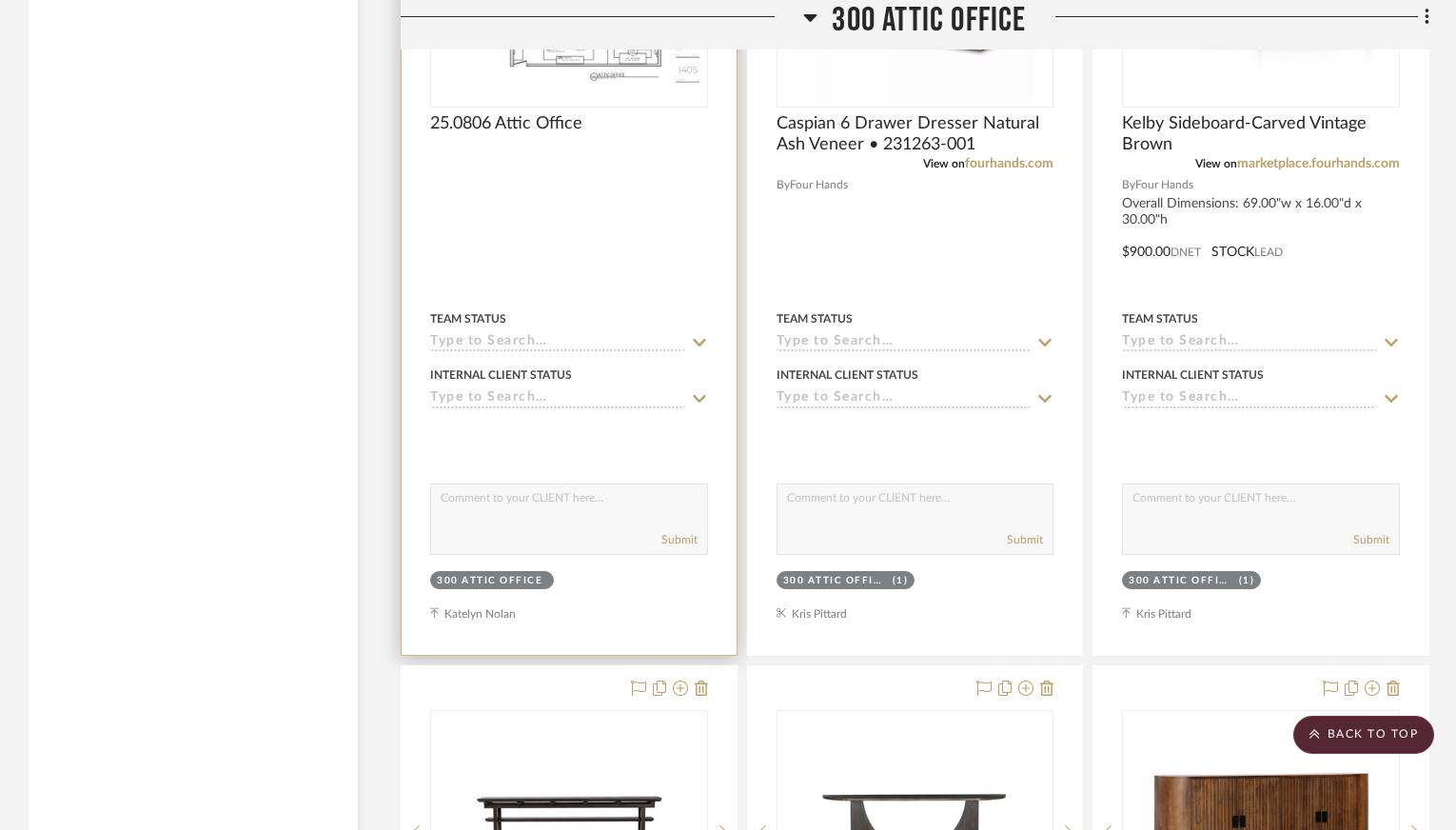 scroll, scrollTop: 15257, scrollLeft: 0, axis: vertical 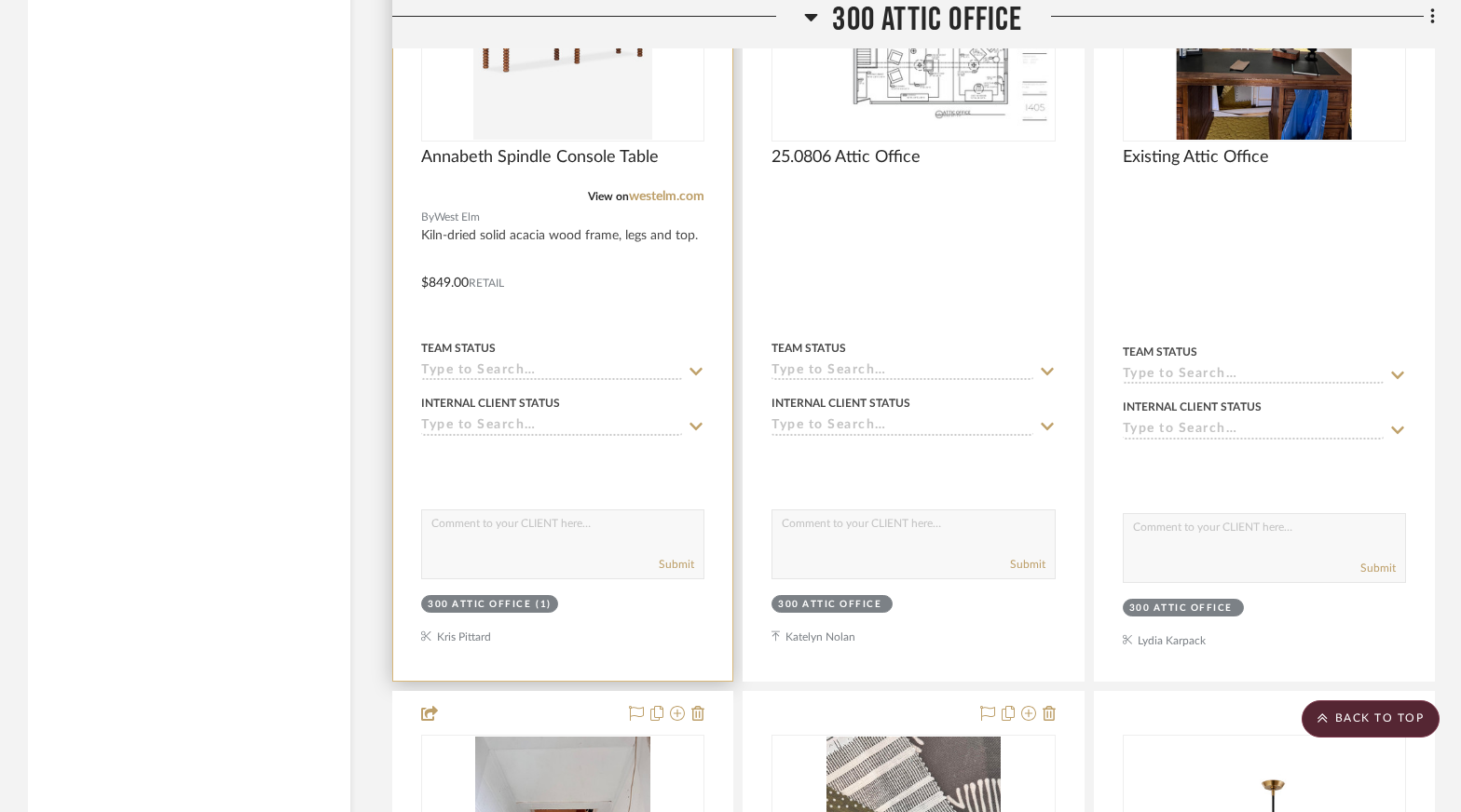 type 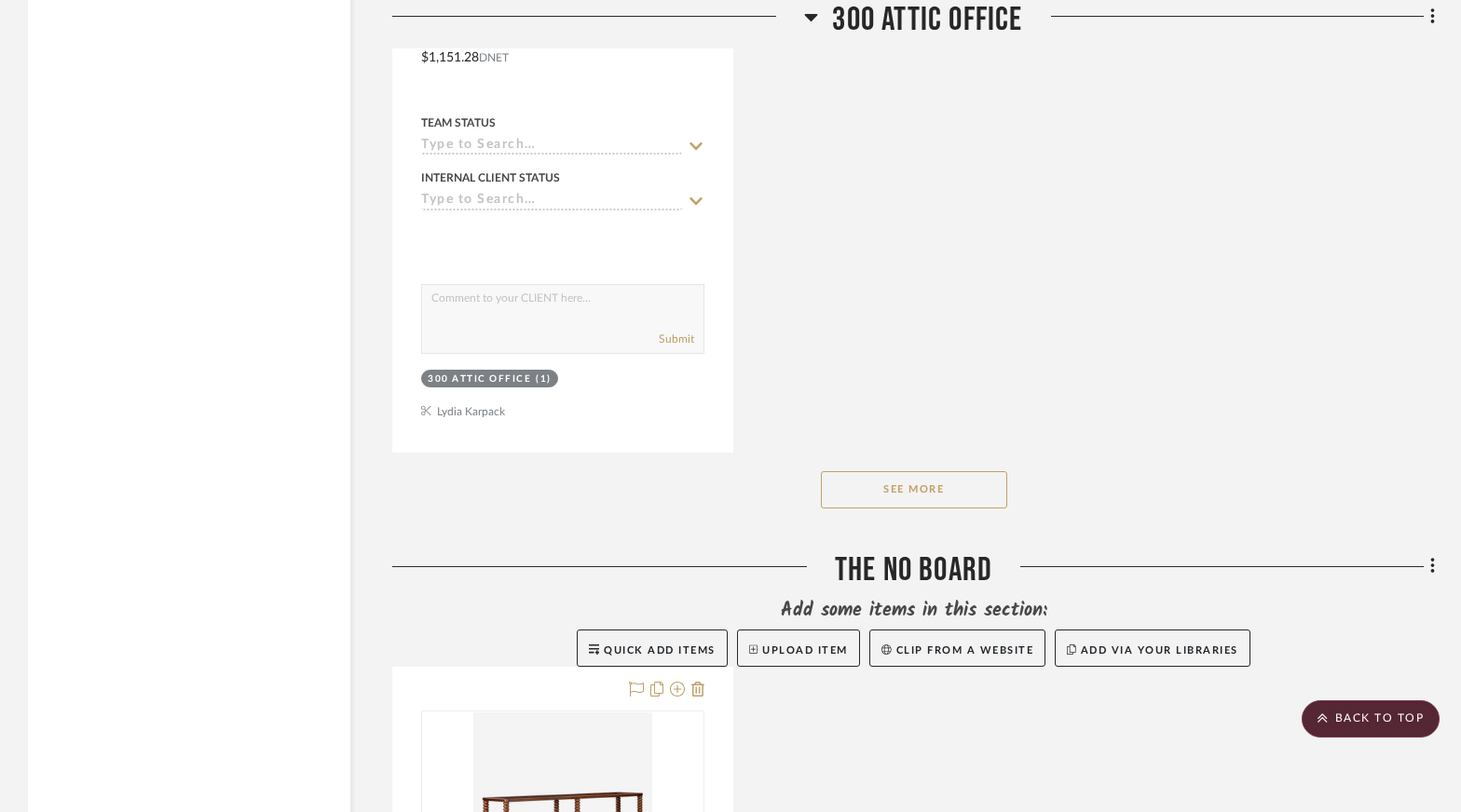 scroll, scrollTop: 16253, scrollLeft: 0, axis: vertical 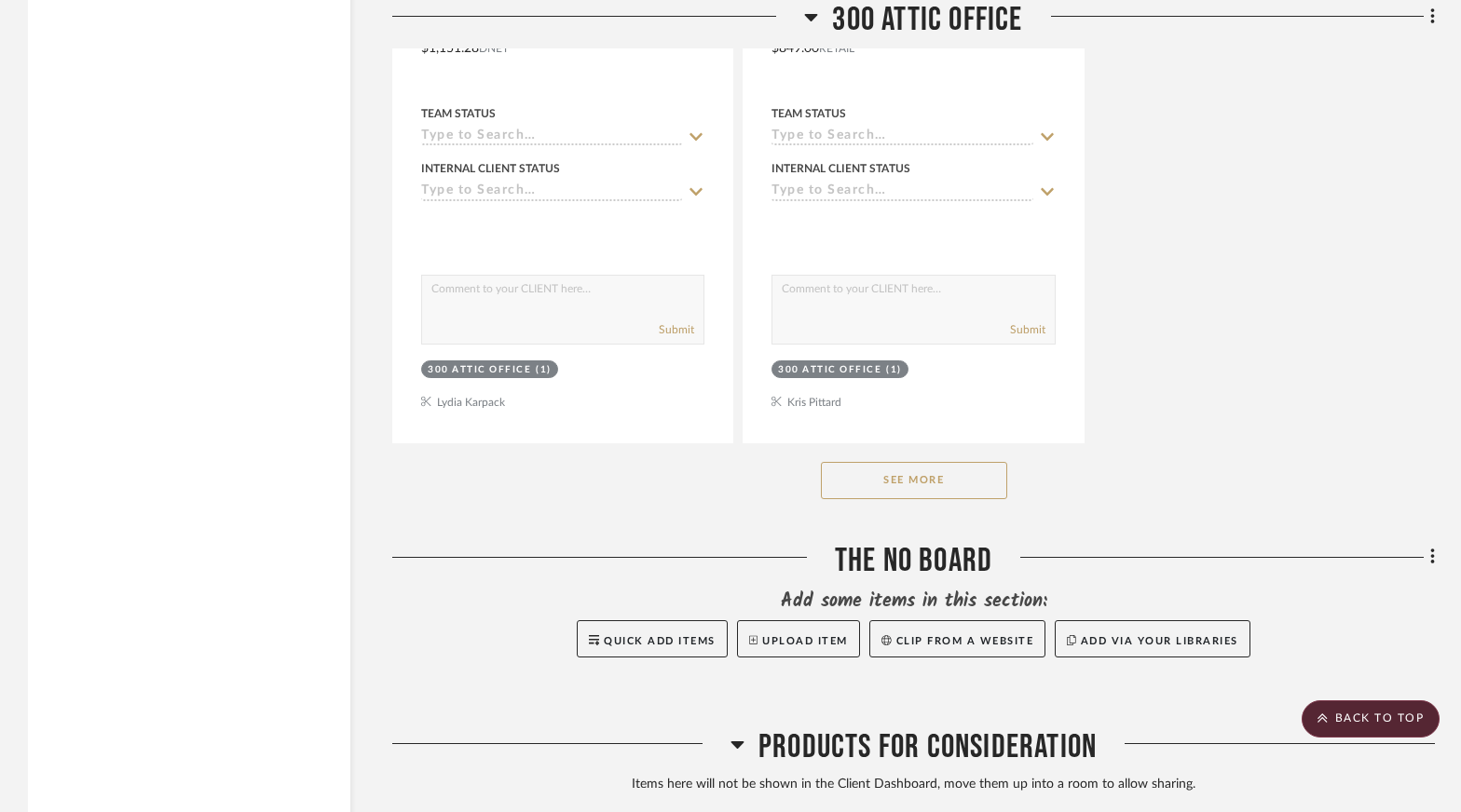 click on "See More" 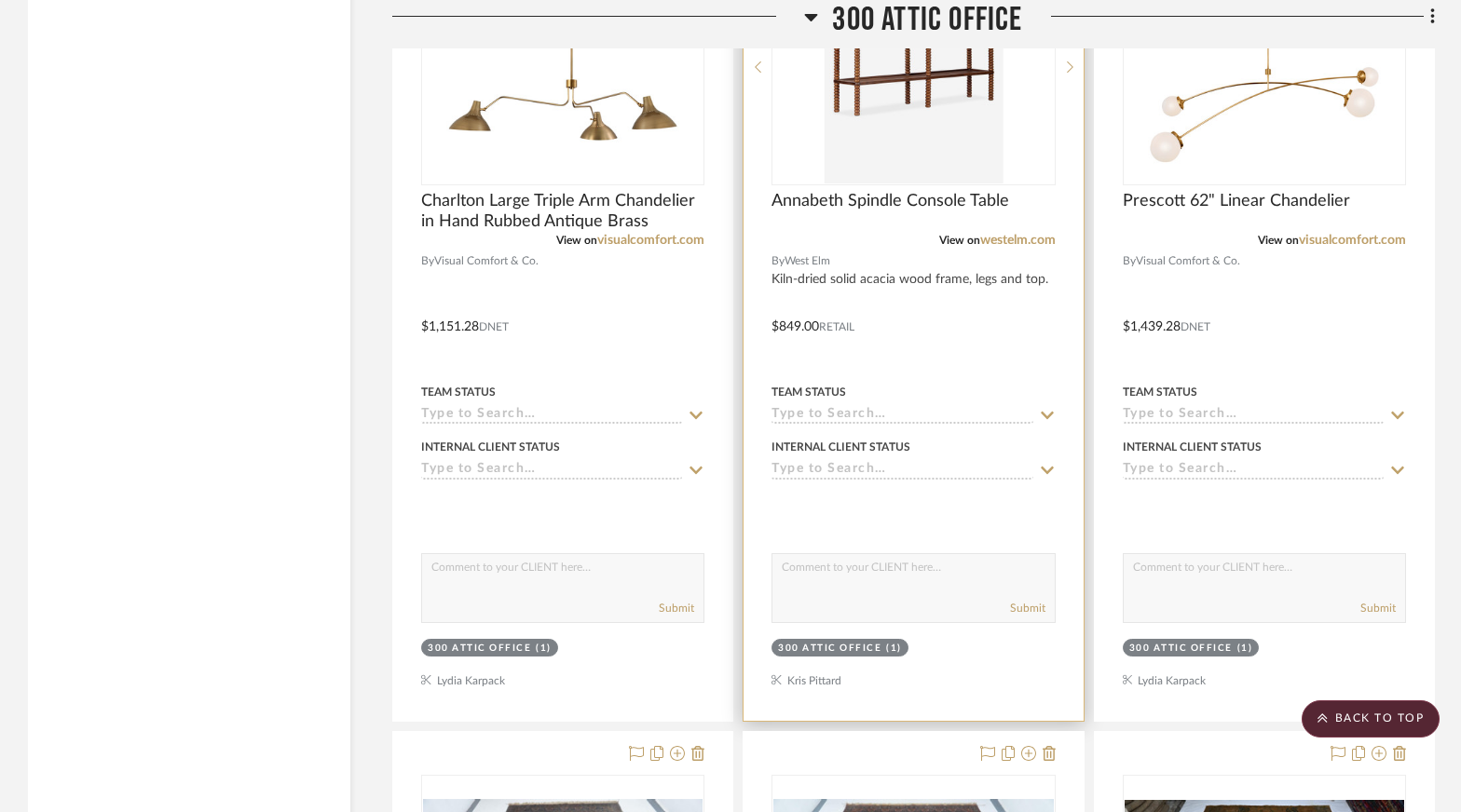 scroll, scrollTop: 15974, scrollLeft: 0, axis: vertical 